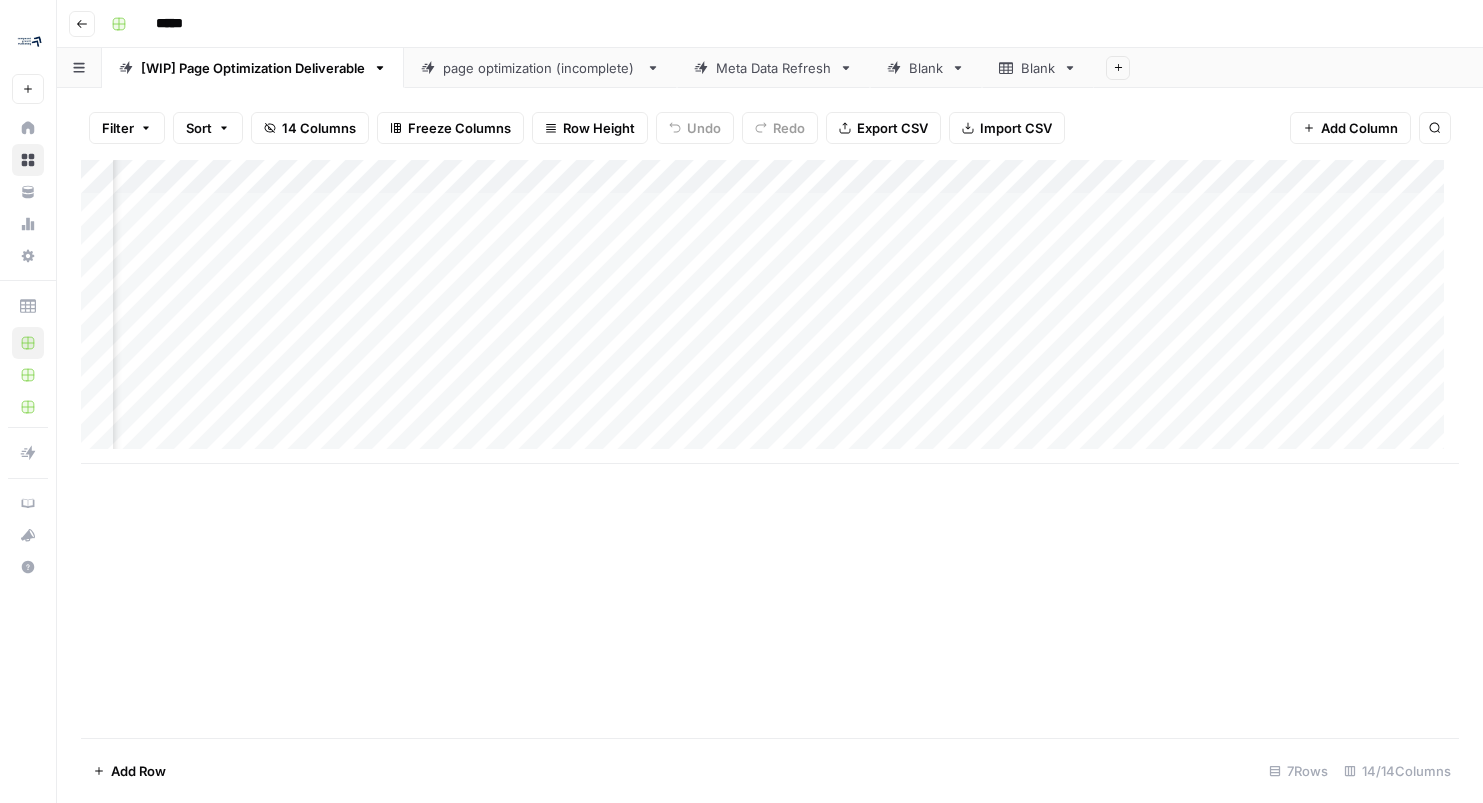 scroll, scrollTop: 0, scrollLeft: 0, axis: both 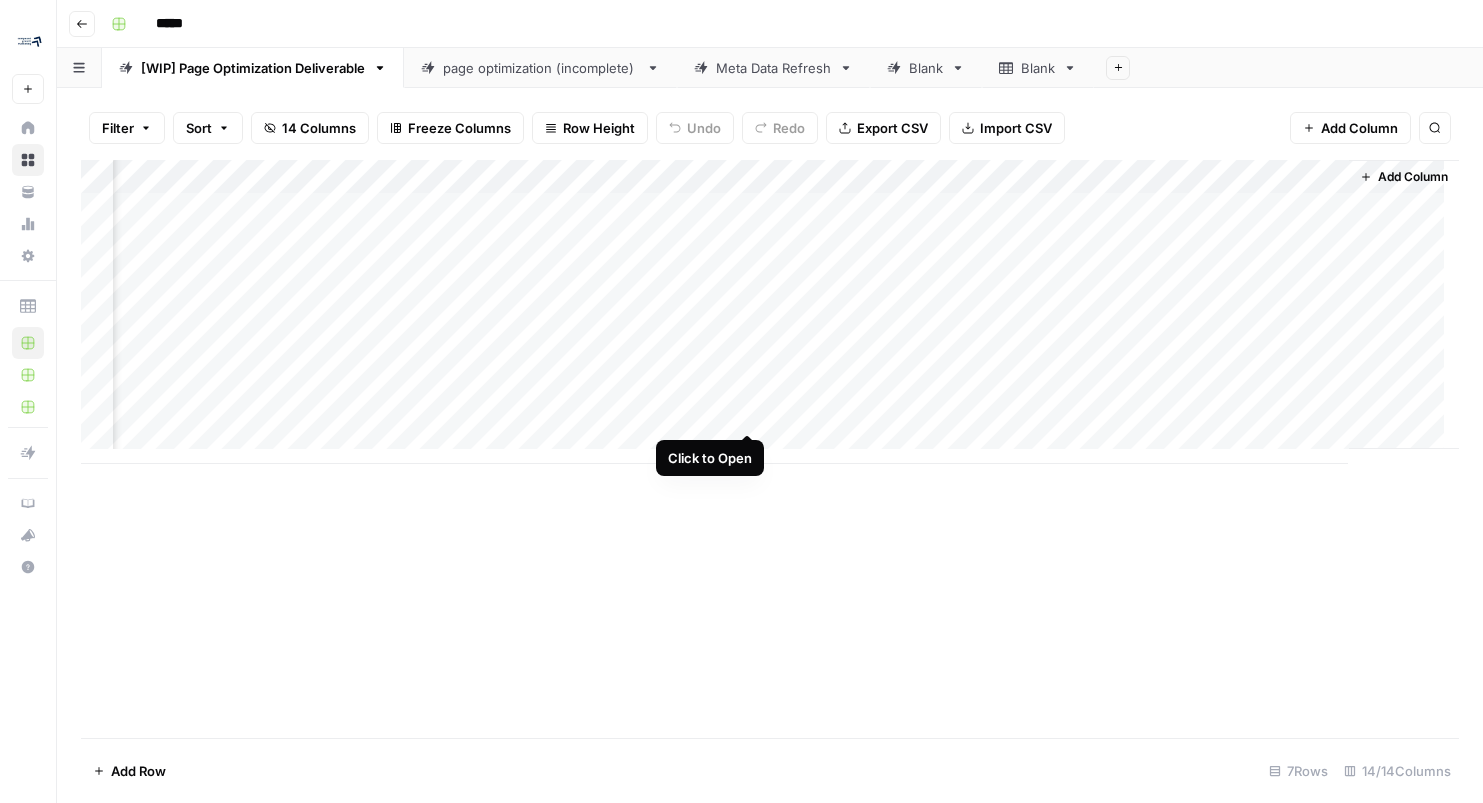 click on "Add Column" at bounding box center [770, 312] 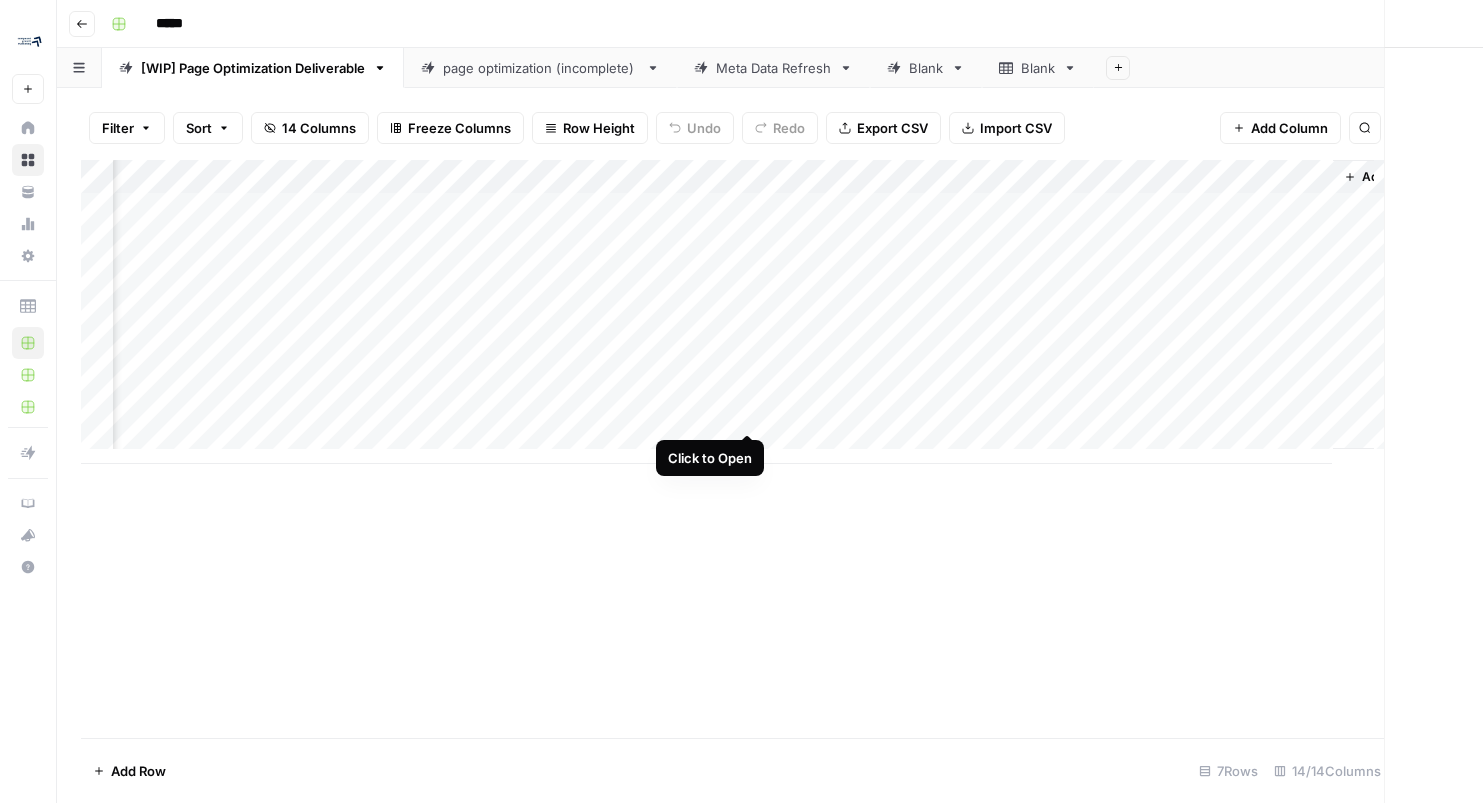 scroll, scrollTop: 0, scrollLeft: 1415, axis: horizontal 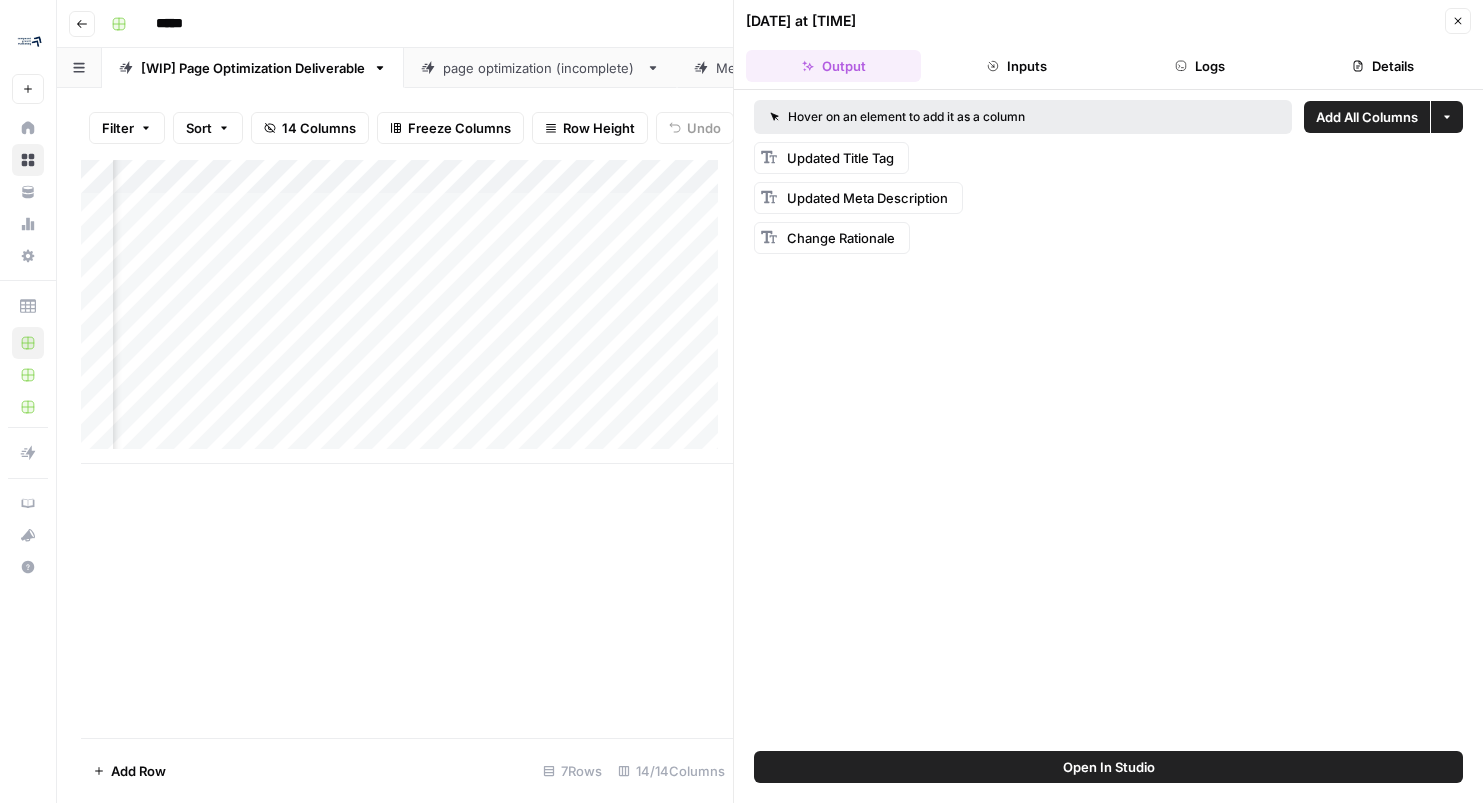 click on "Open In Studio" at bounding box center [1108, 767] 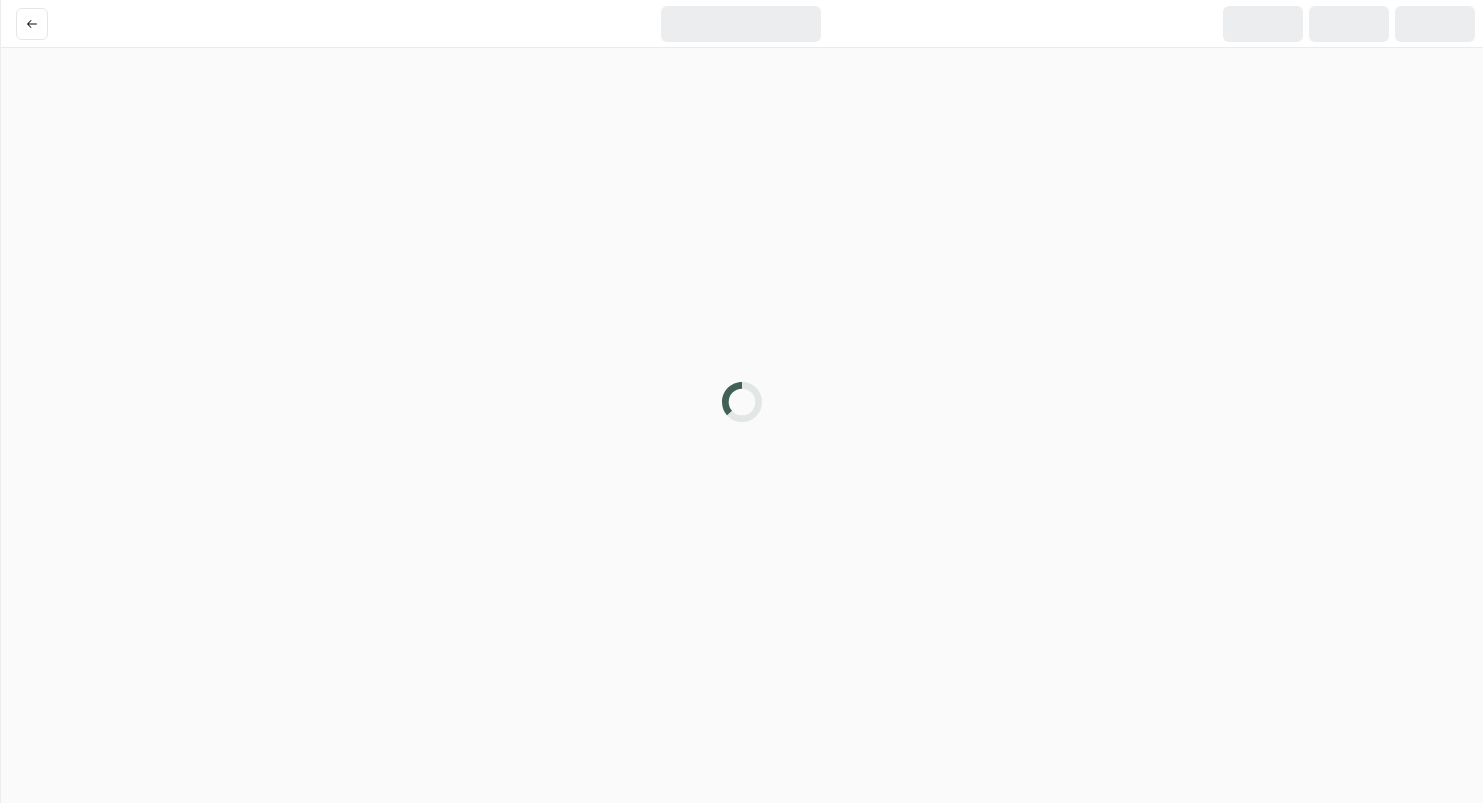 scroll, scrollTop: 0, scrollLeft: 0, axis: both 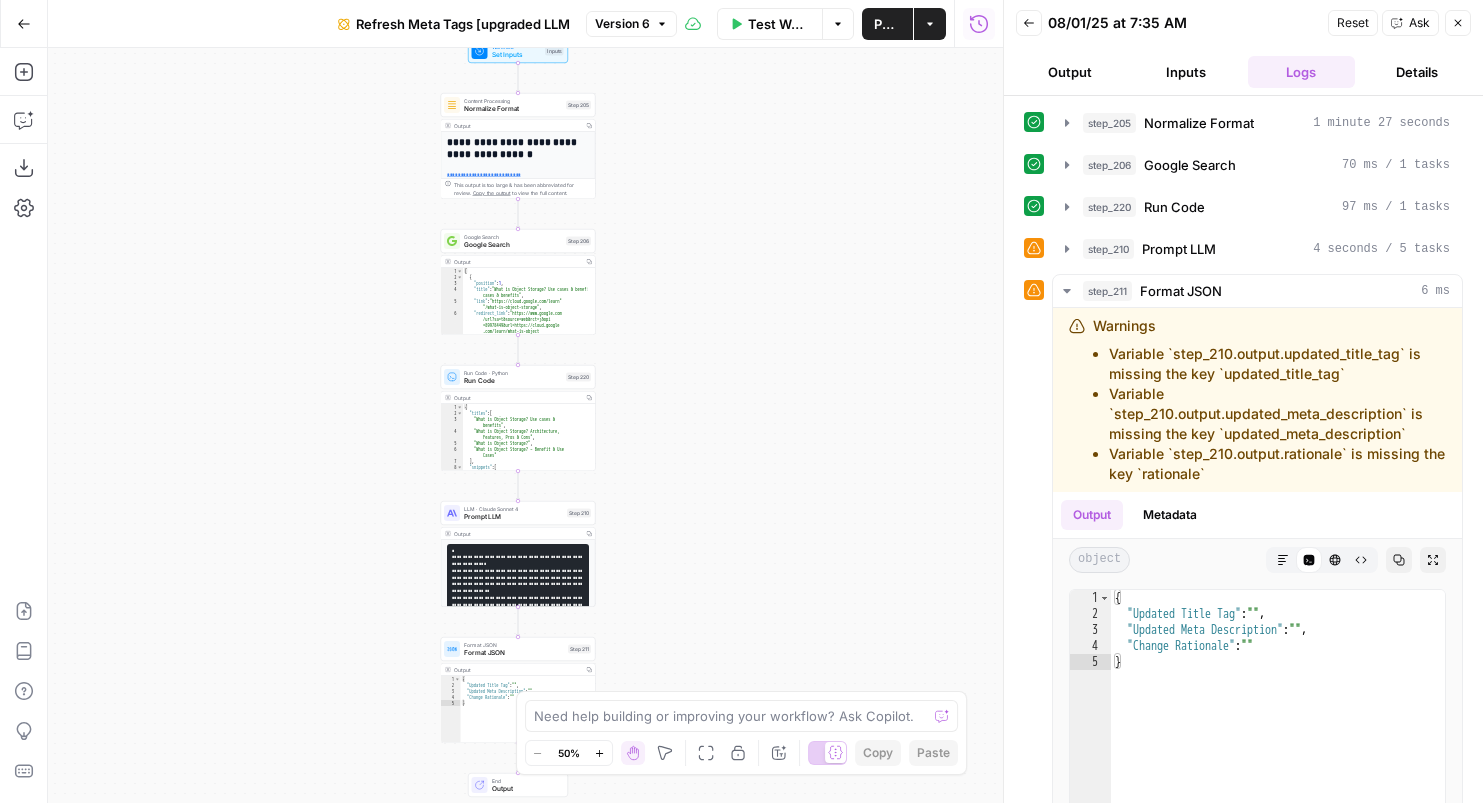 click on "Ask" at bounding box center [1419, 23] 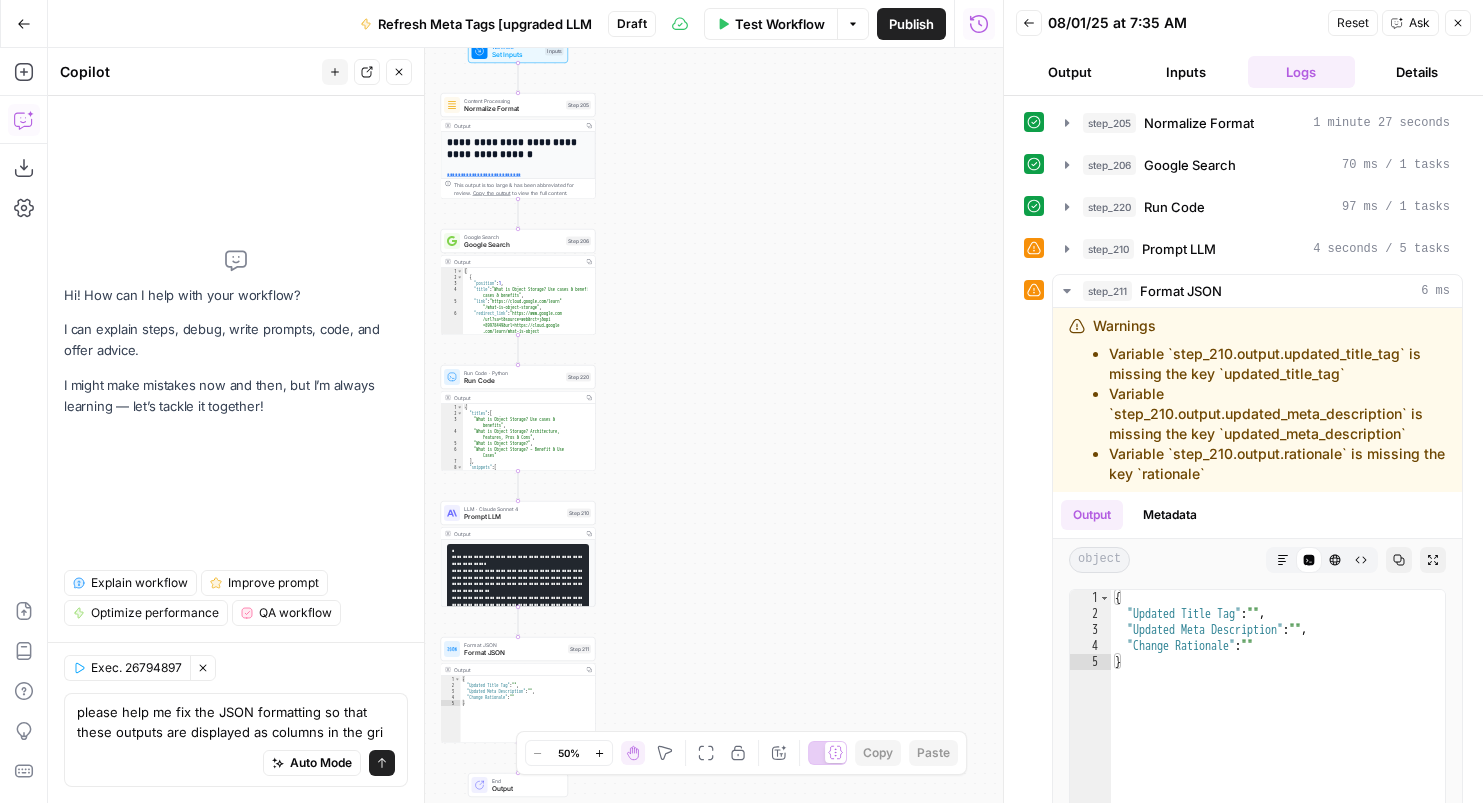 type on "please help me fix the JSON formatting so that these outputs are displayed as columns in the grid" 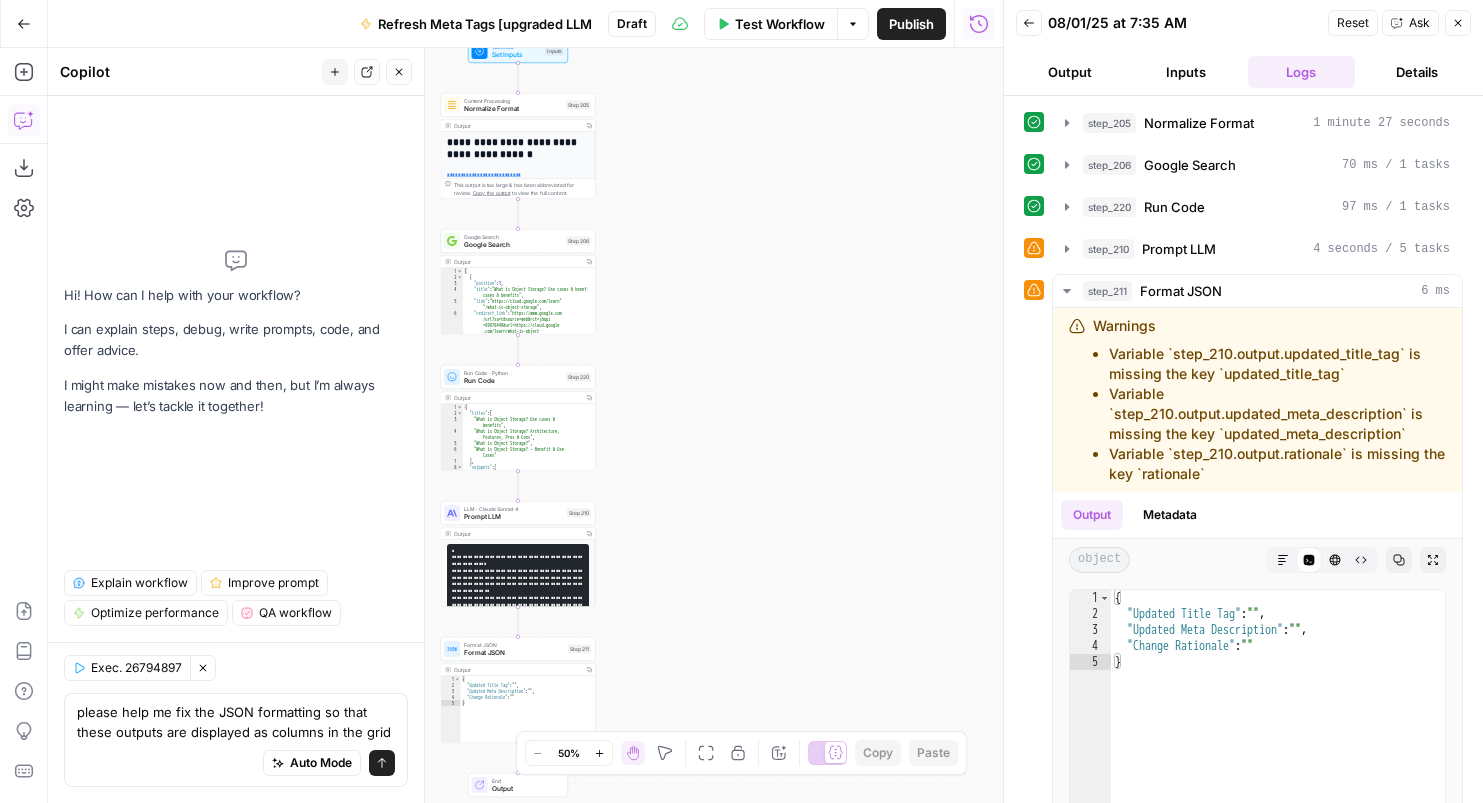 type 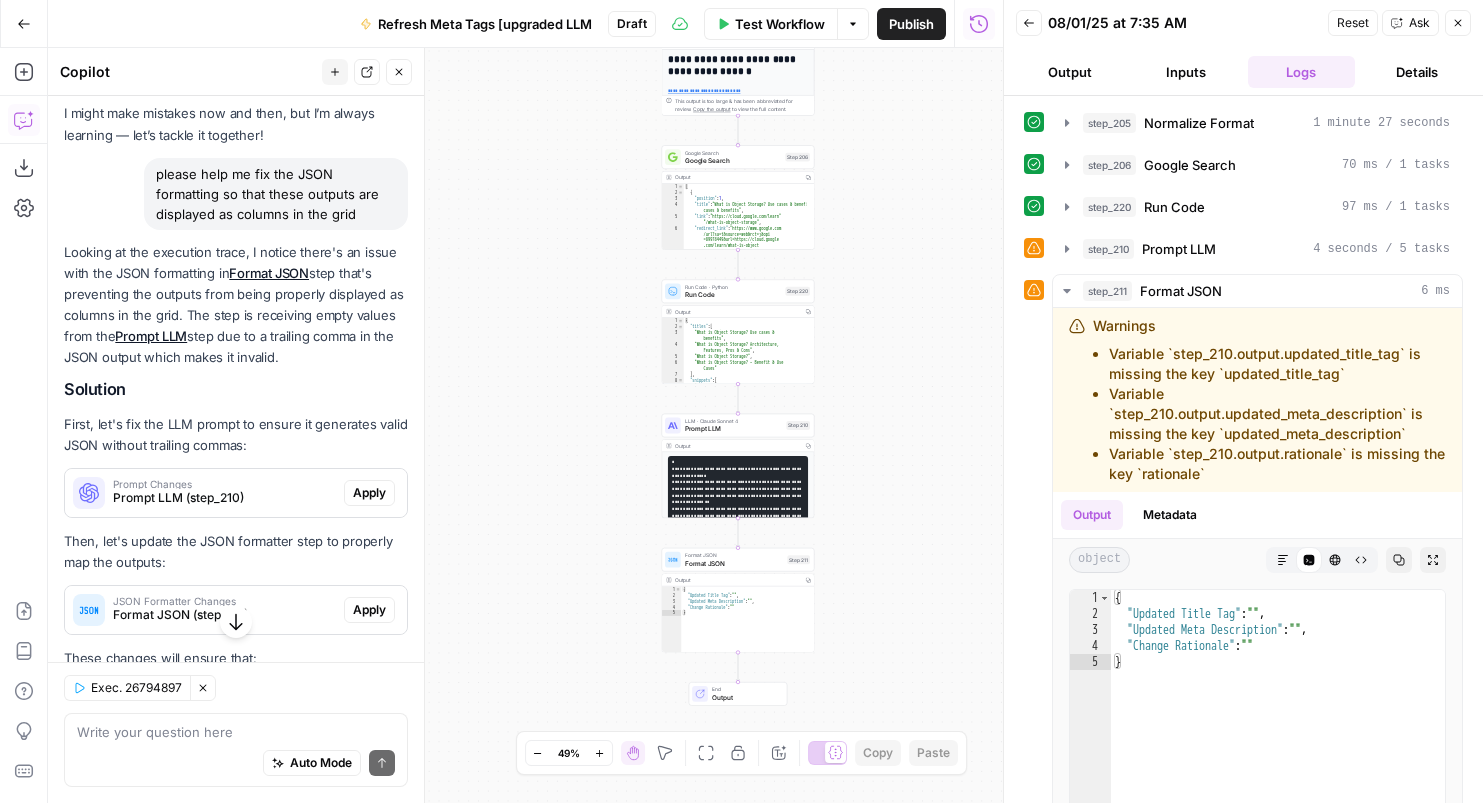 scroll, scrollTop: 234, scrollLeft: 0, axis: vertical 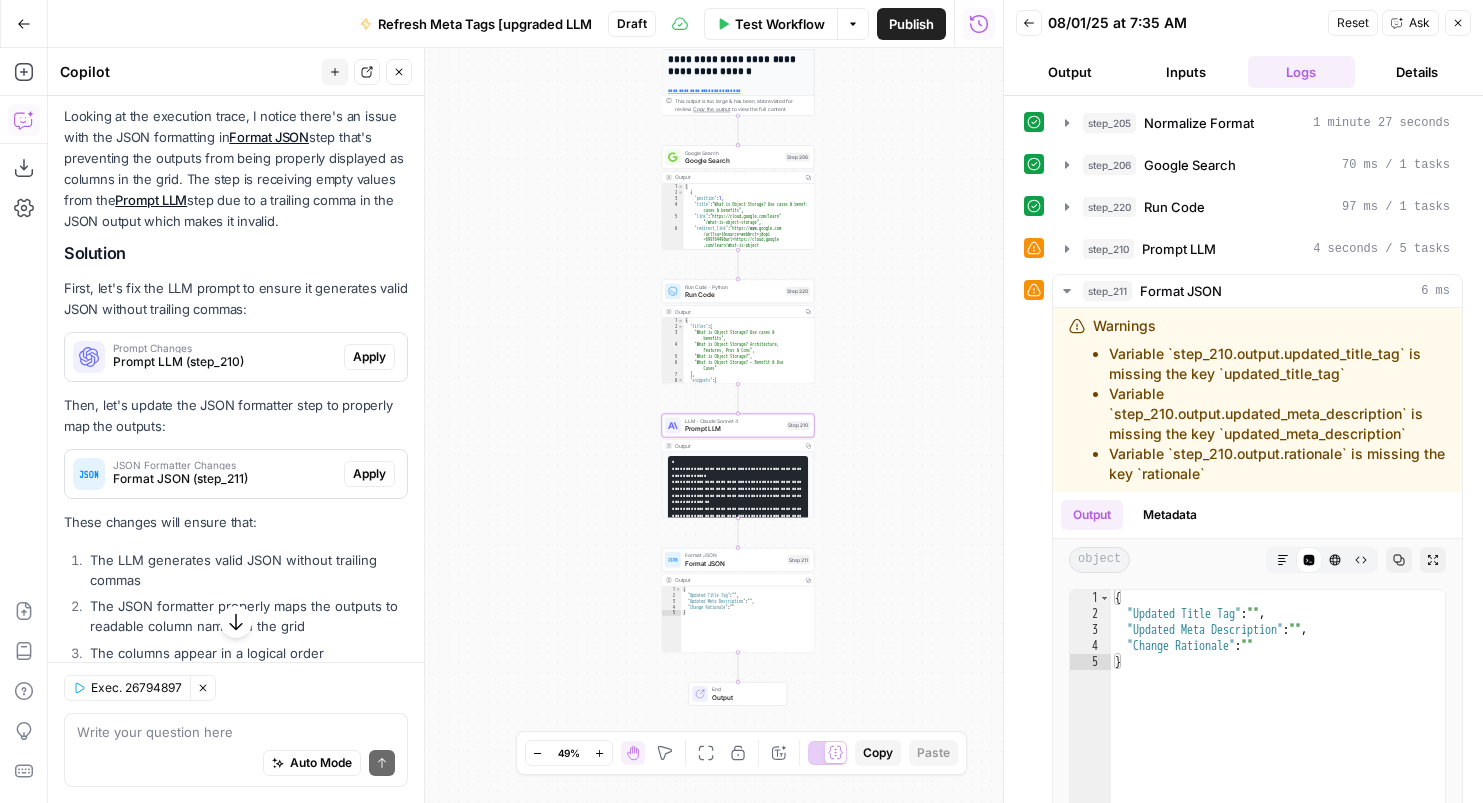 click on "Apply" at bounding box center [369, 357] 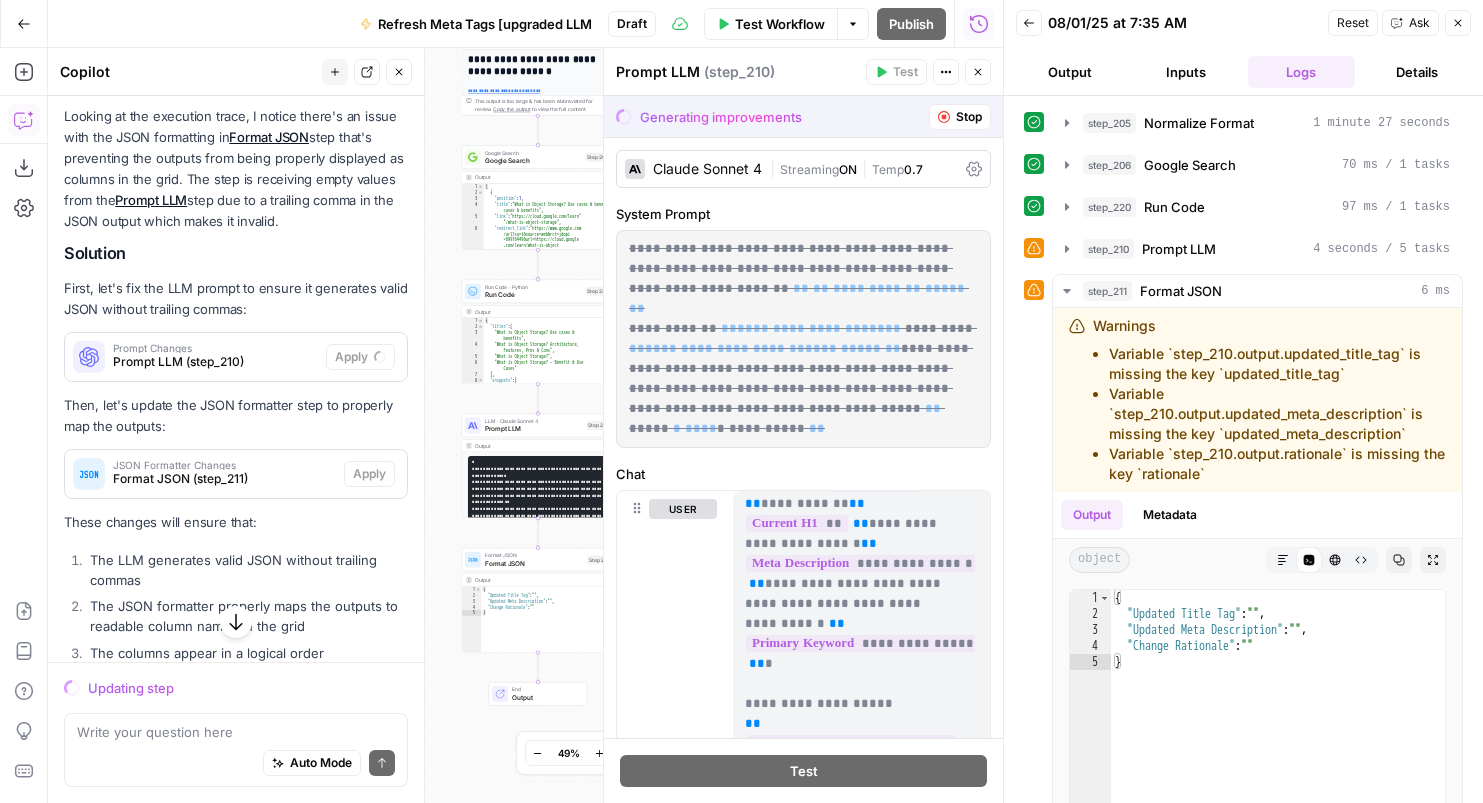 scroll, scrollTop: 0, scrollLeft: 0, axis: both 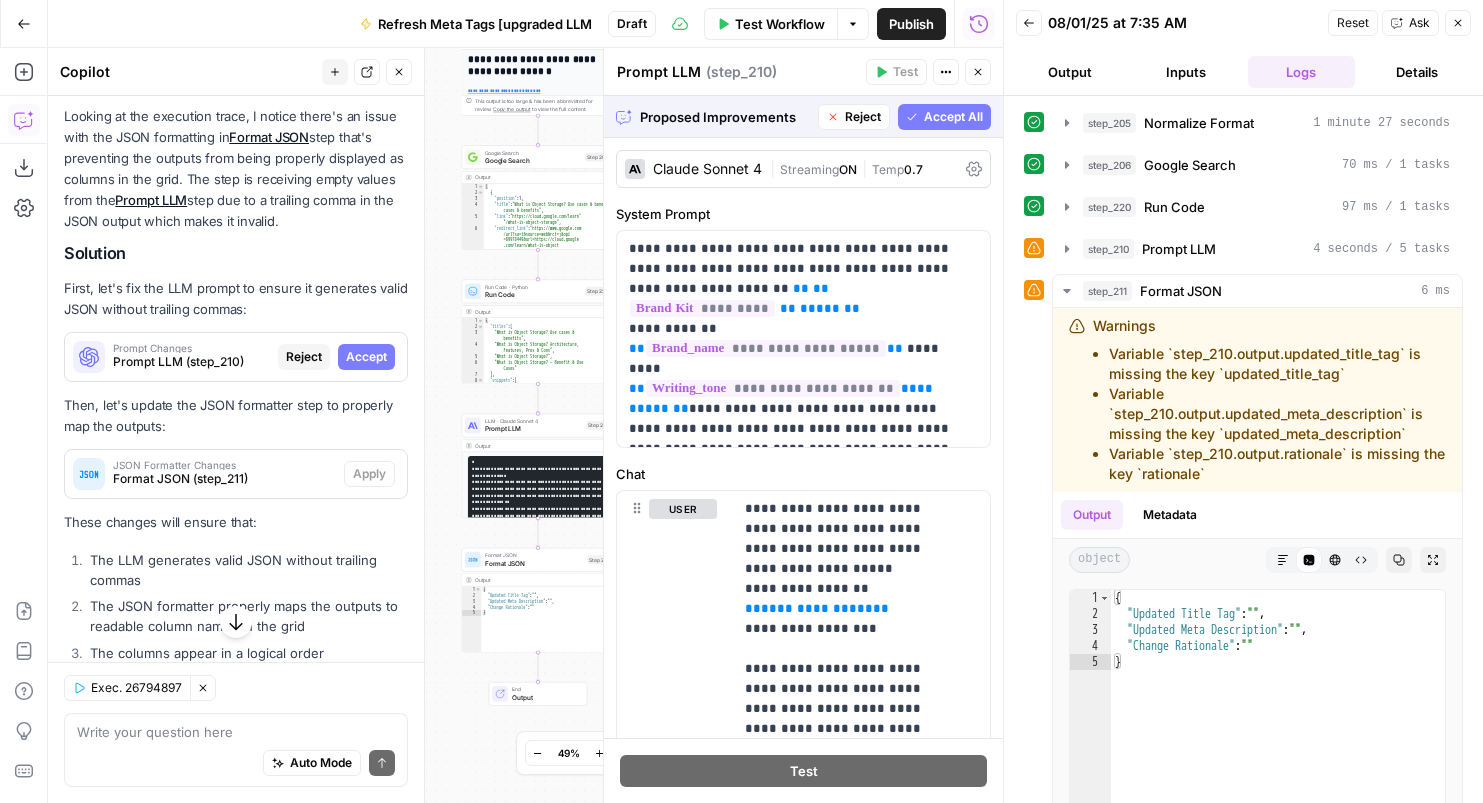 click on "Accept All" at bounding box center [953, 117] 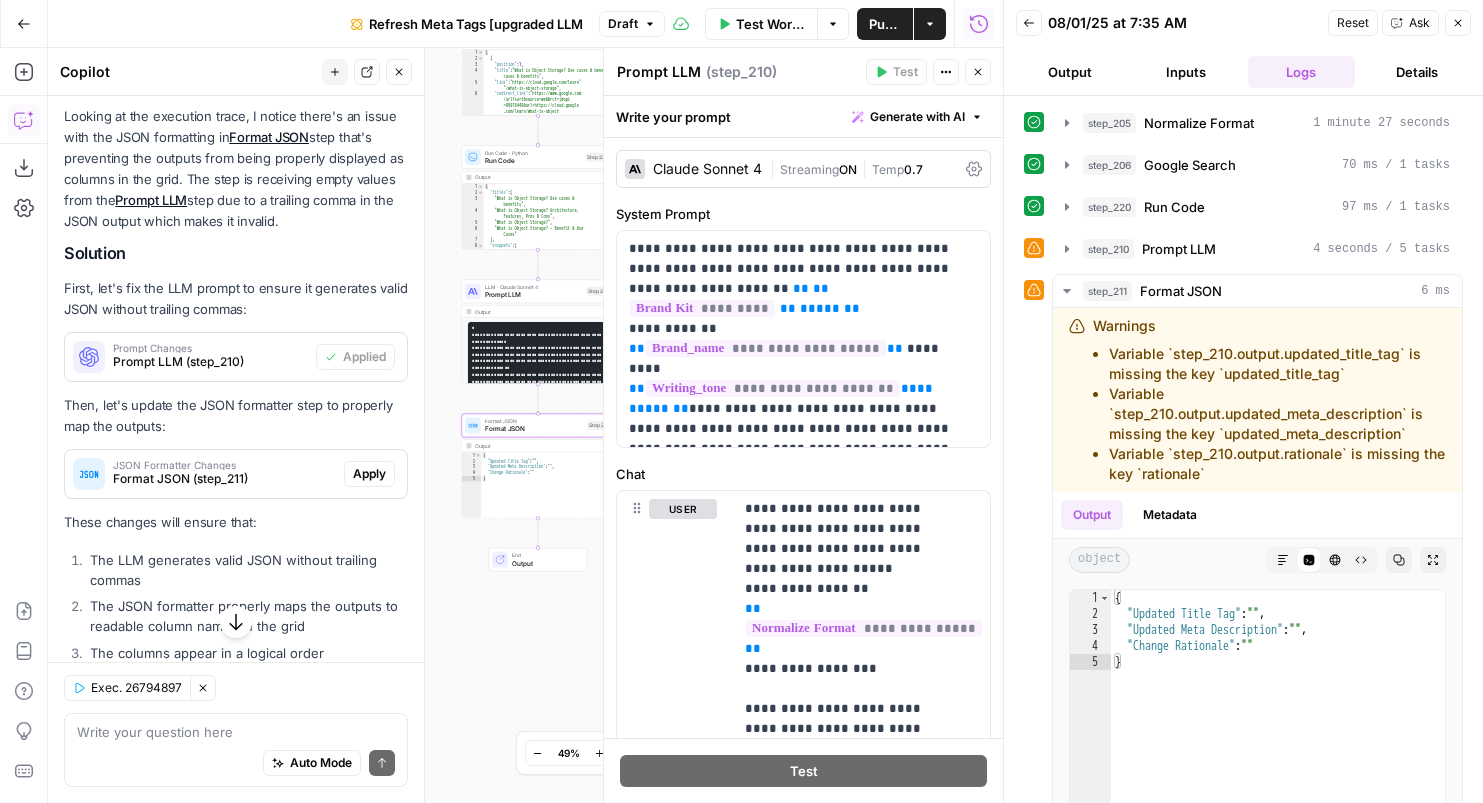 click on "Apply" at bounding box center [369, 474] 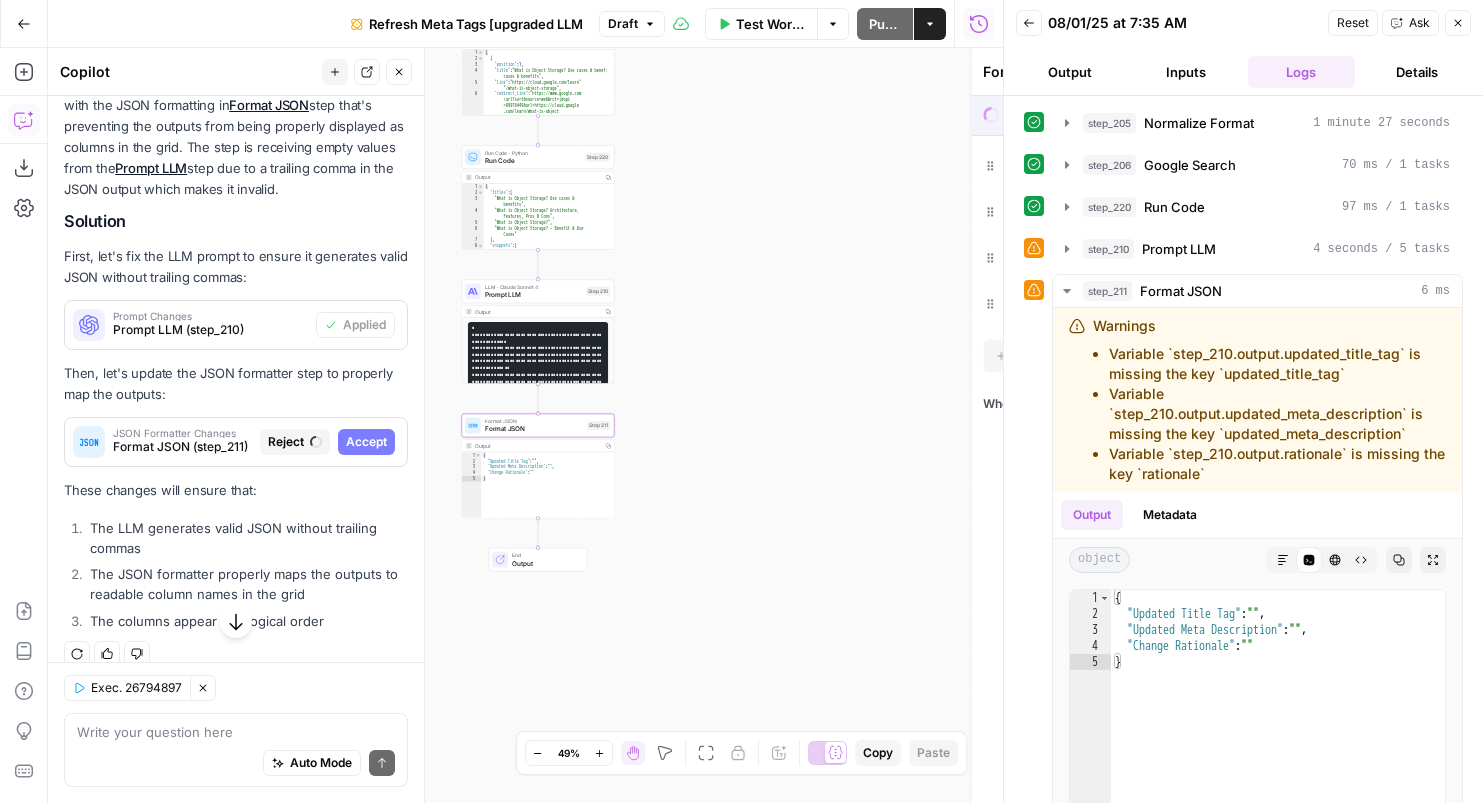 scroll, scrollTop: 234, scrollLeft: 0, axis: vertical 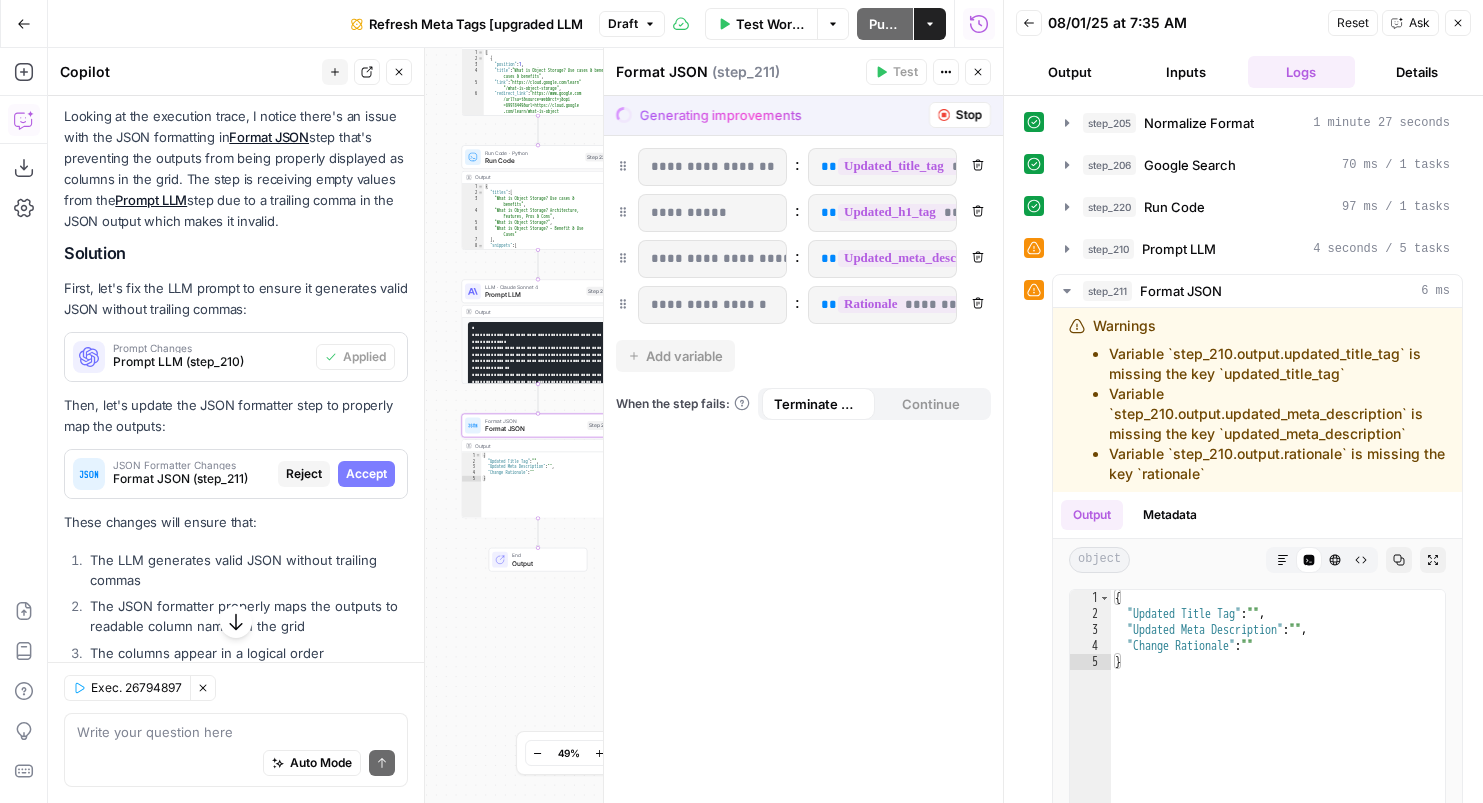 click on "Accept" at bounding box center (366, 474) 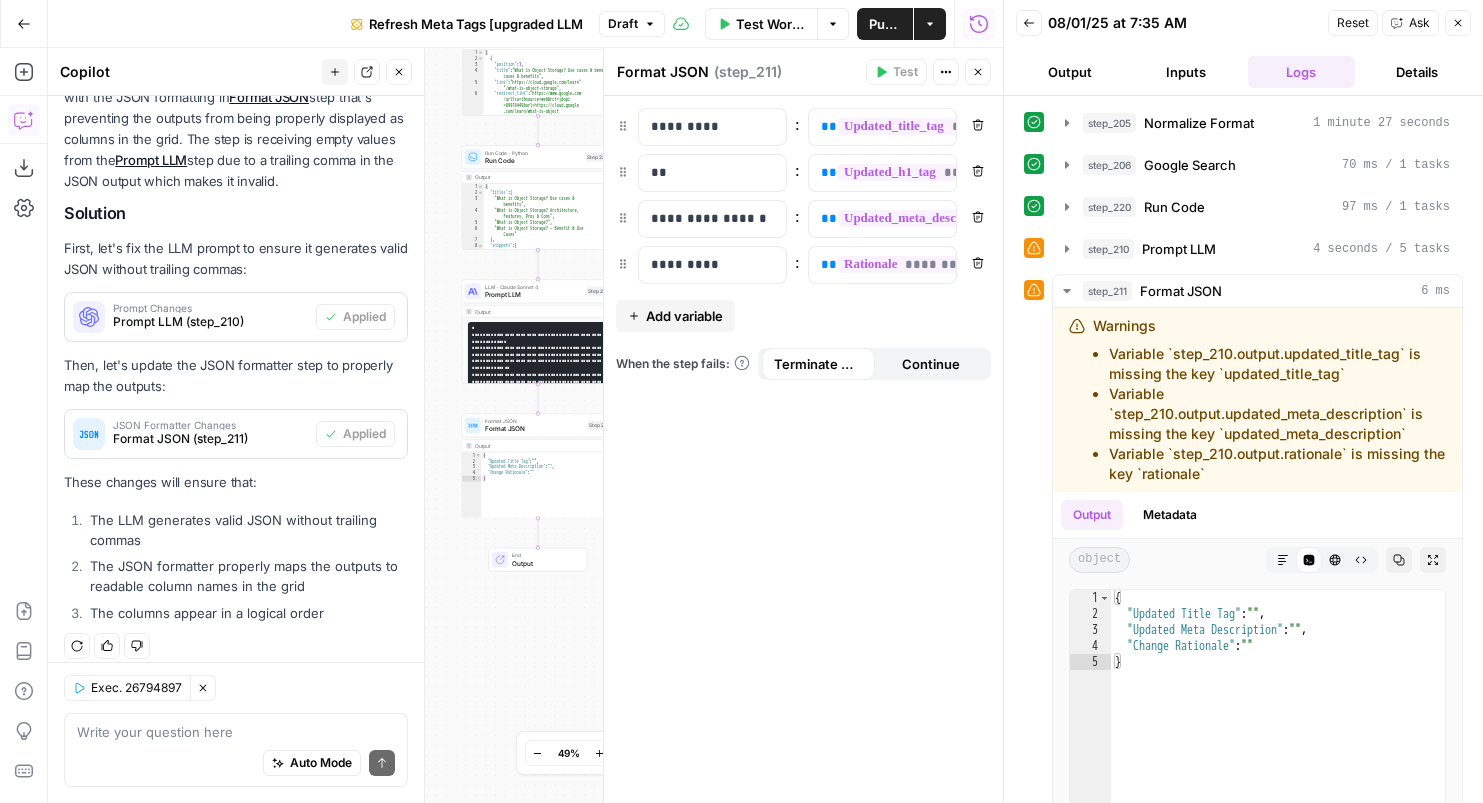 scroll, scrollTop: 321, scrollLeft: 0, axis: vertical 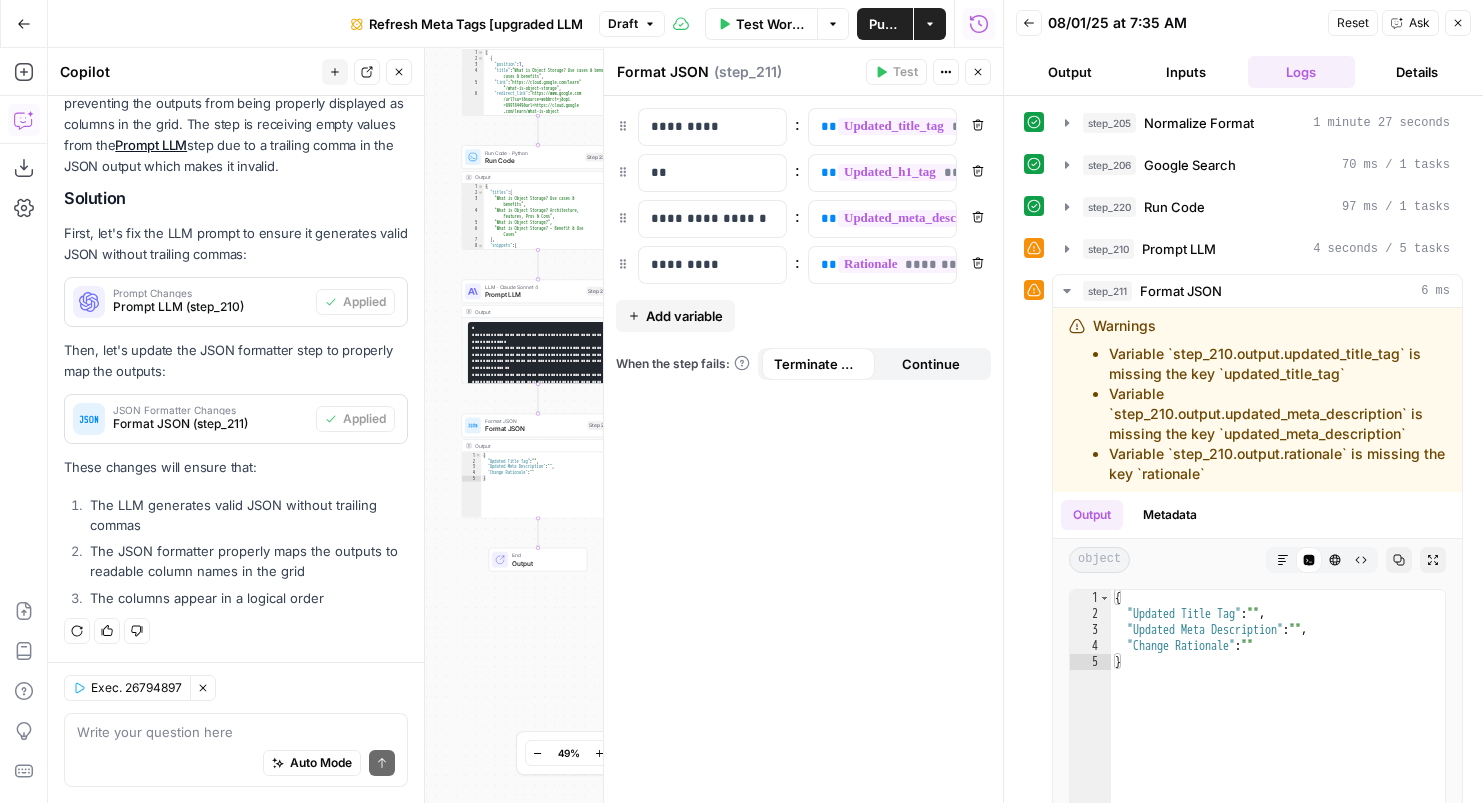 click on "Publish" at bounding box center (885, 24) 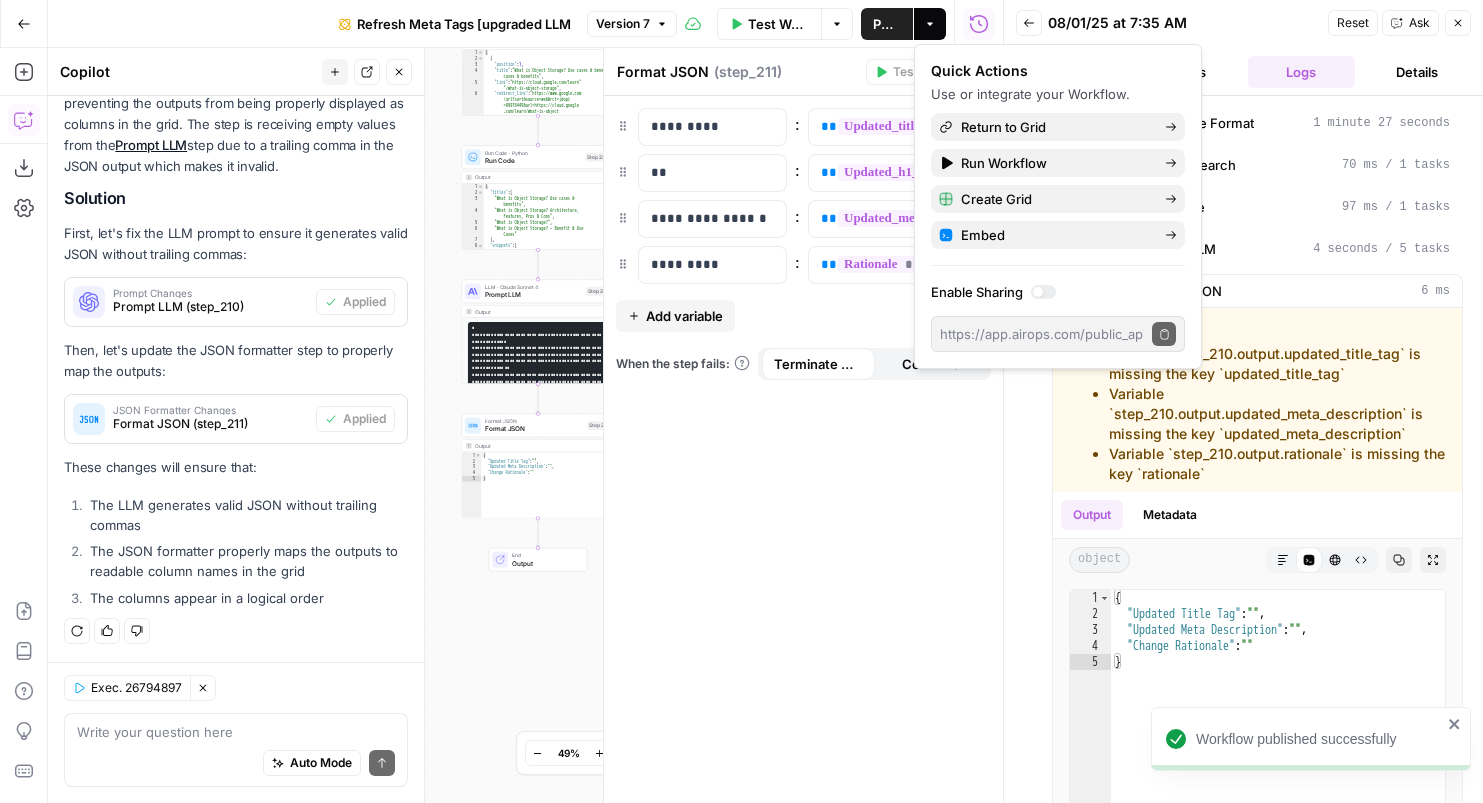 click on "Actions" at bounding box center [930, 24] 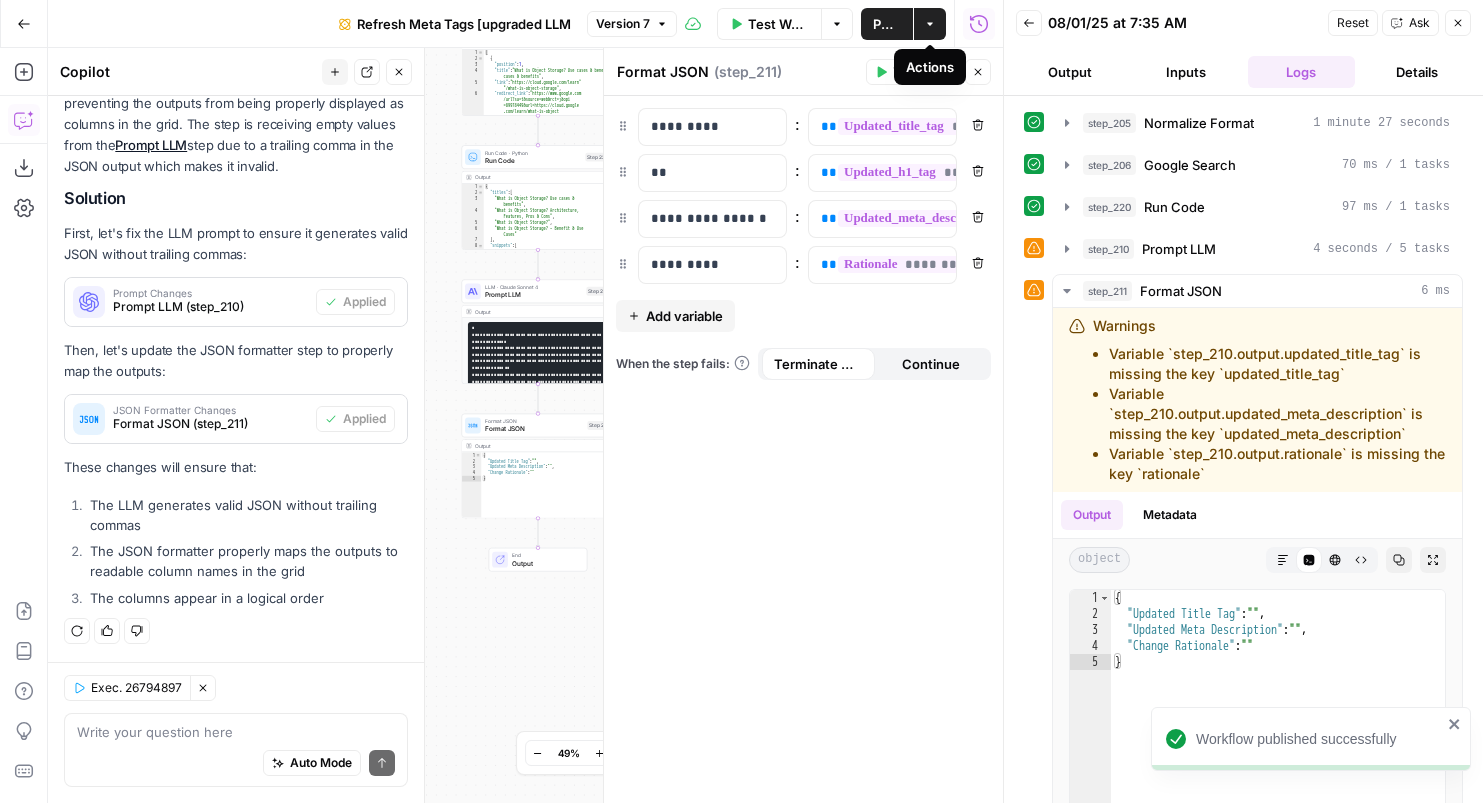 click 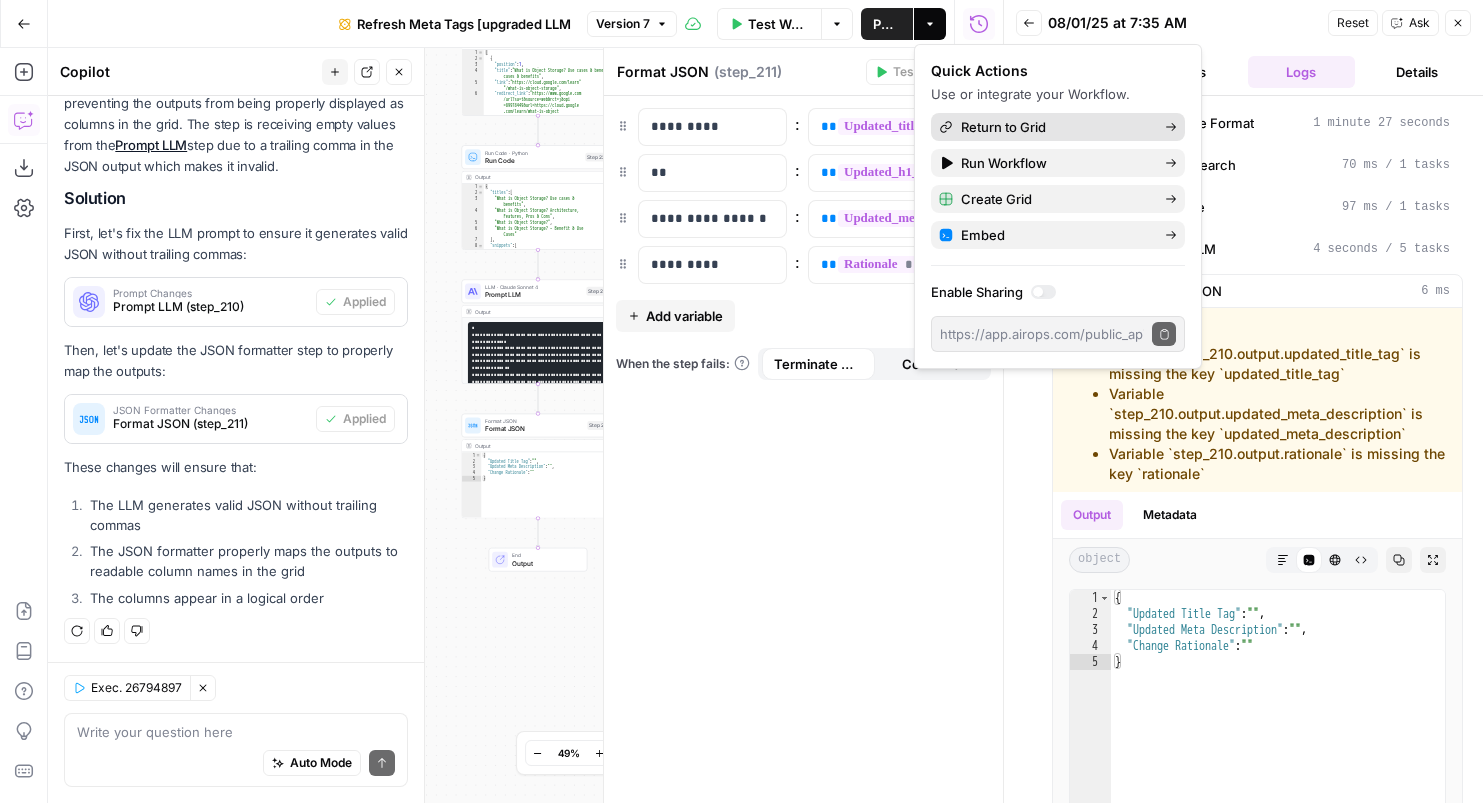 click on "Return to Grid" at bounding box center (1055, 127) 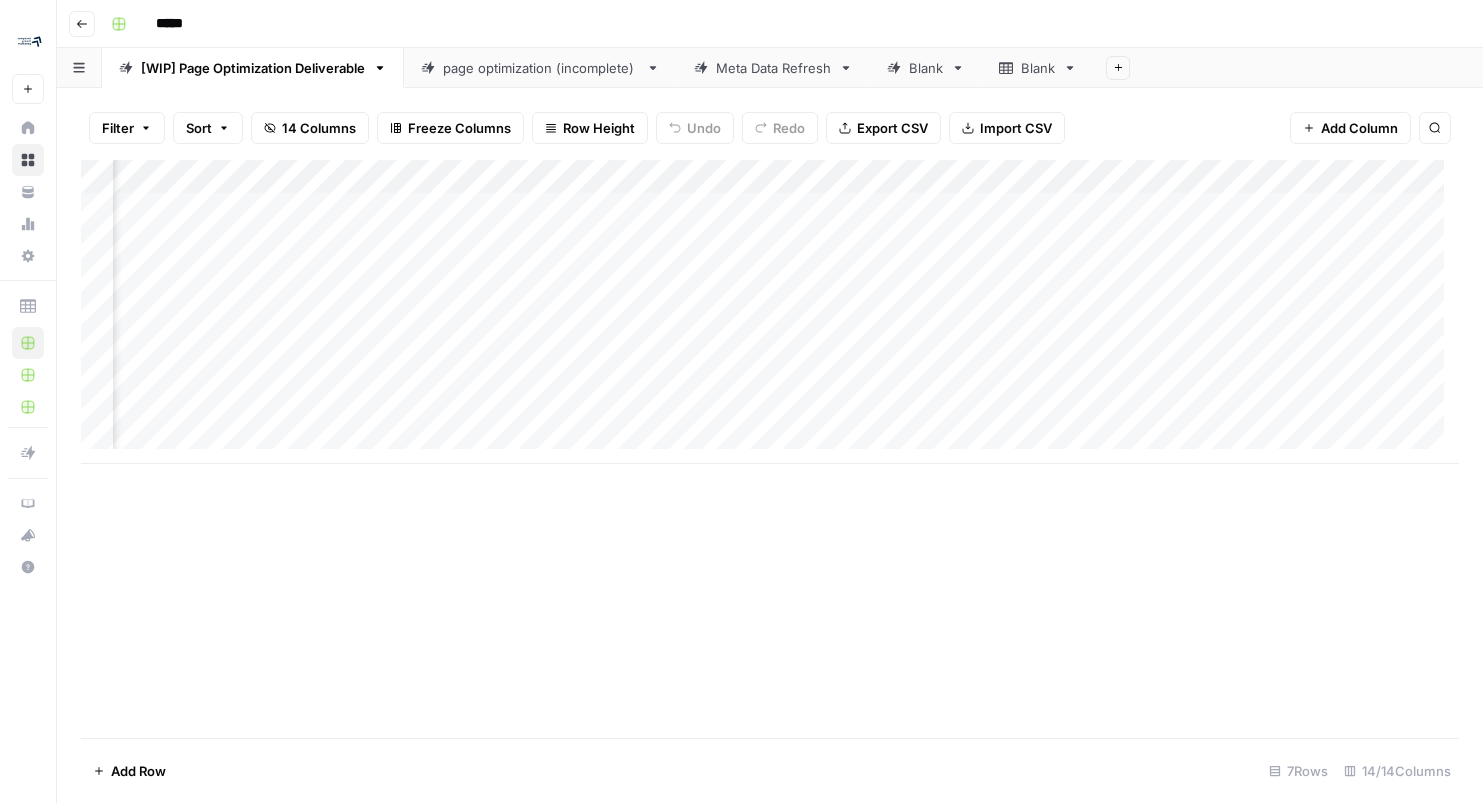 scroll, scrollTop: 0, scrollLeft: 1170, axis: horizontal 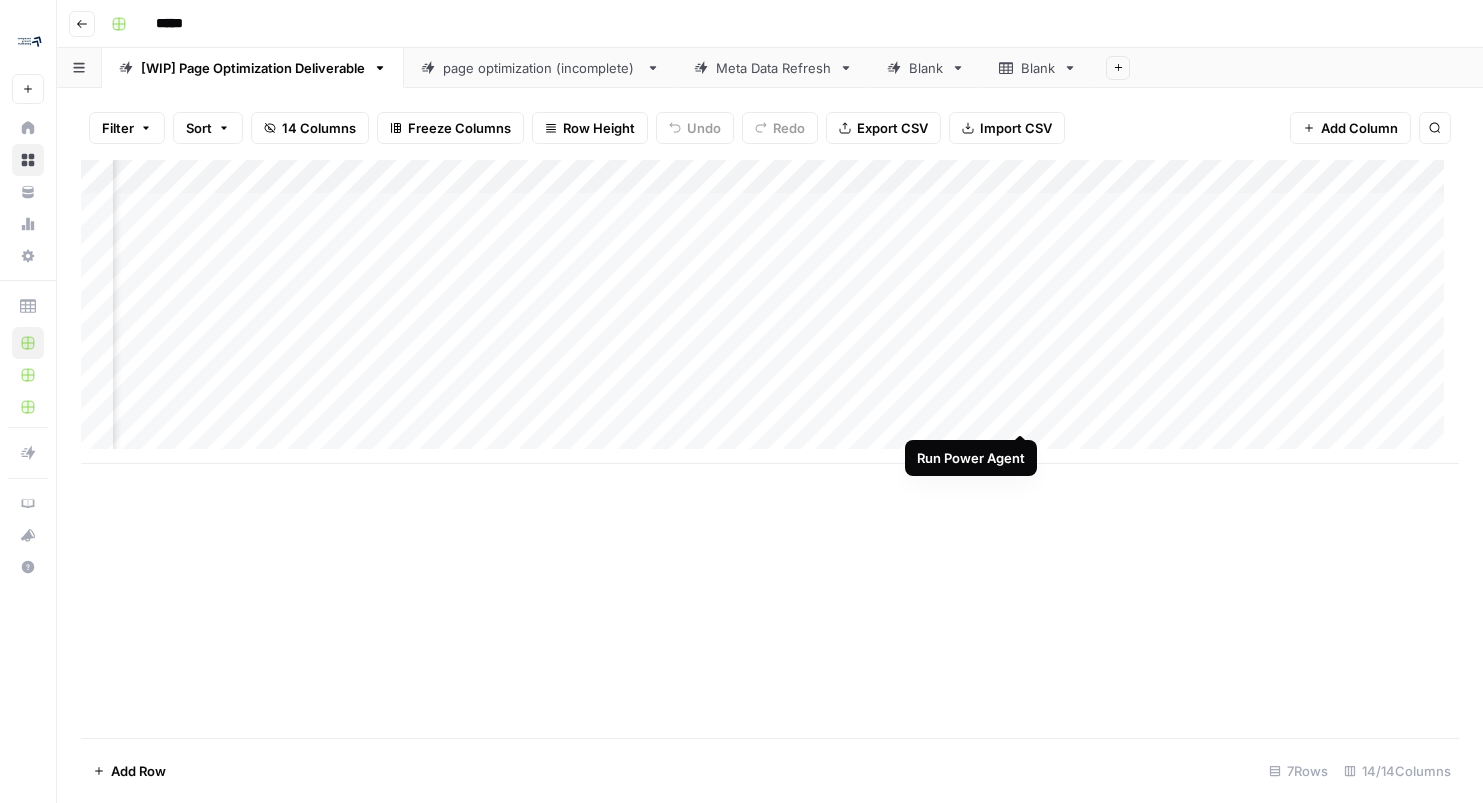 click on "Add Column" at bounding box center (770, 312) 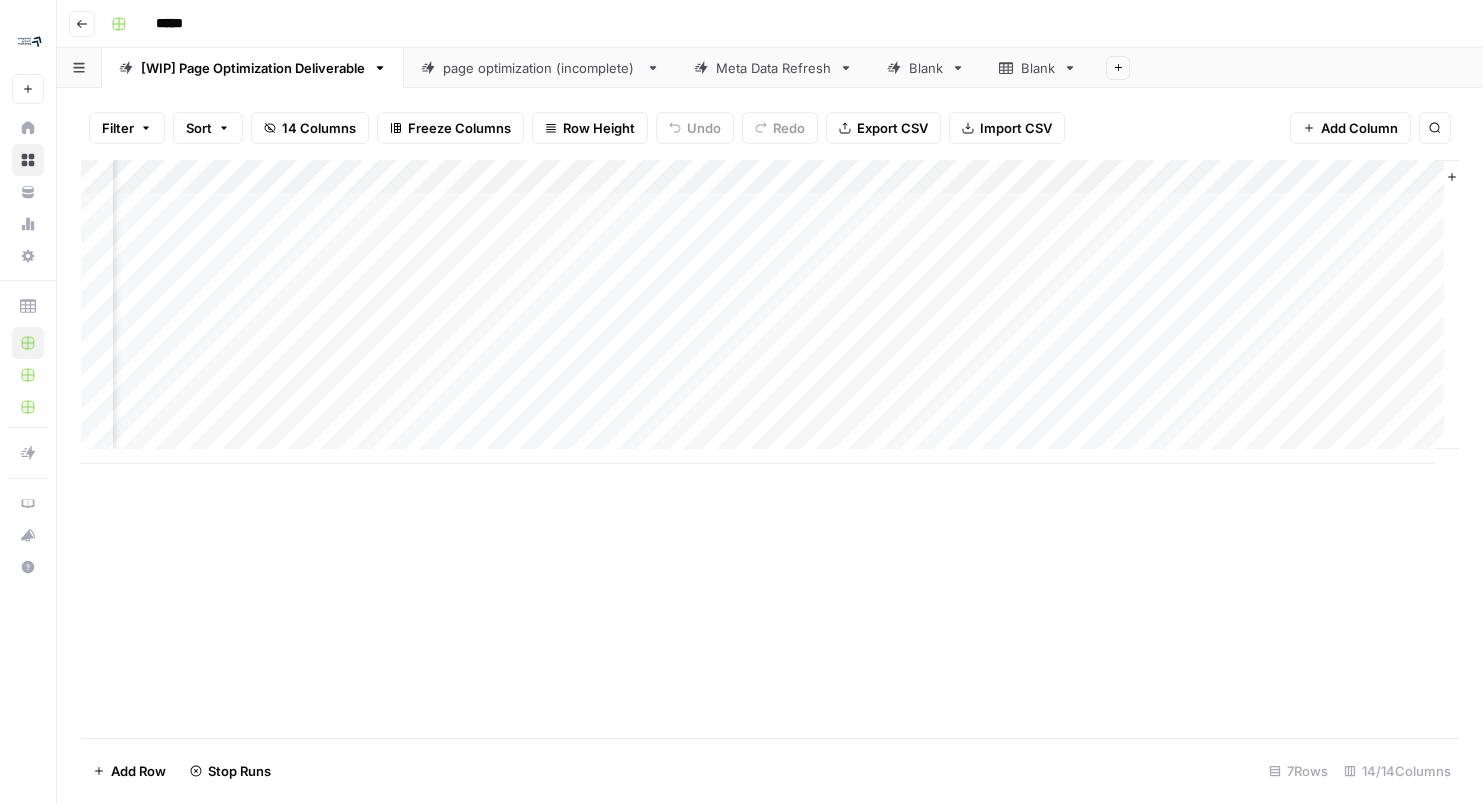 scroll, scrollTop: 0, scrollLeft: 1417, axis: horizontal 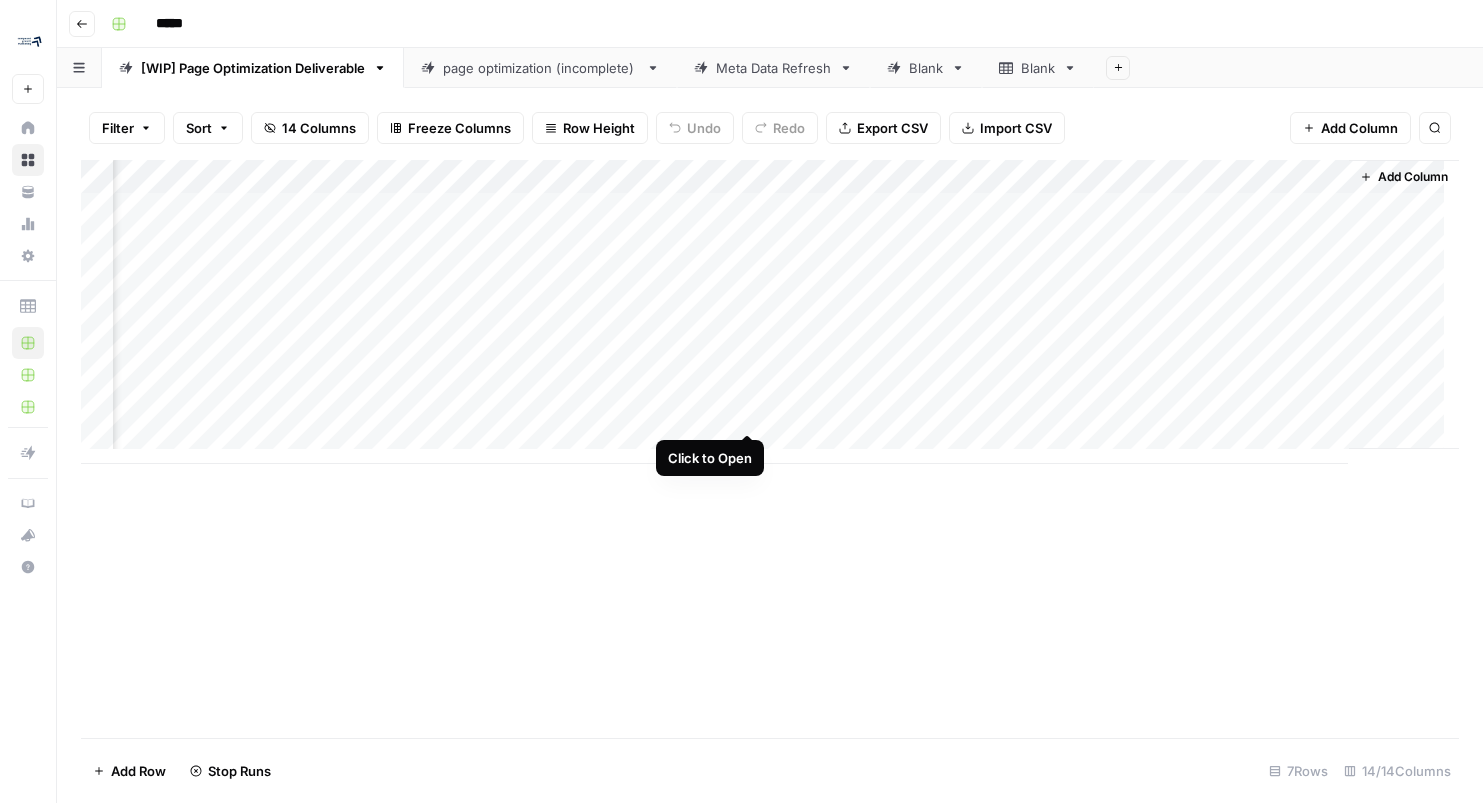 click on "Add Column" at bounding box center [770, 312] 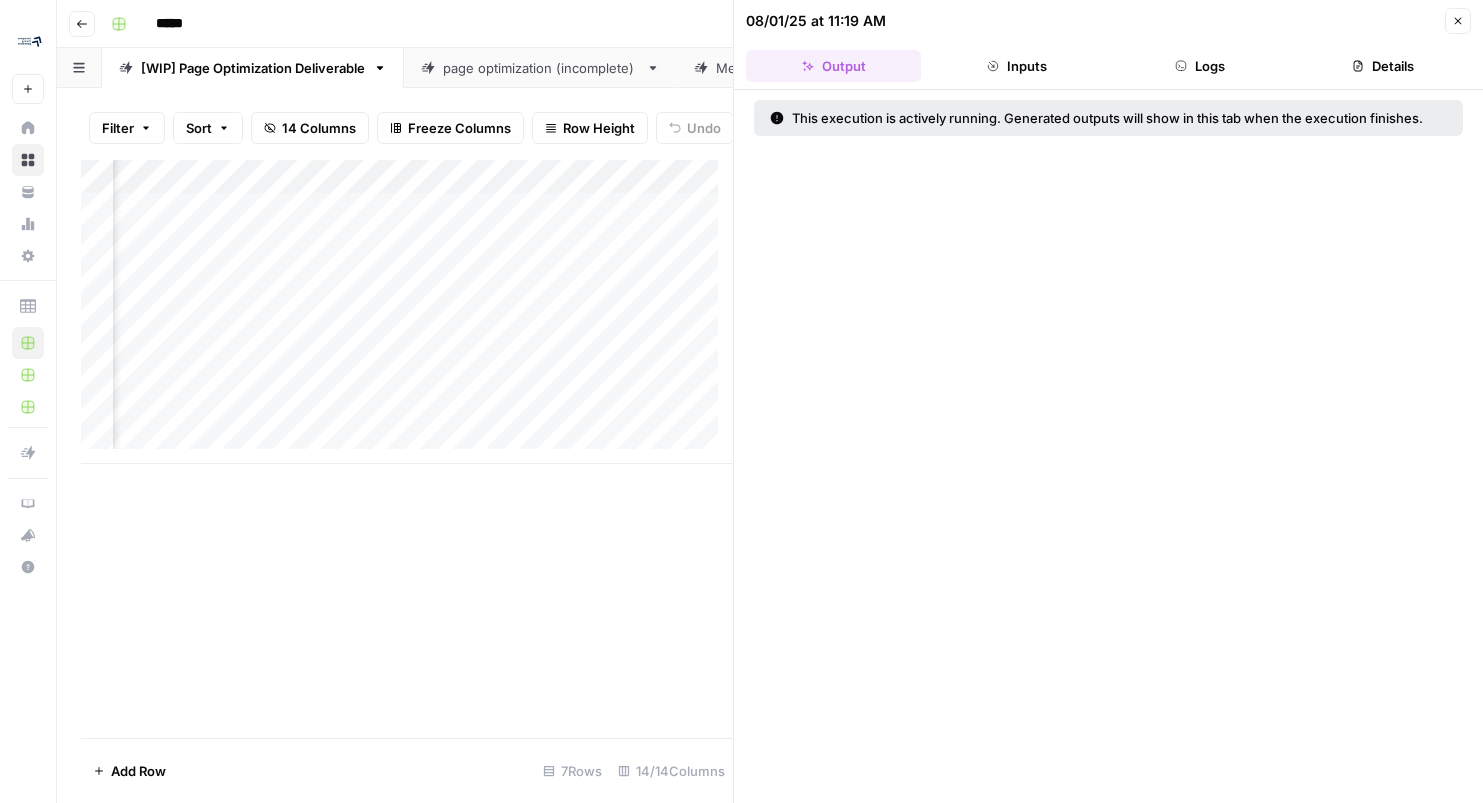 click on "Logs" at bounding box center (1200, 66) 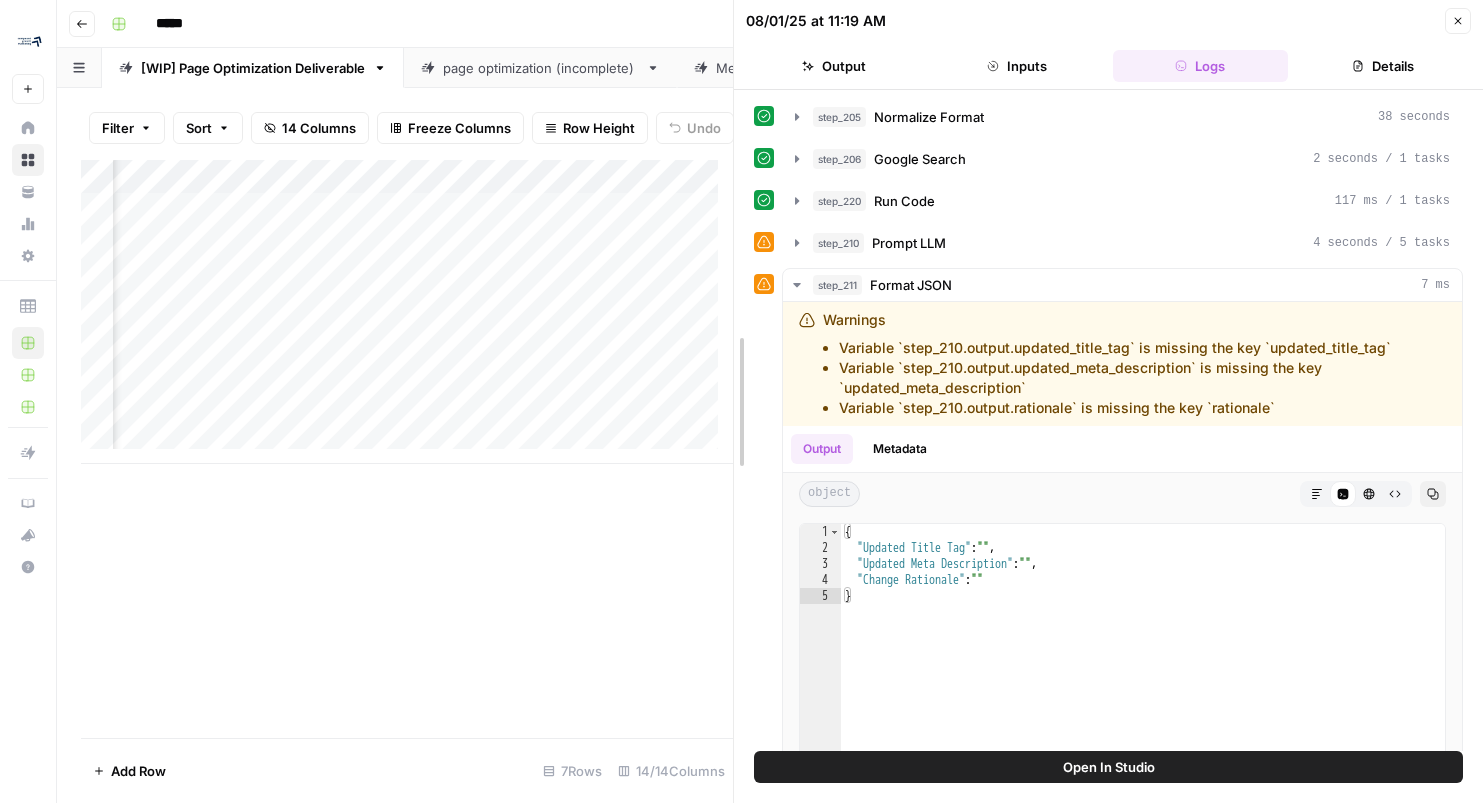 drag, startPoint x: 736, startPoint y: 436, endPoint x: 1196, endPoint y: 440, distance: 460.0174 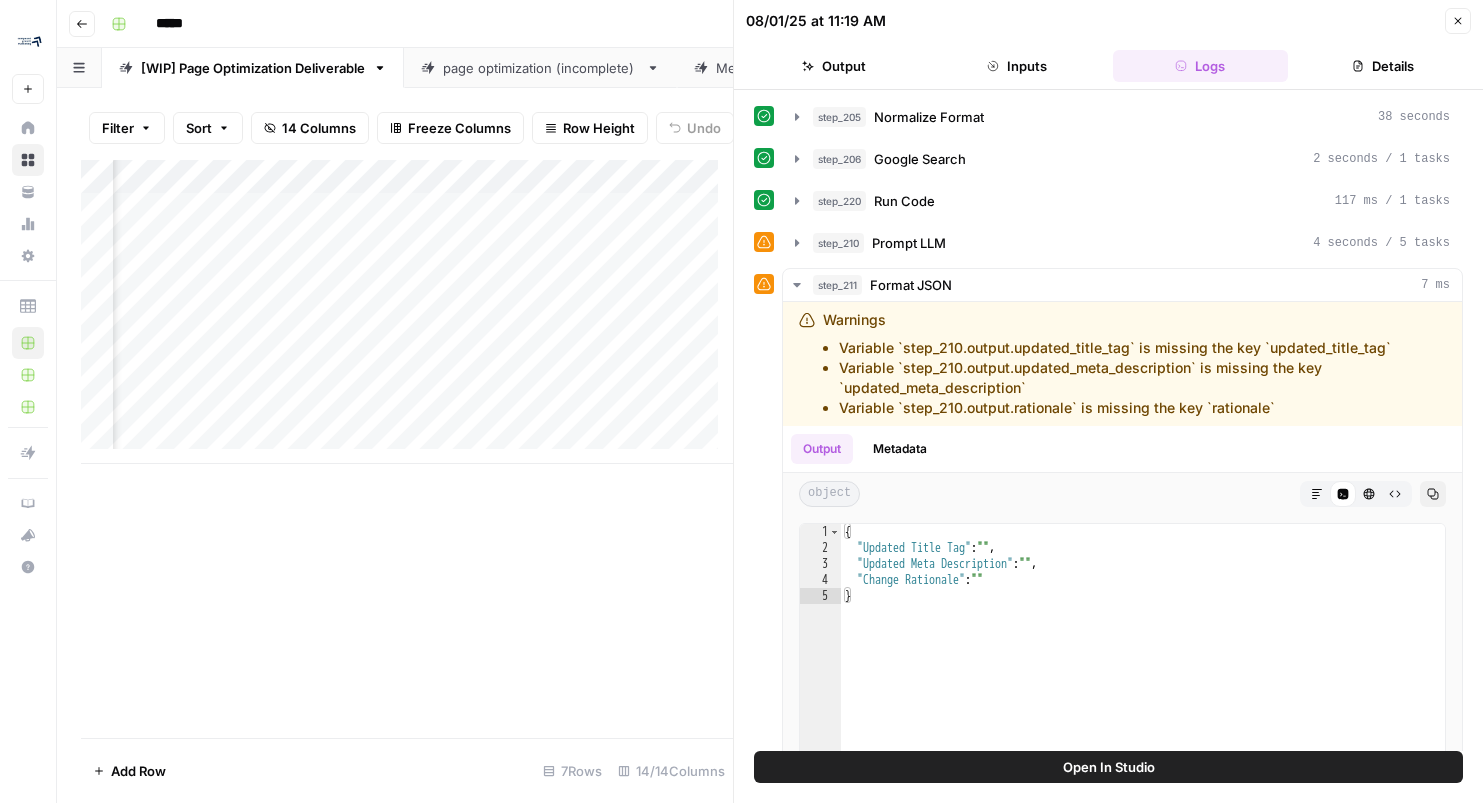 scroll, scrollTop: 0, scrollLeft: 1728, axis: horizontal 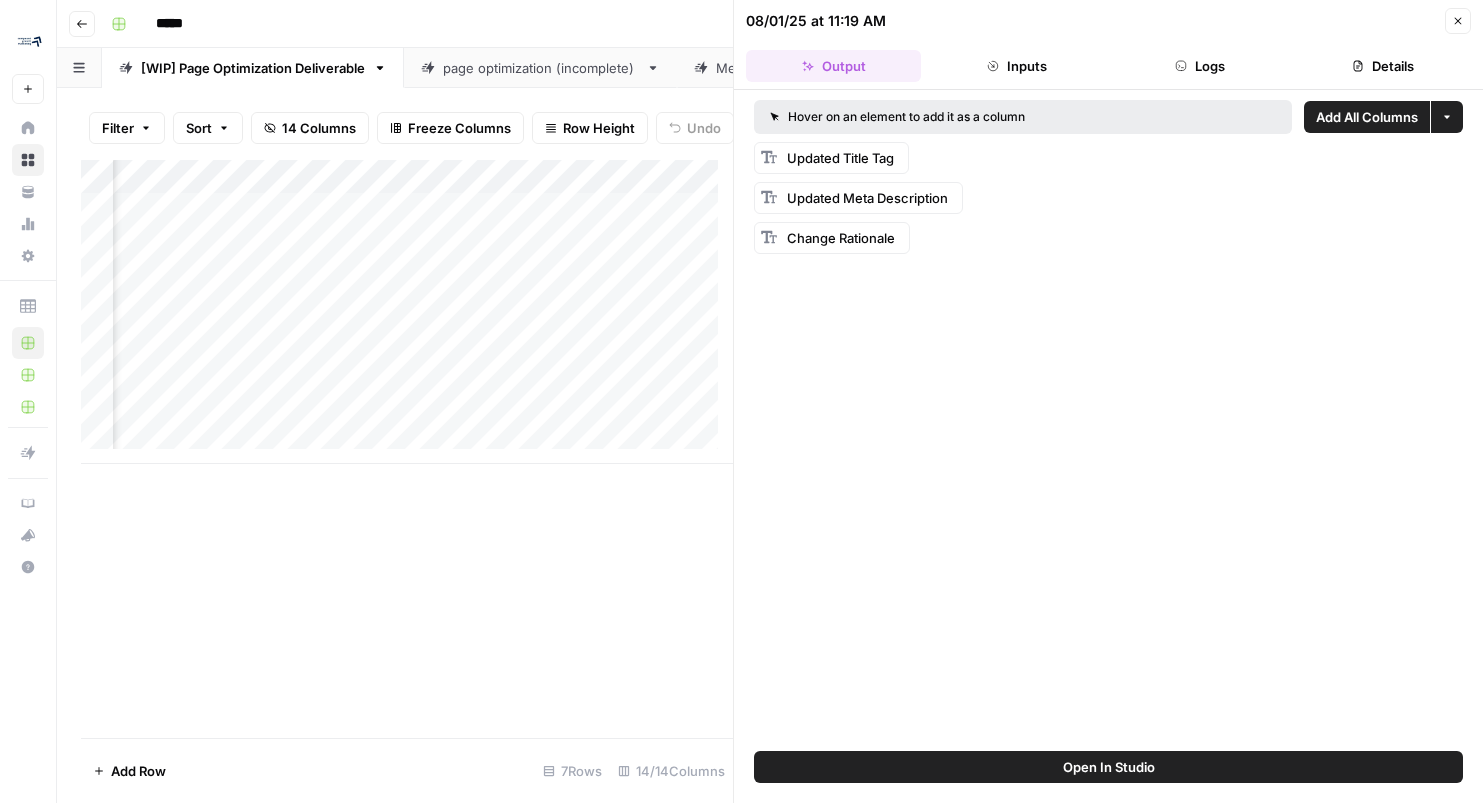 click on "Inputs" at bounding box center (1016, 66) 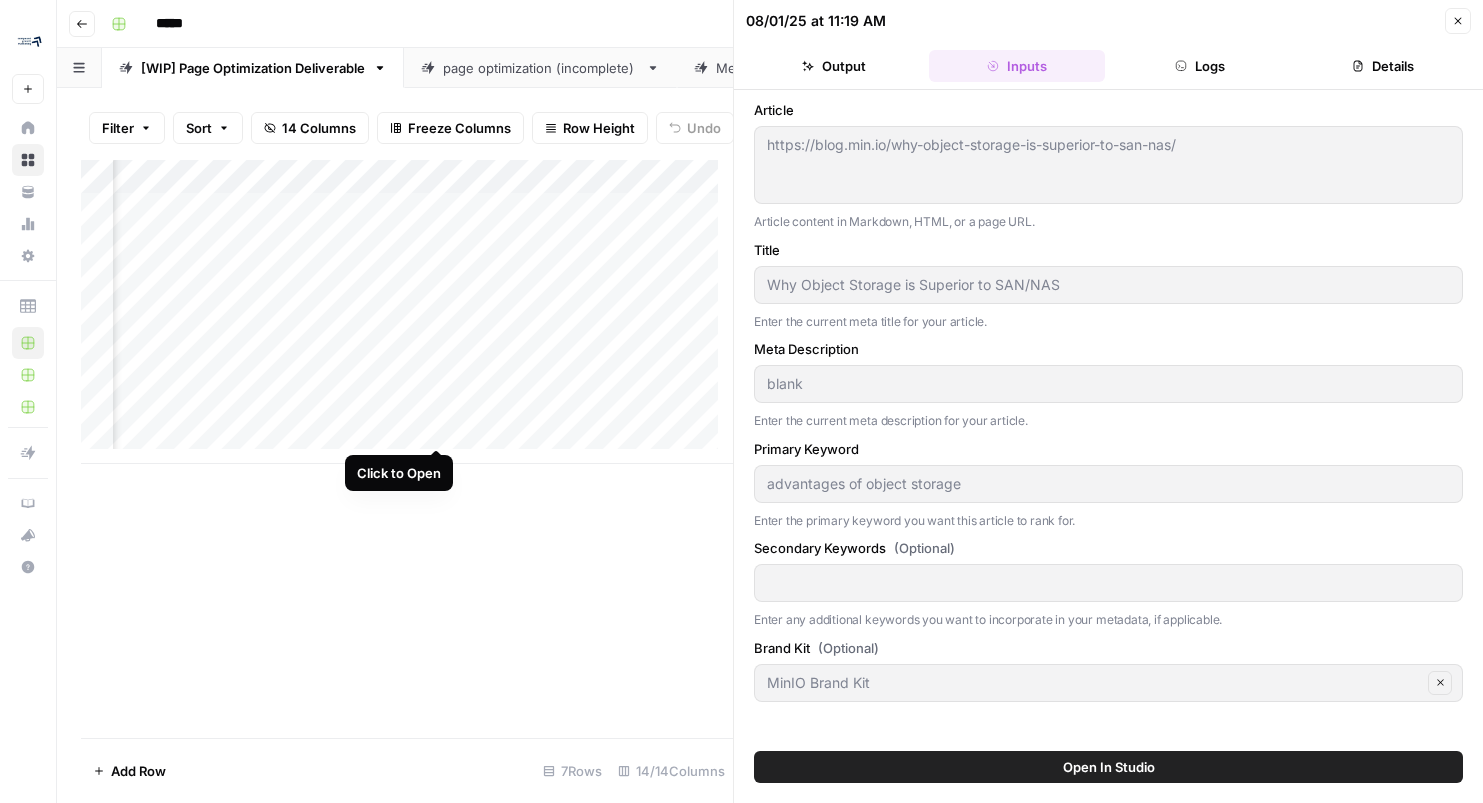 click on "Add Column" at bounding box center [407, 312] 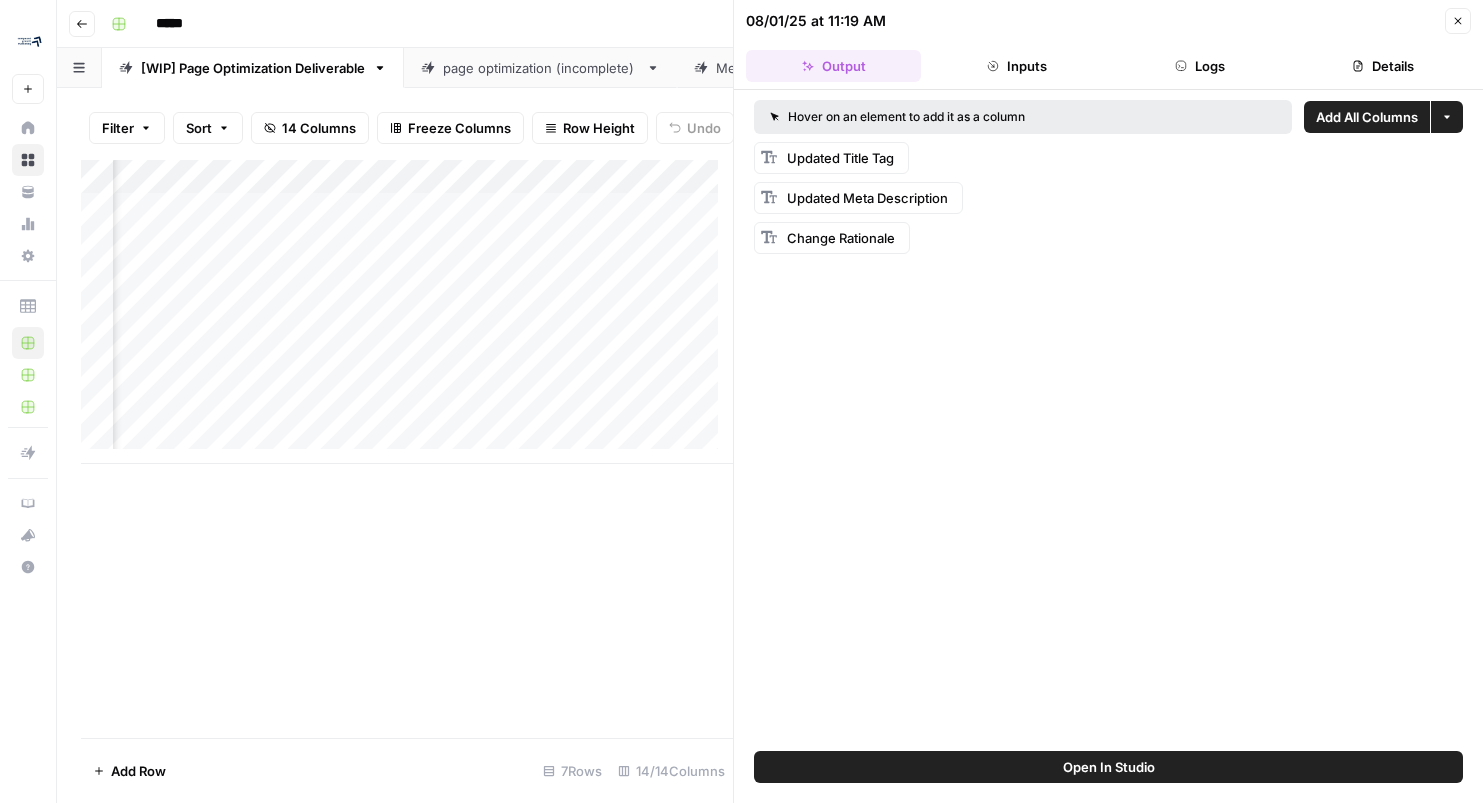click on "Open In Studio" at bounding box center [1108, 767] 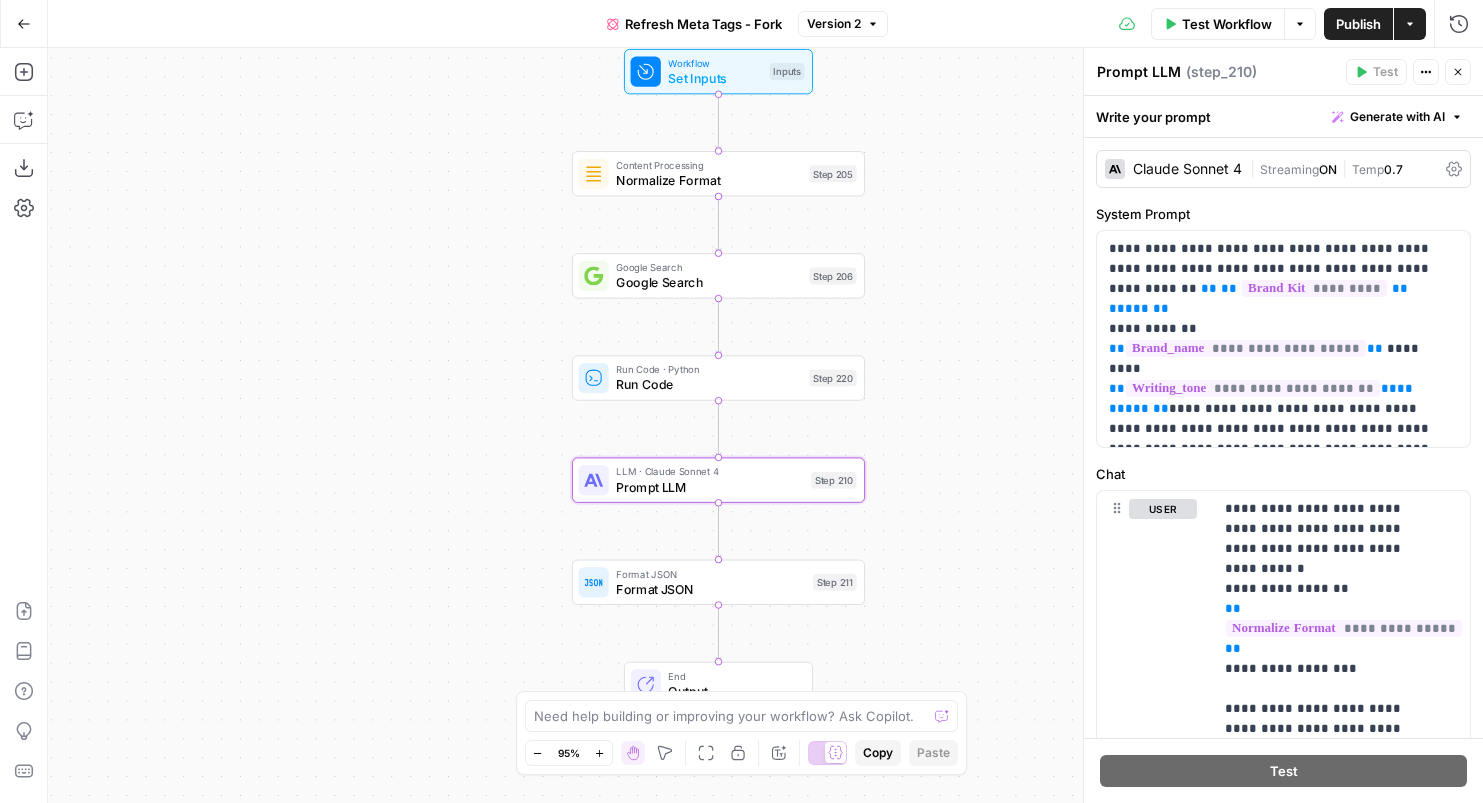 scroll, scrollTop: 0, scrollLeft: 0, axis: both 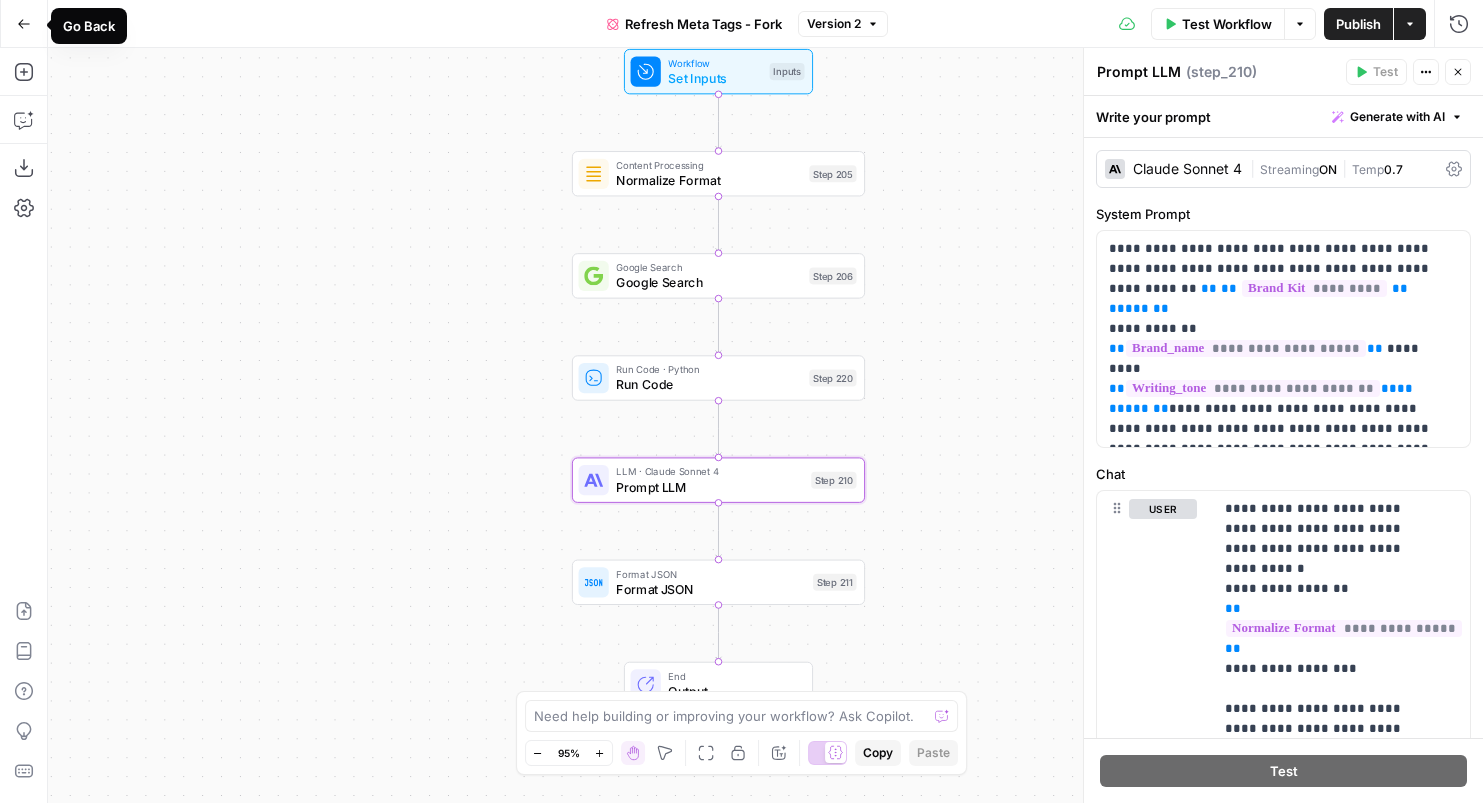 click 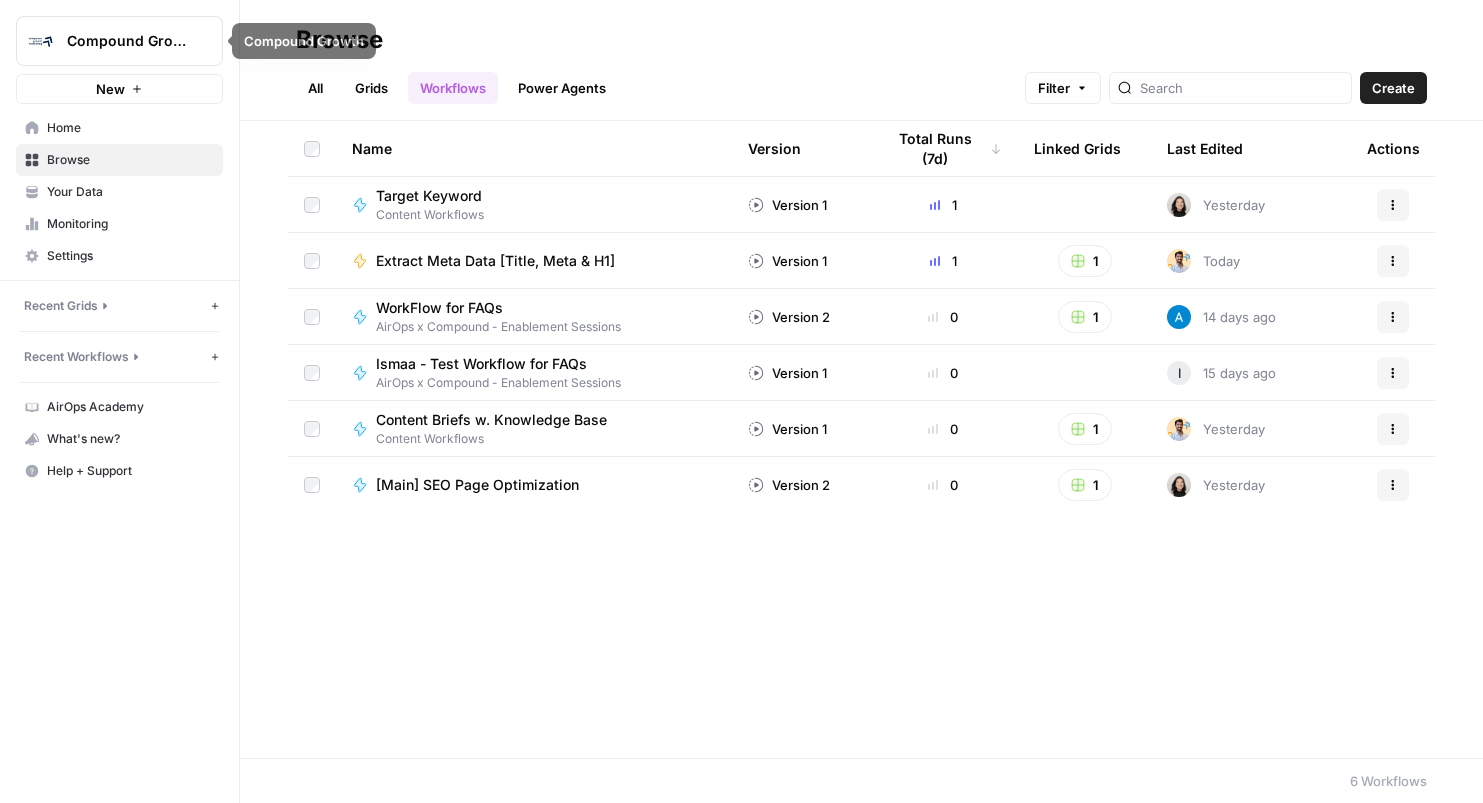 click on "Your Data" at bounding box center [130, 192] 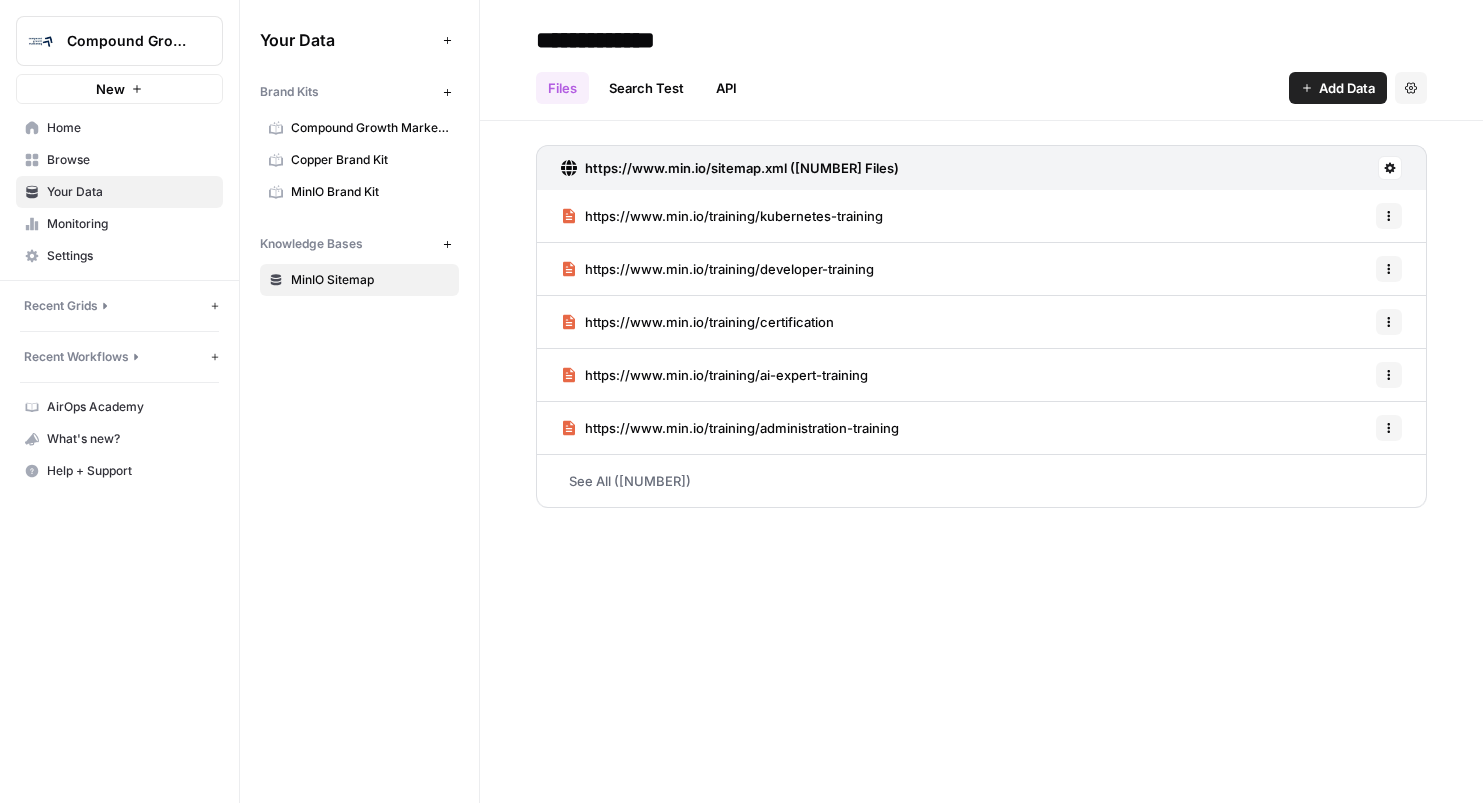 click on "See All ([NUMBER])" at bounding box center (981, 481) 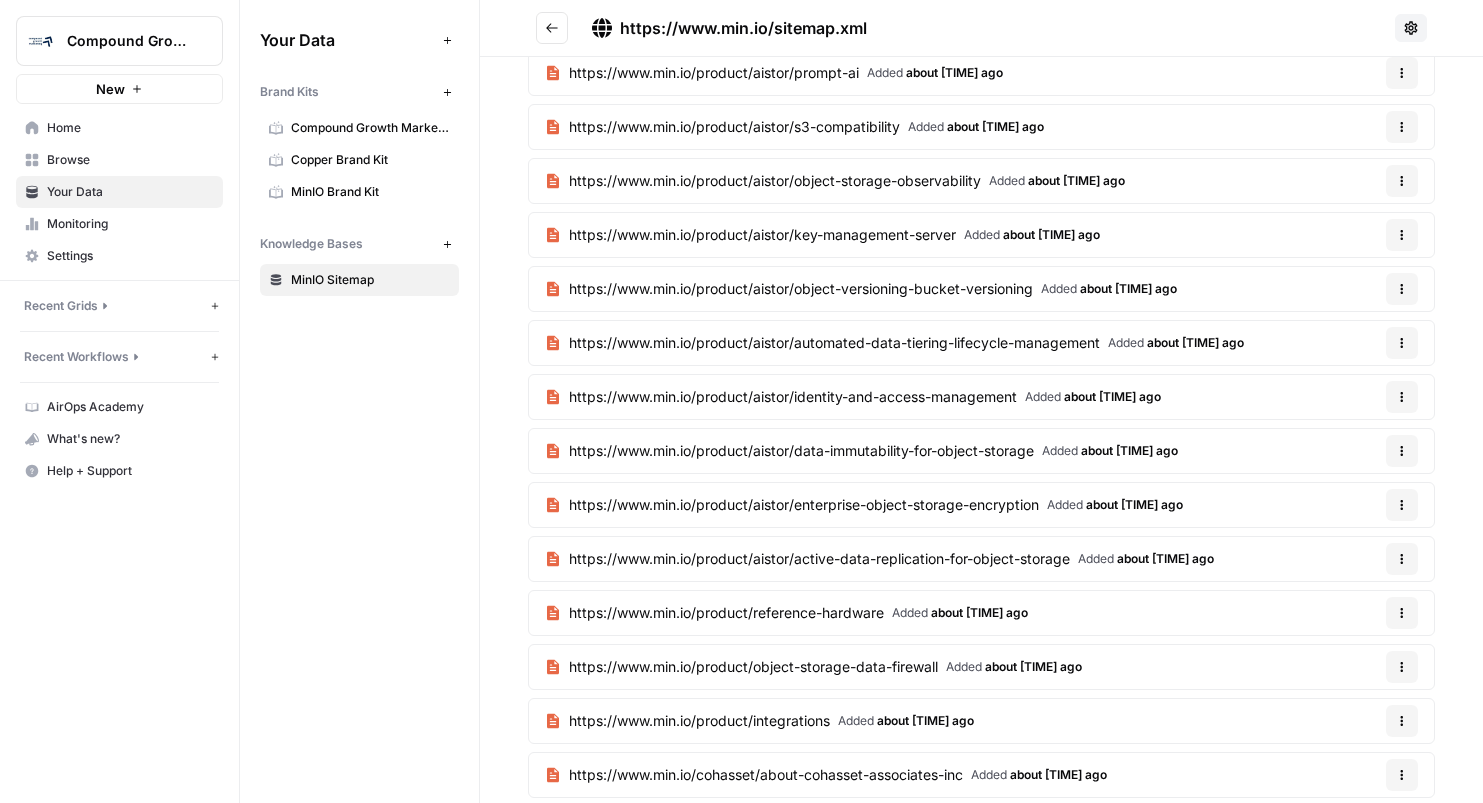 scroll, scrollTop: 0, scrollLeft: 0, axis: both 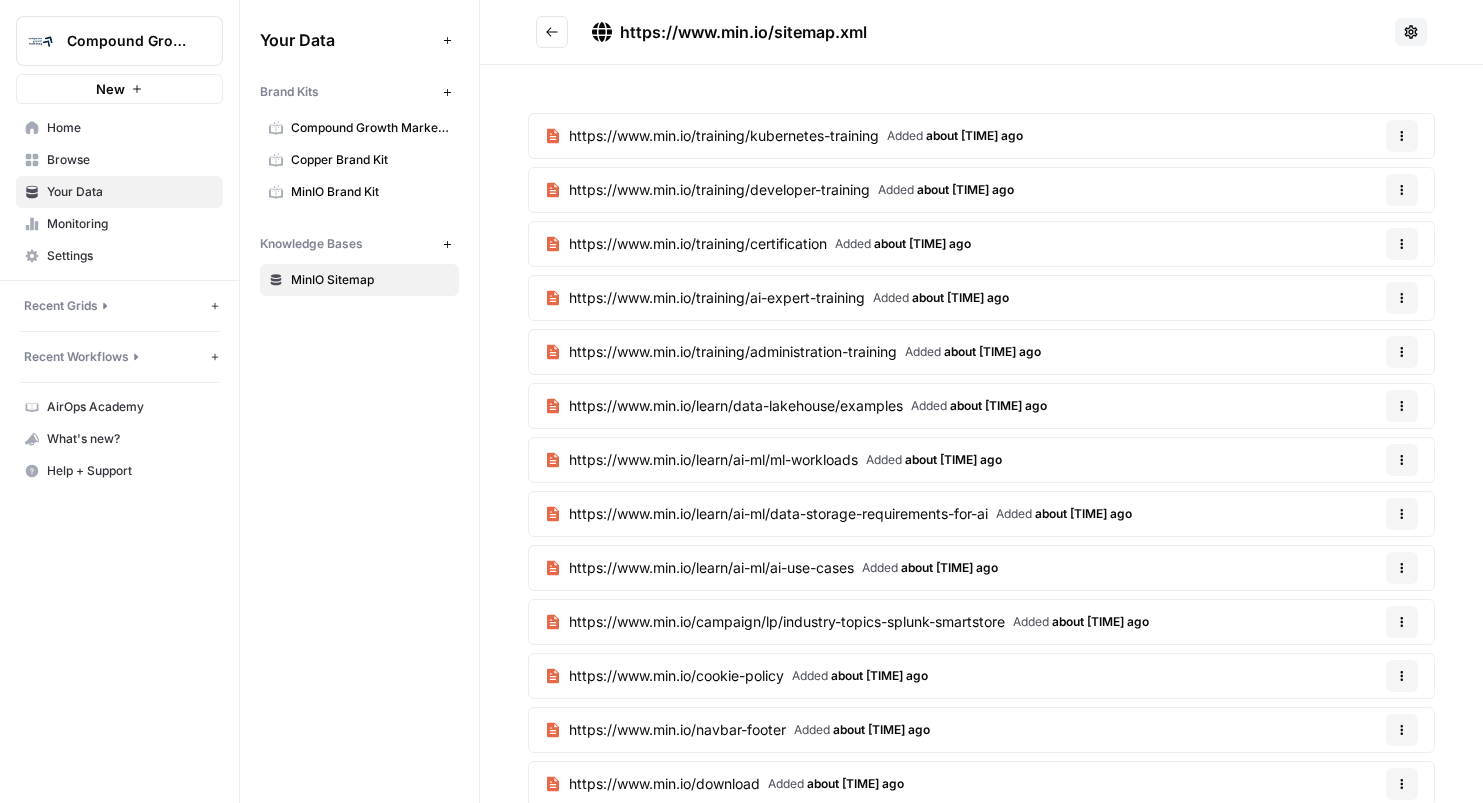 click 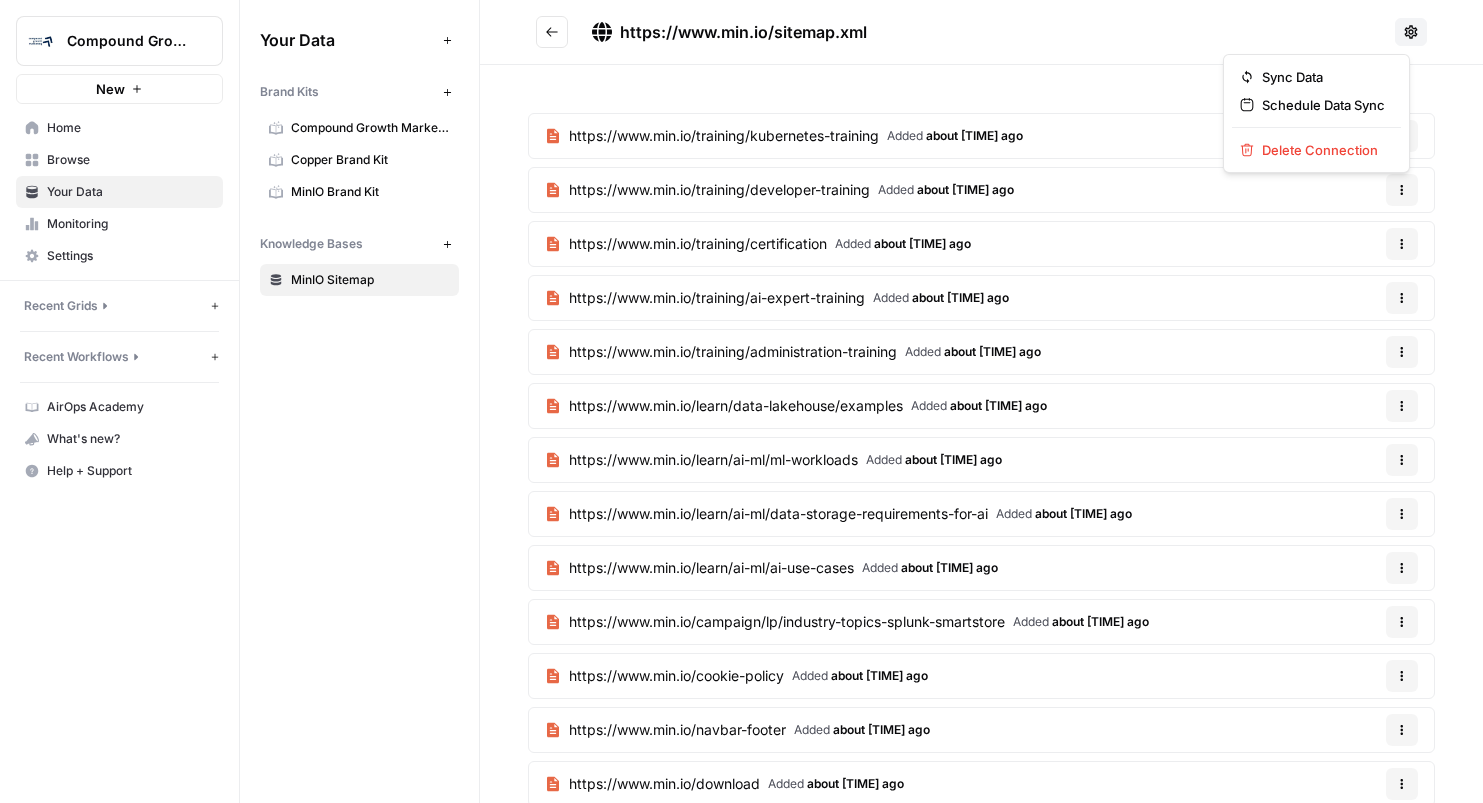 click 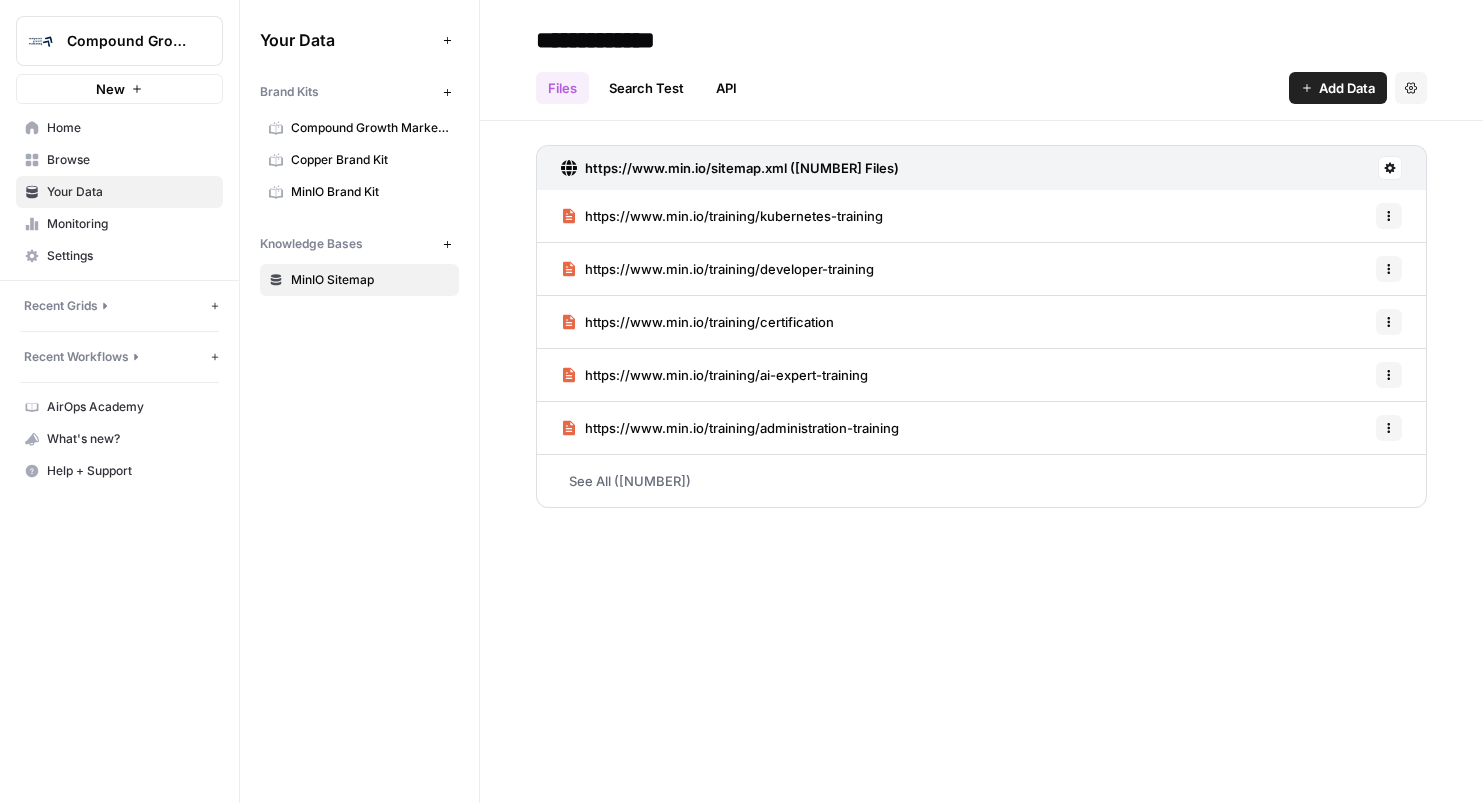 click 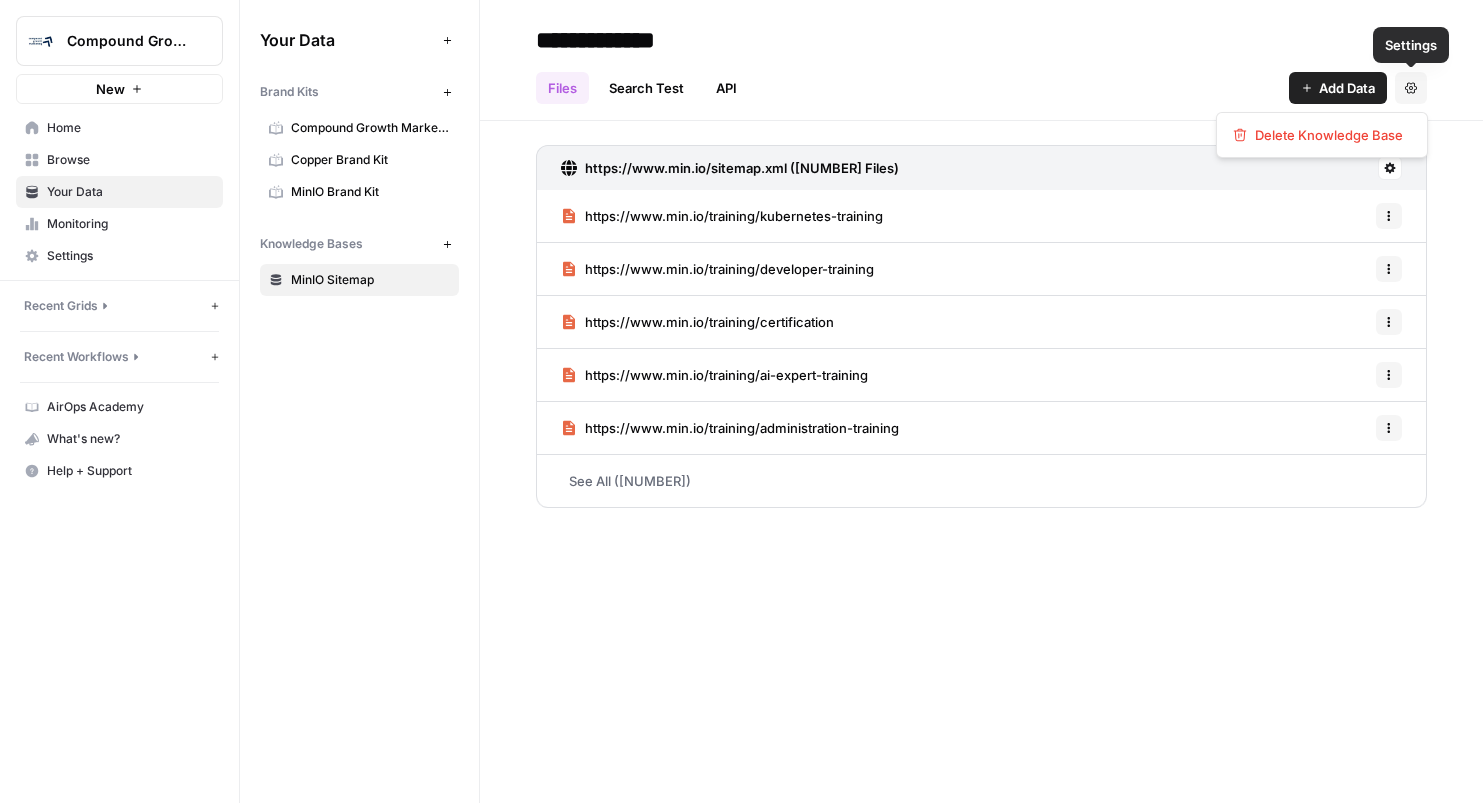 click 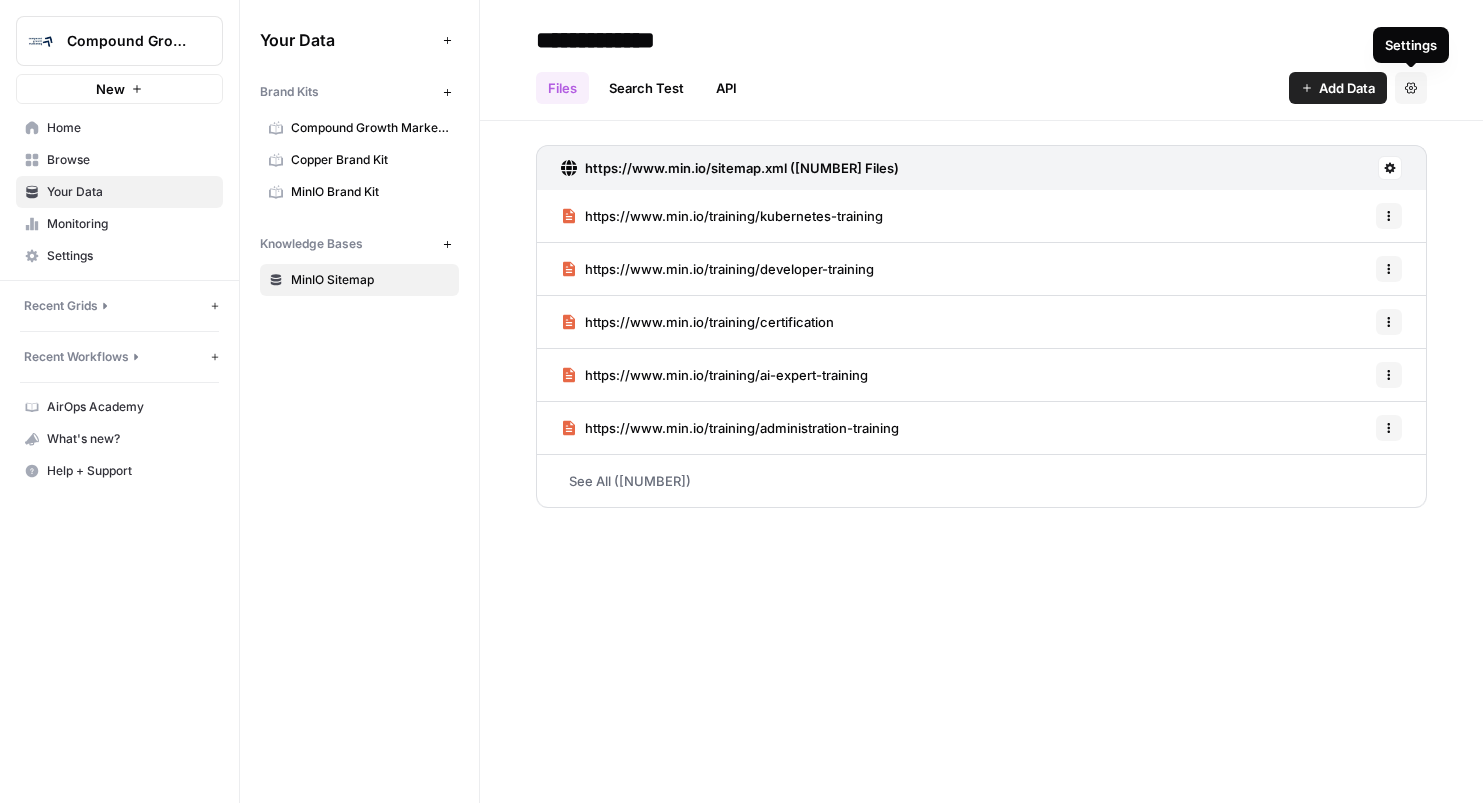 click 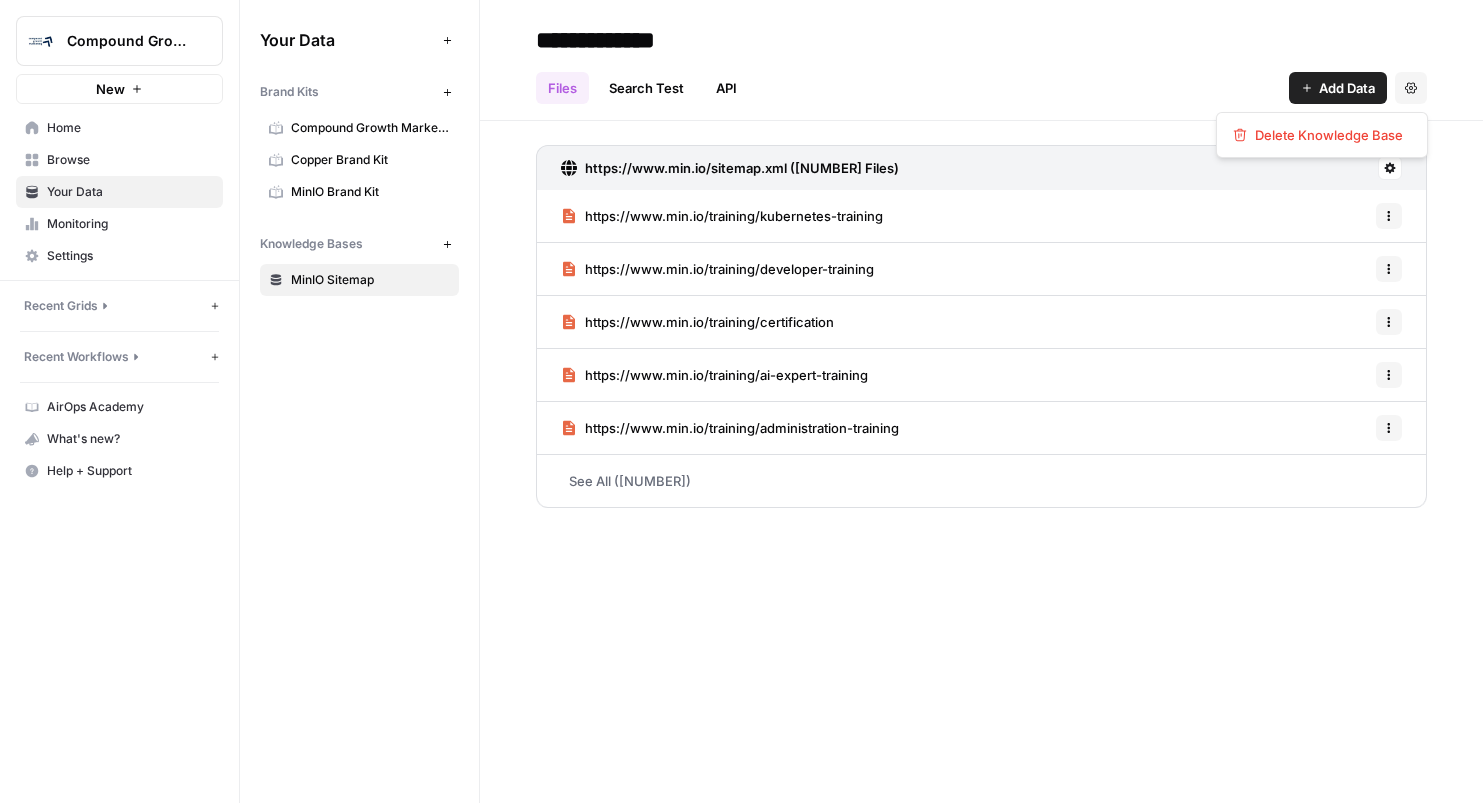 click 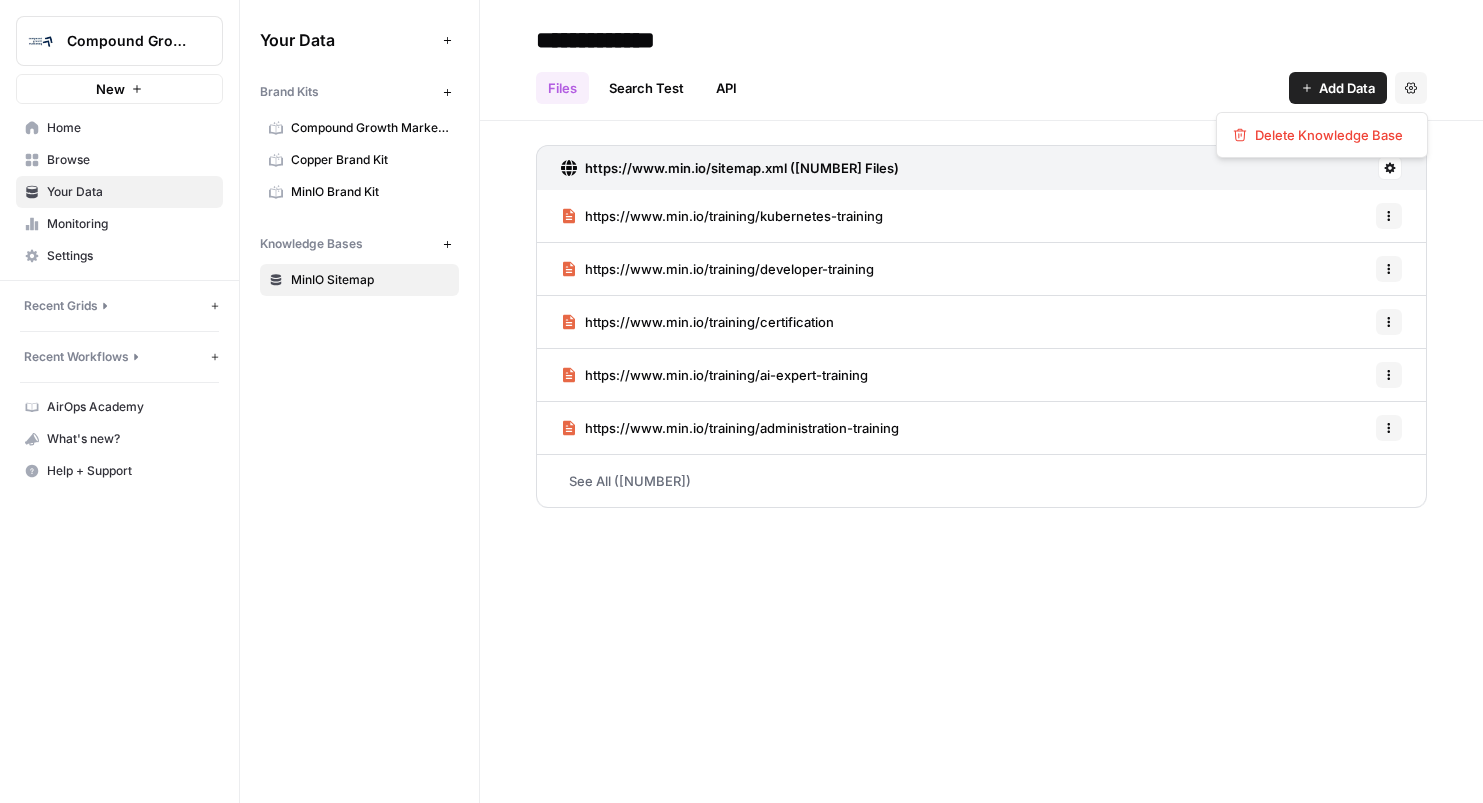 click on "Search Test" at bounding box center (646, 88) 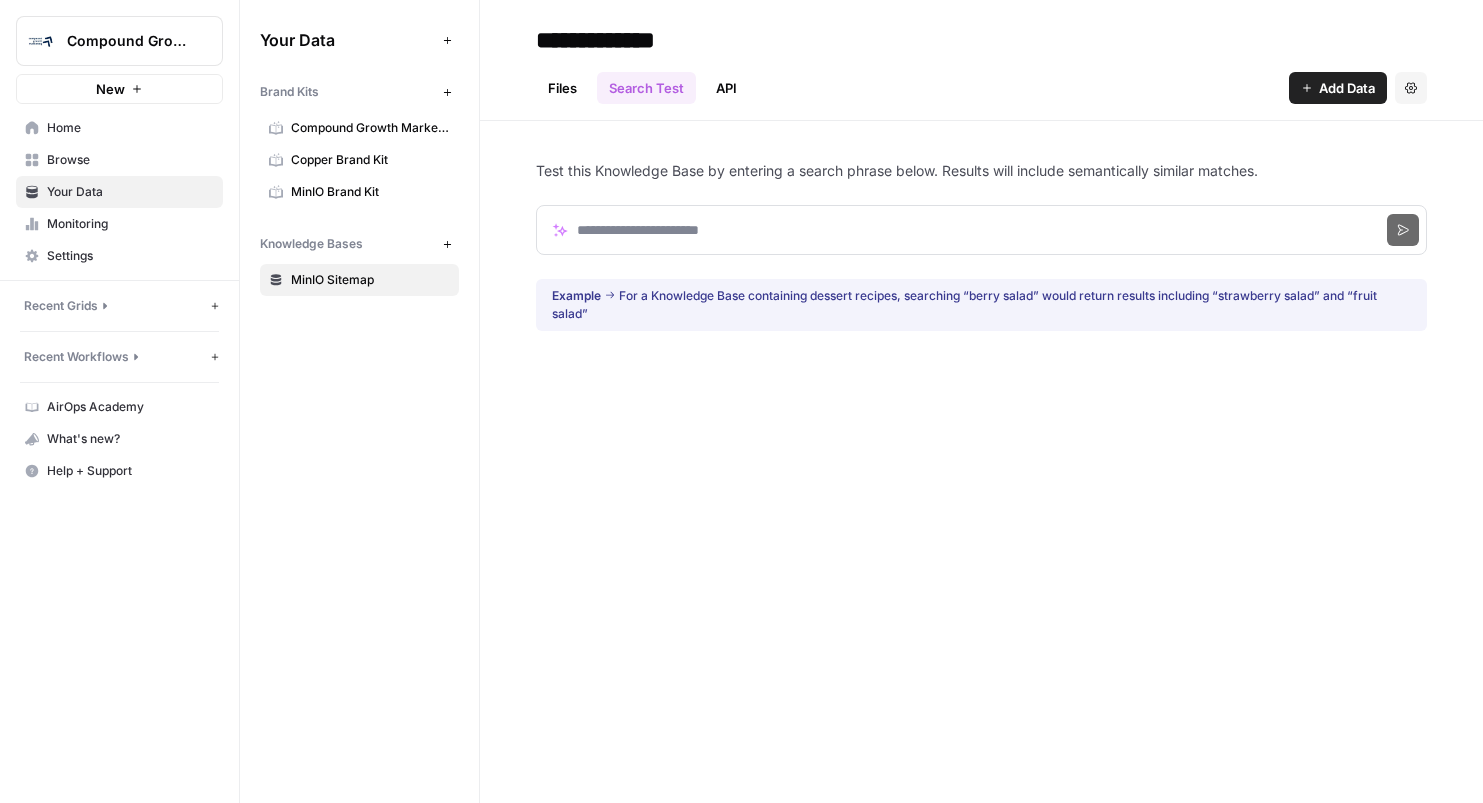 click on "Files" at bounding box center (562, 88) 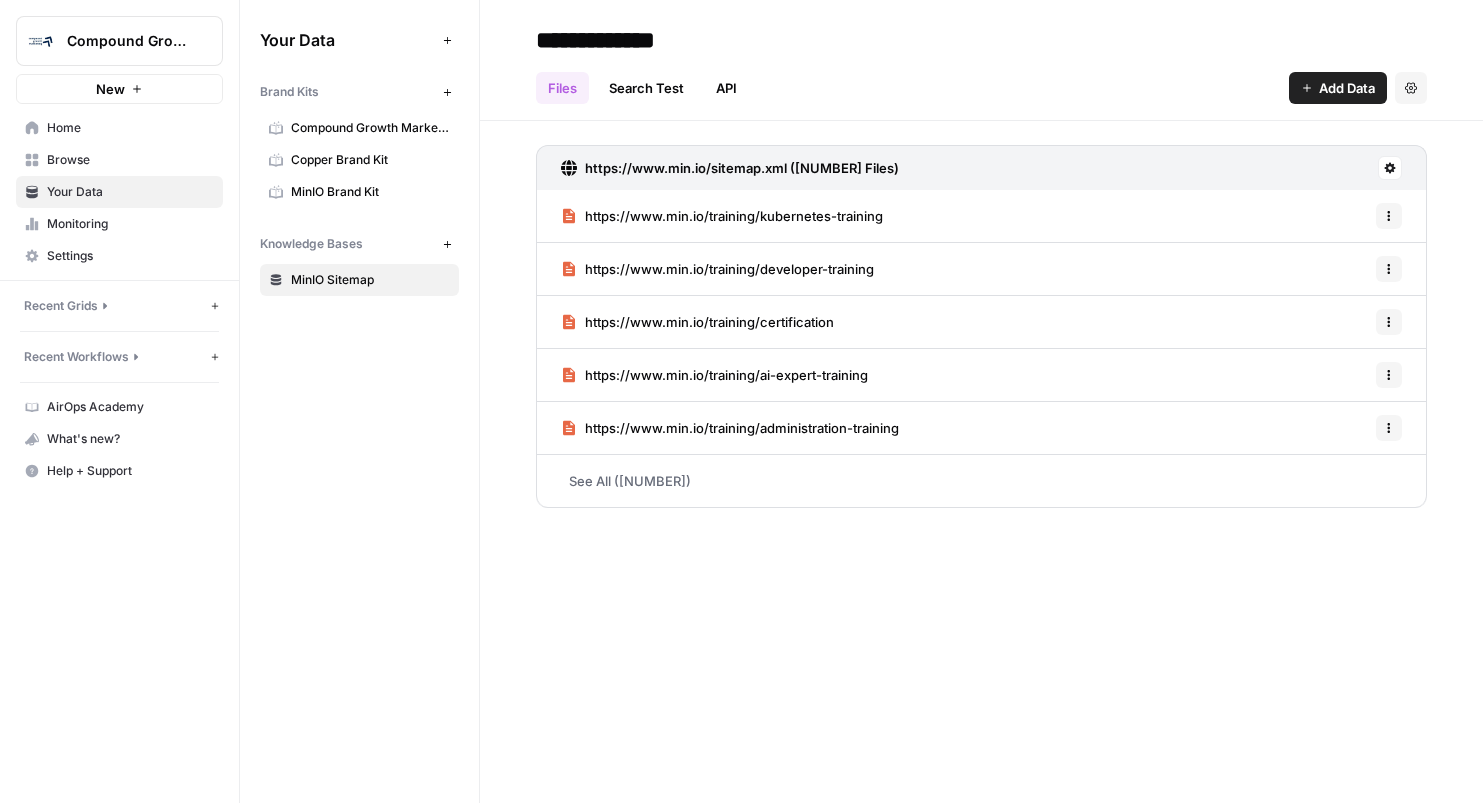 click 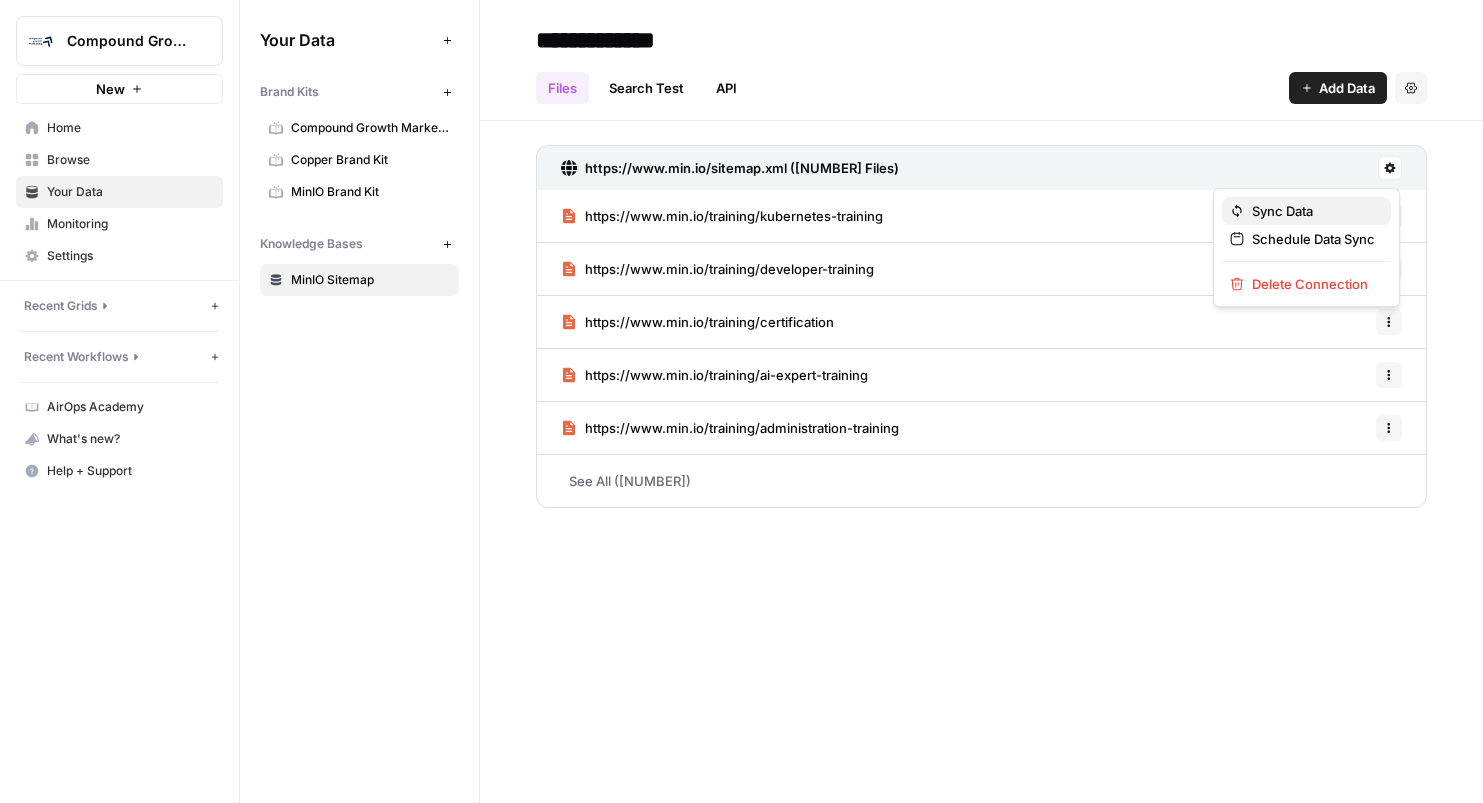 click on "Sync Data" at bounding box center (1313, 211) 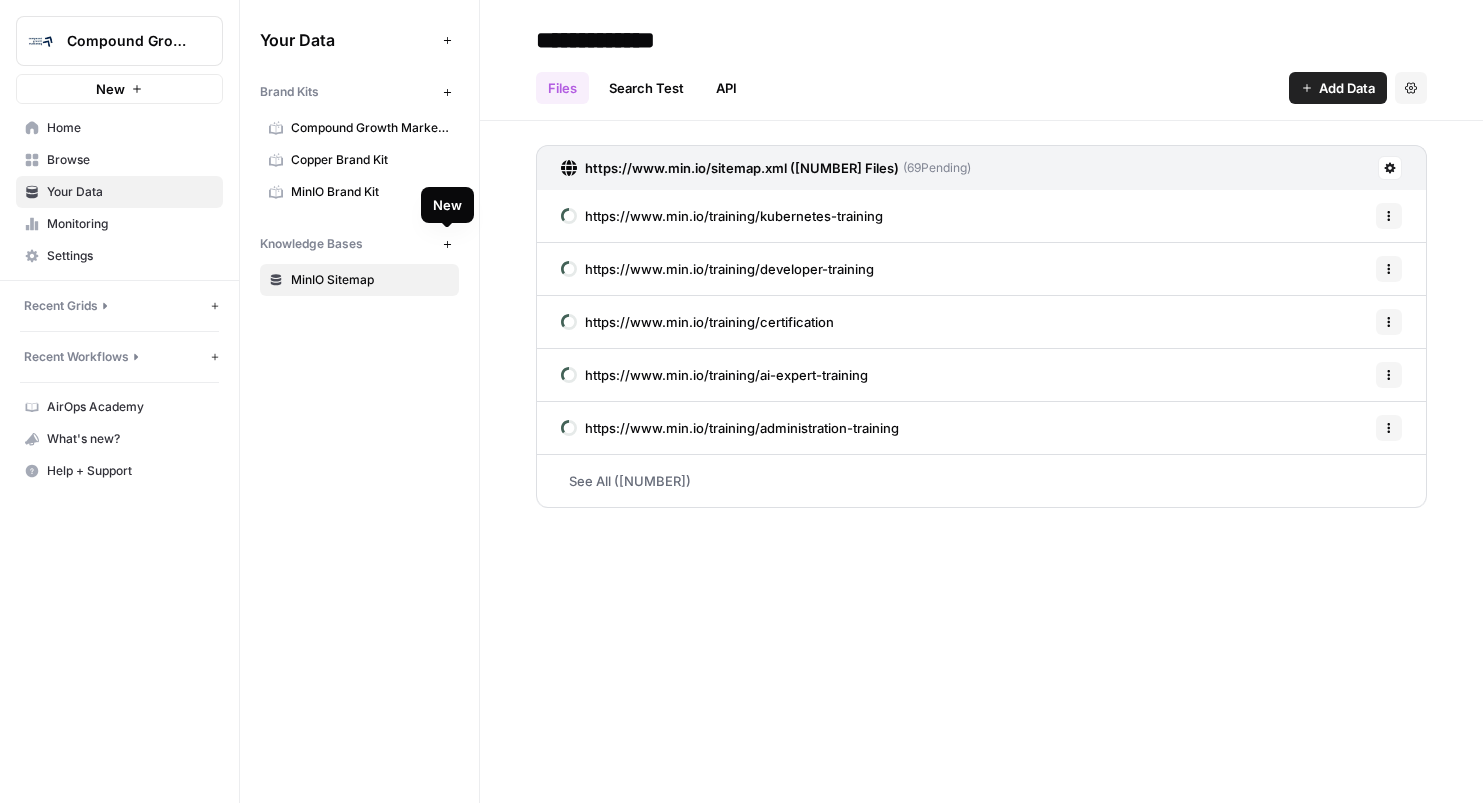 click 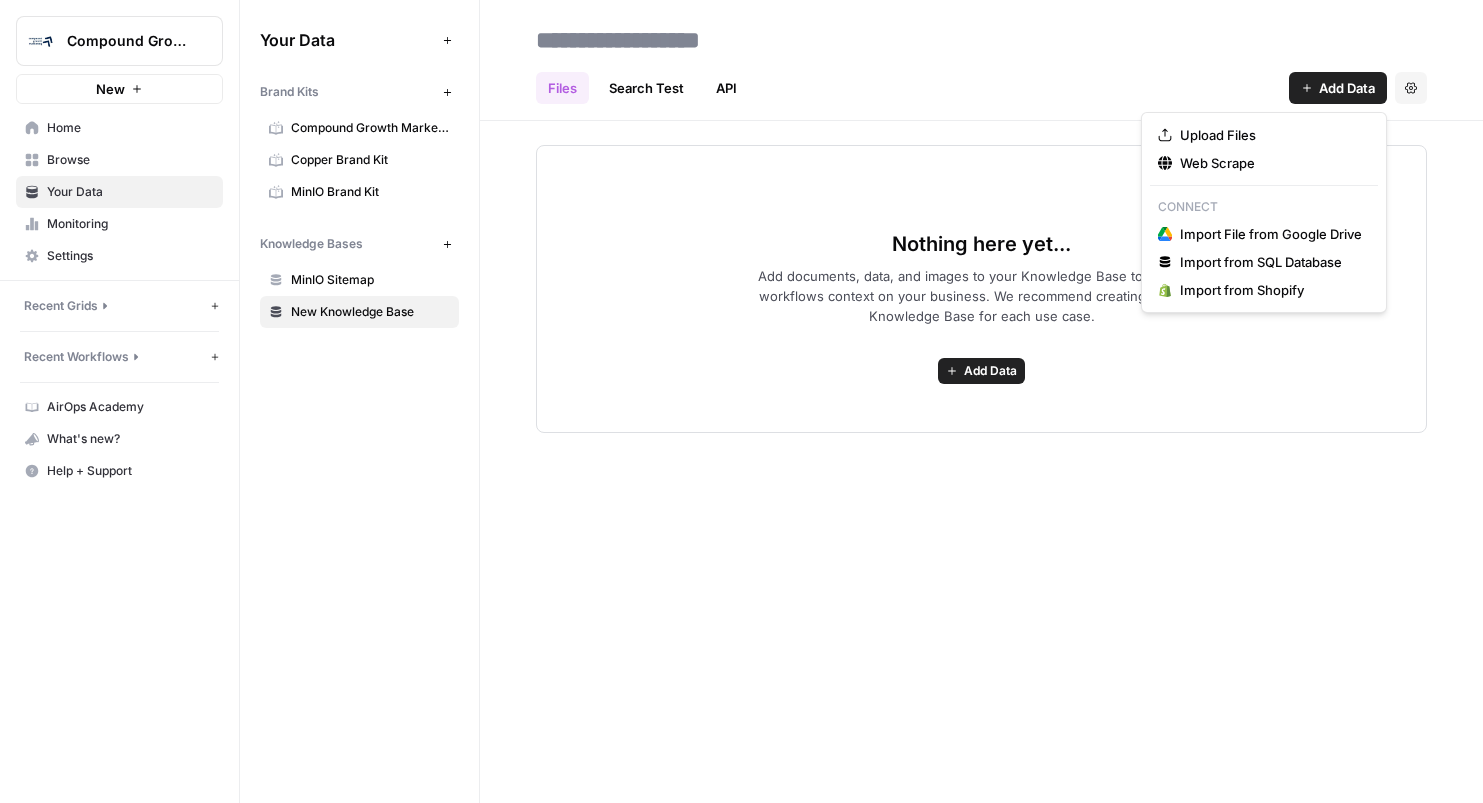 click on "Add Data" at bounding box center [1347, 88] 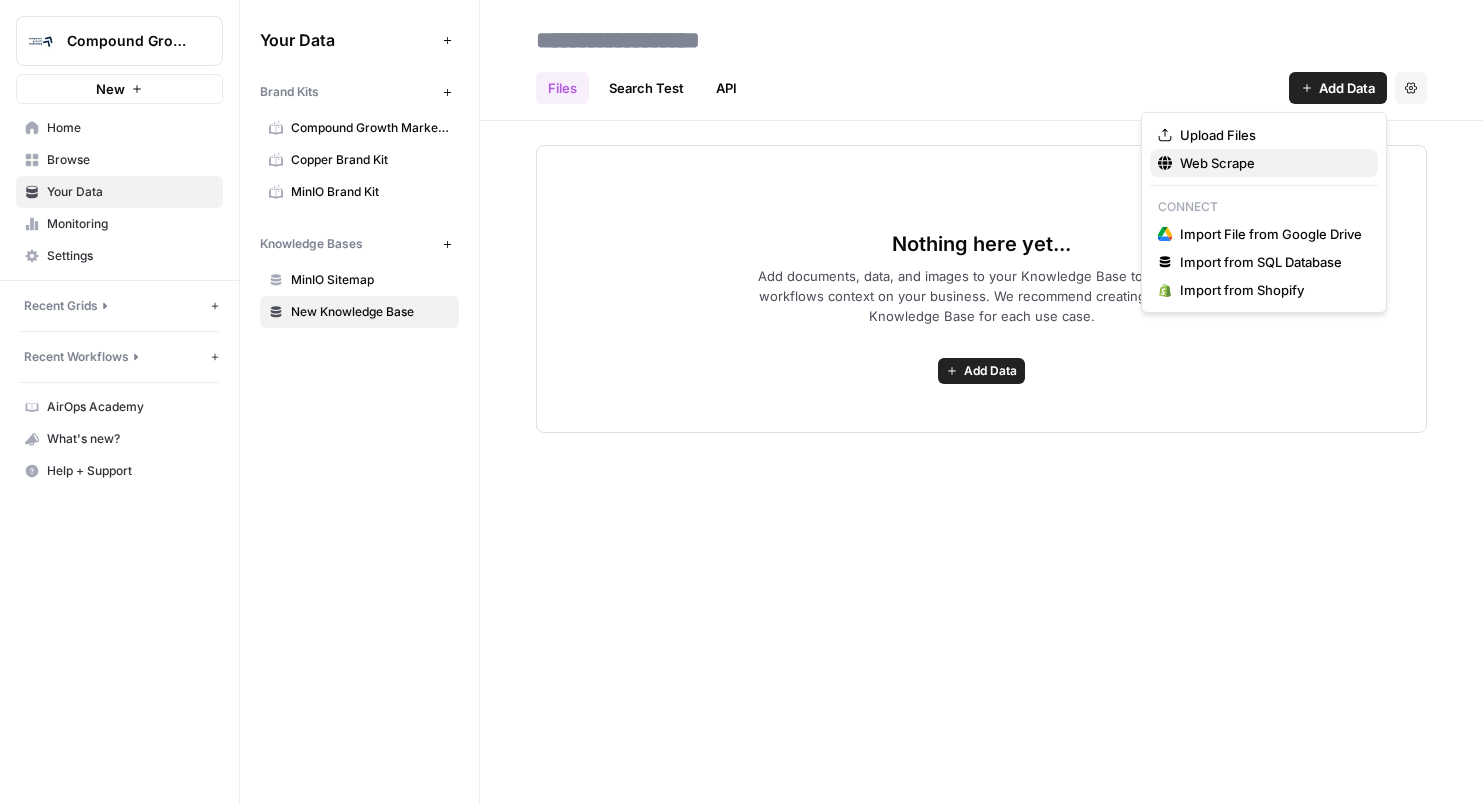 click on "Web Scrape" at bounding box center [1271, 163] 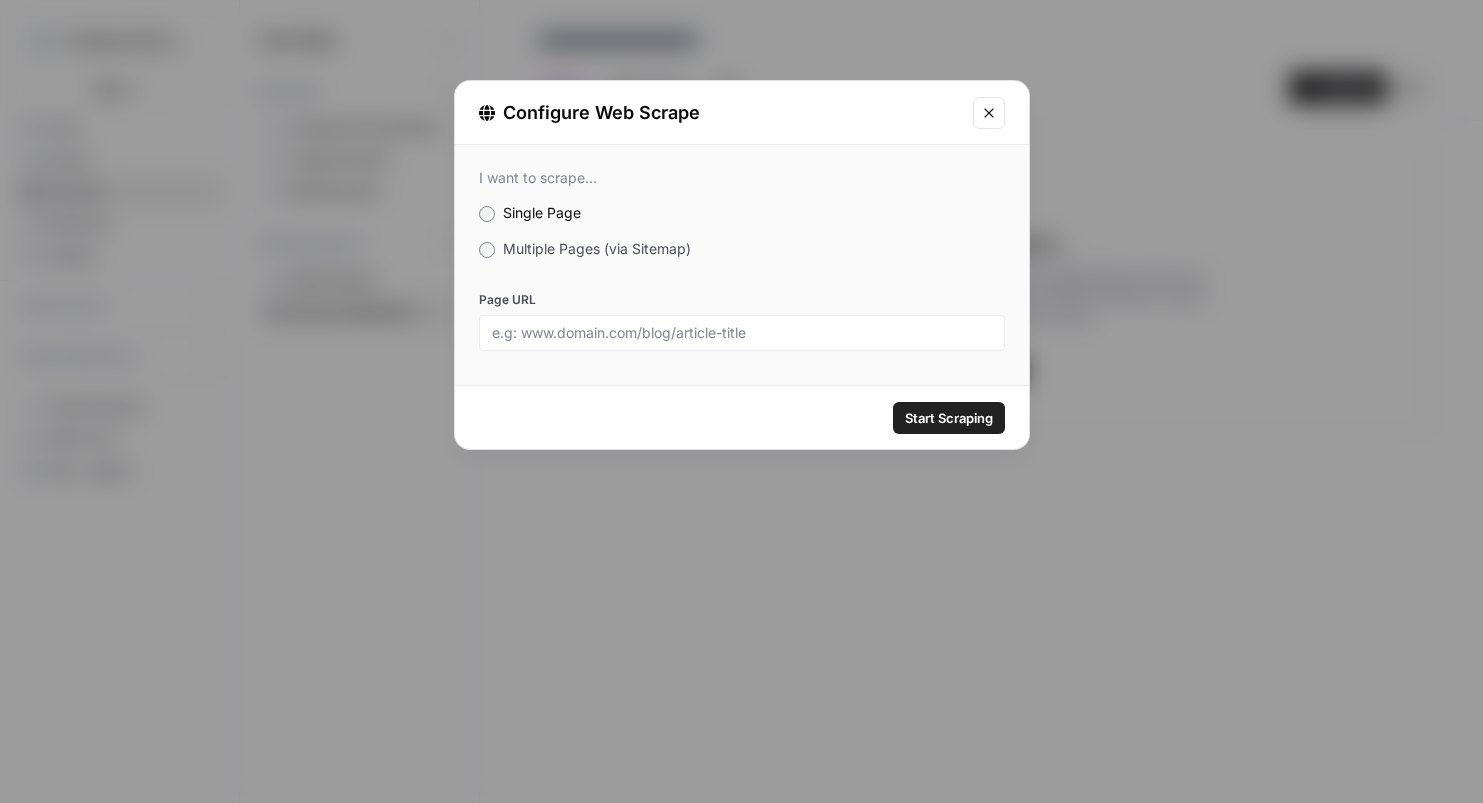 click on "Multiple Pages (via Sitemap)" at bounding box center (597, 248) 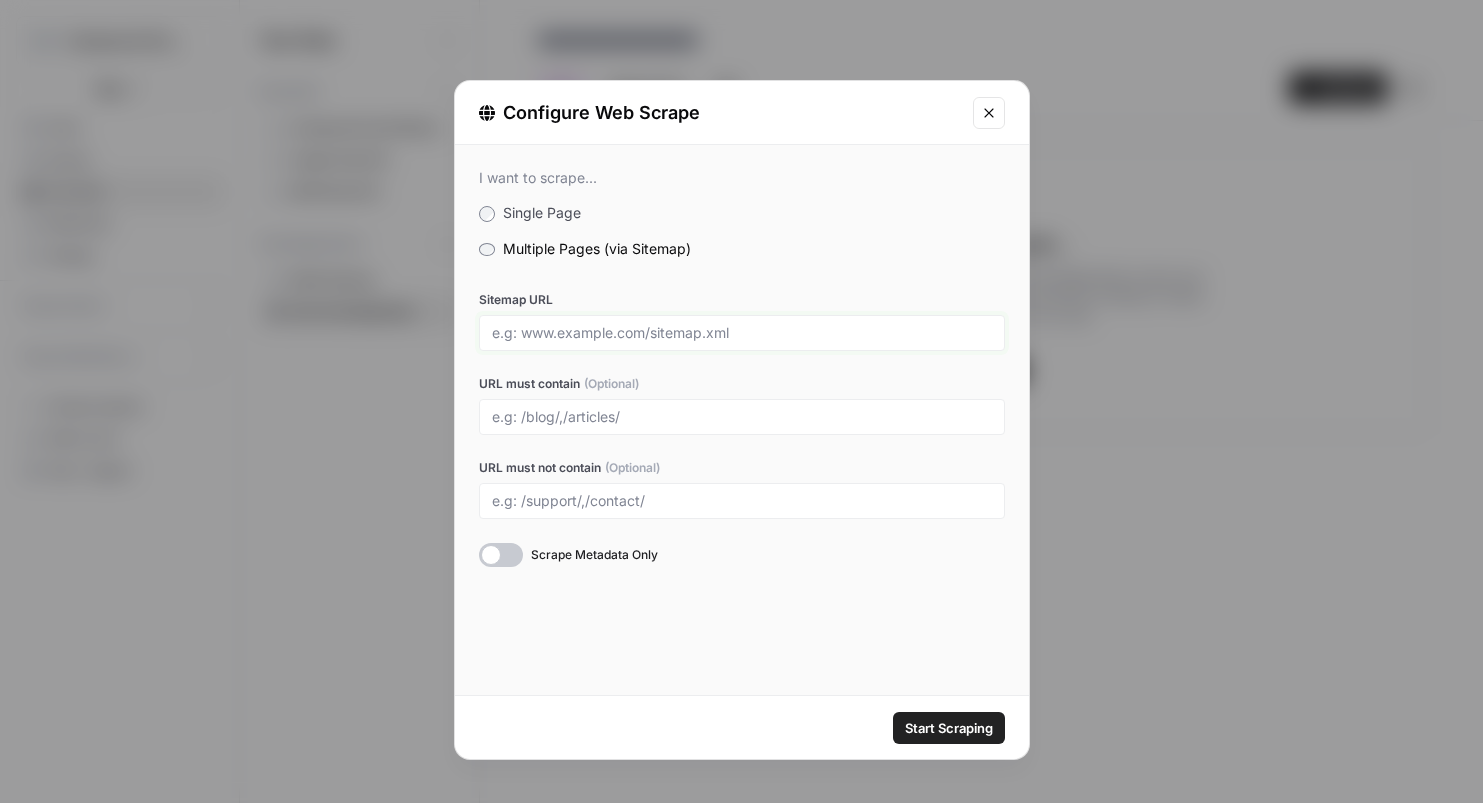 click on "Sitemap URL" at bounding box center [742, 333] 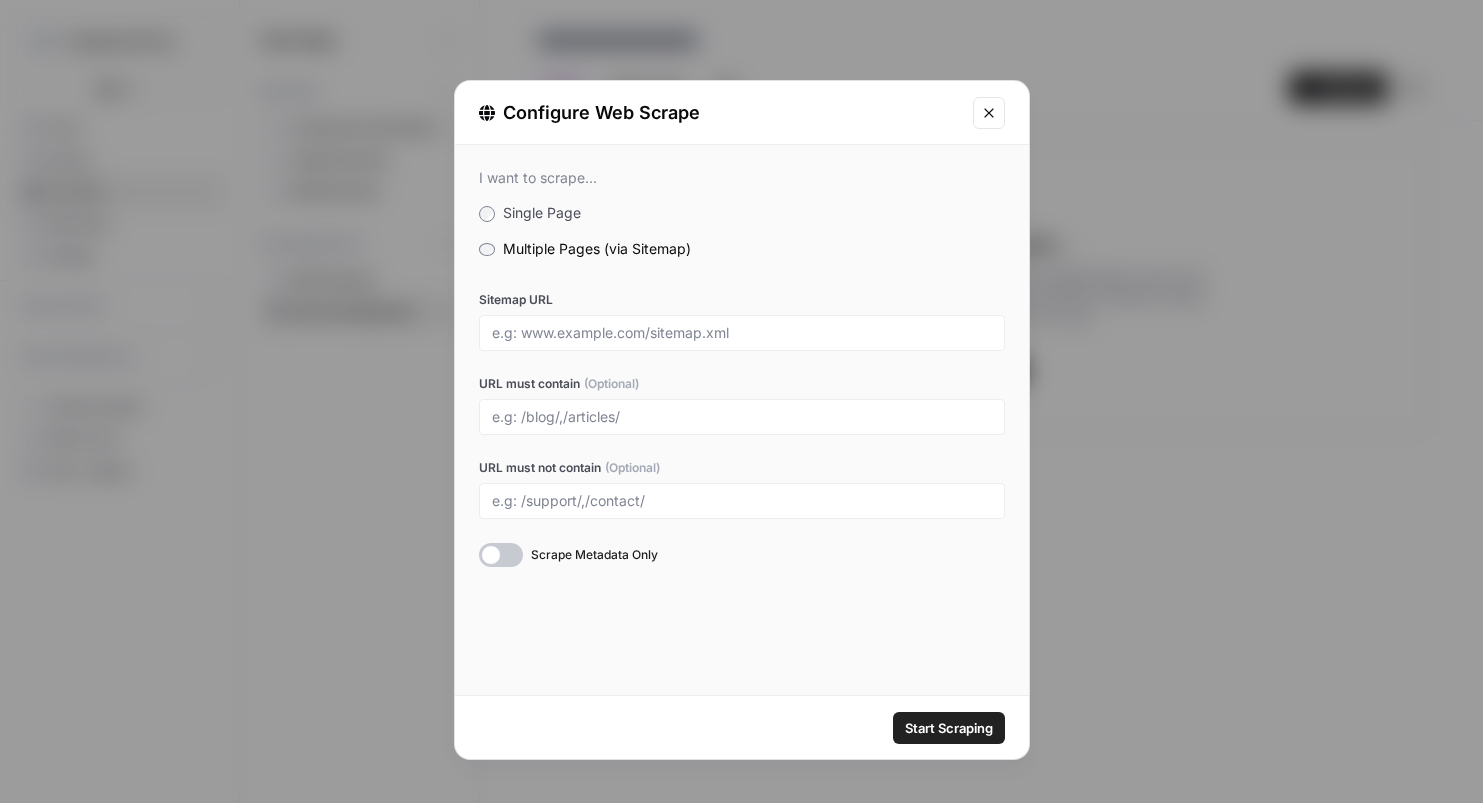 click 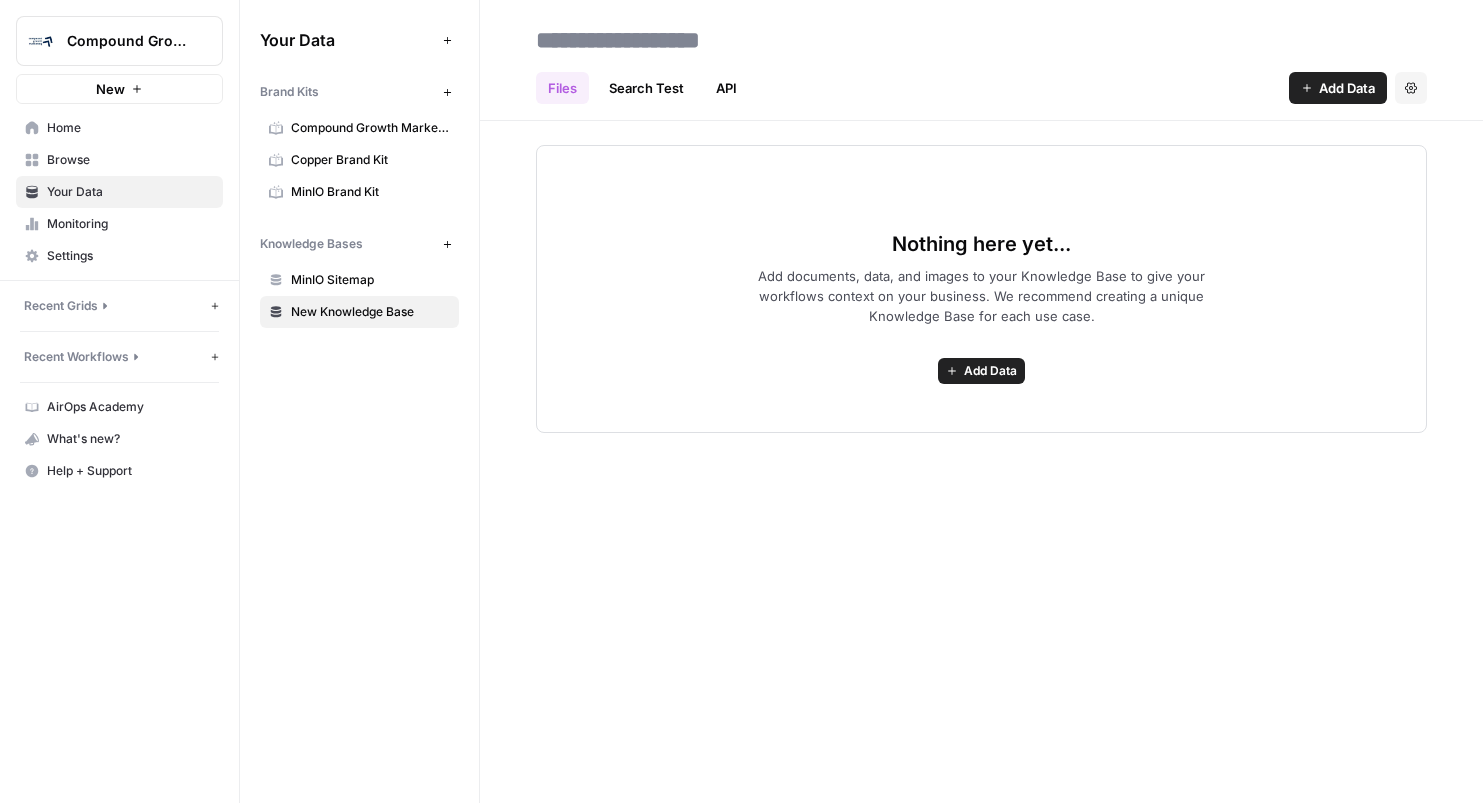 click on "MinIO Sitemap" at bounding box center (370, 280) 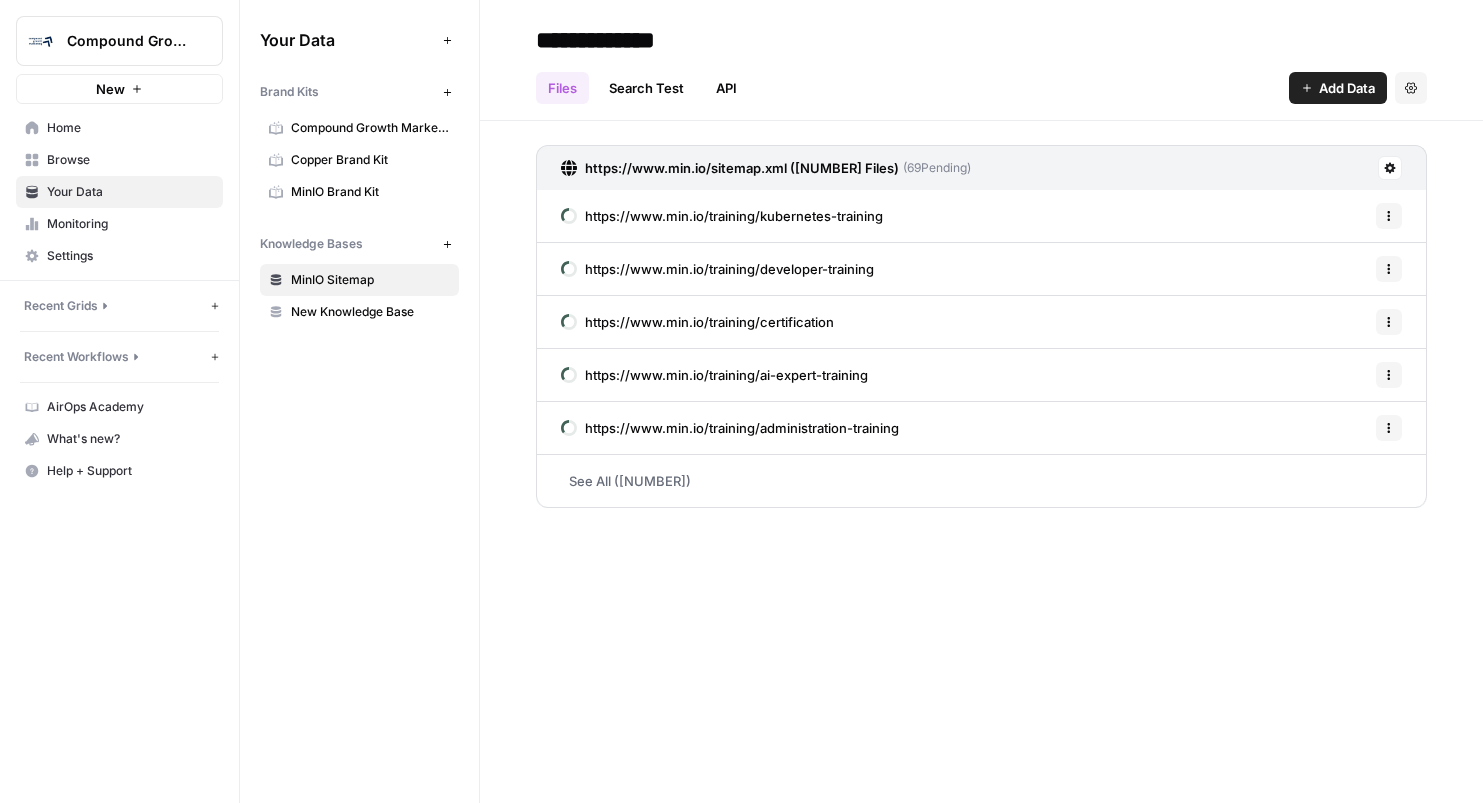click on "Search Test" at bounding box center [646, 88] 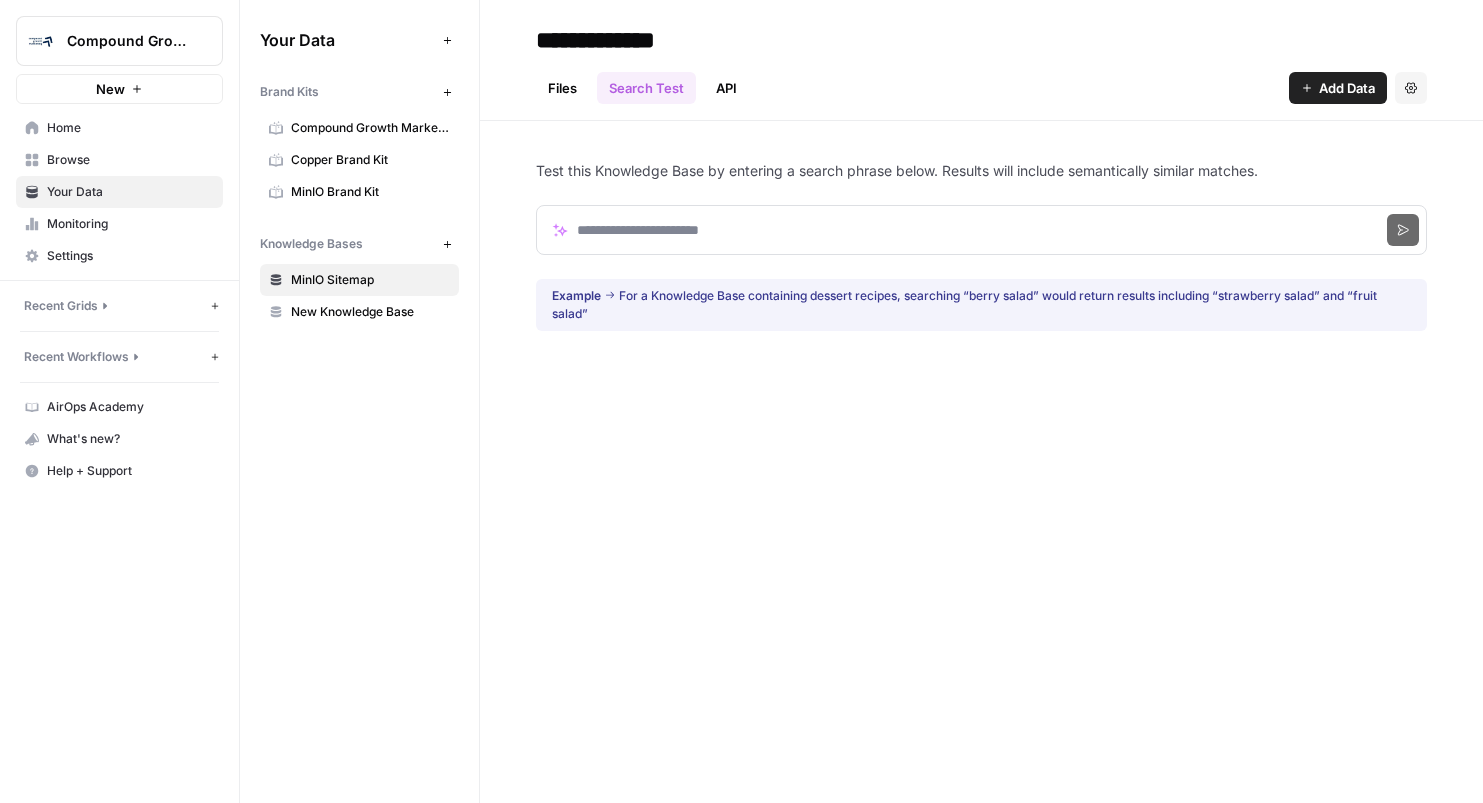 click on "API" at bounding box center (726, 88) 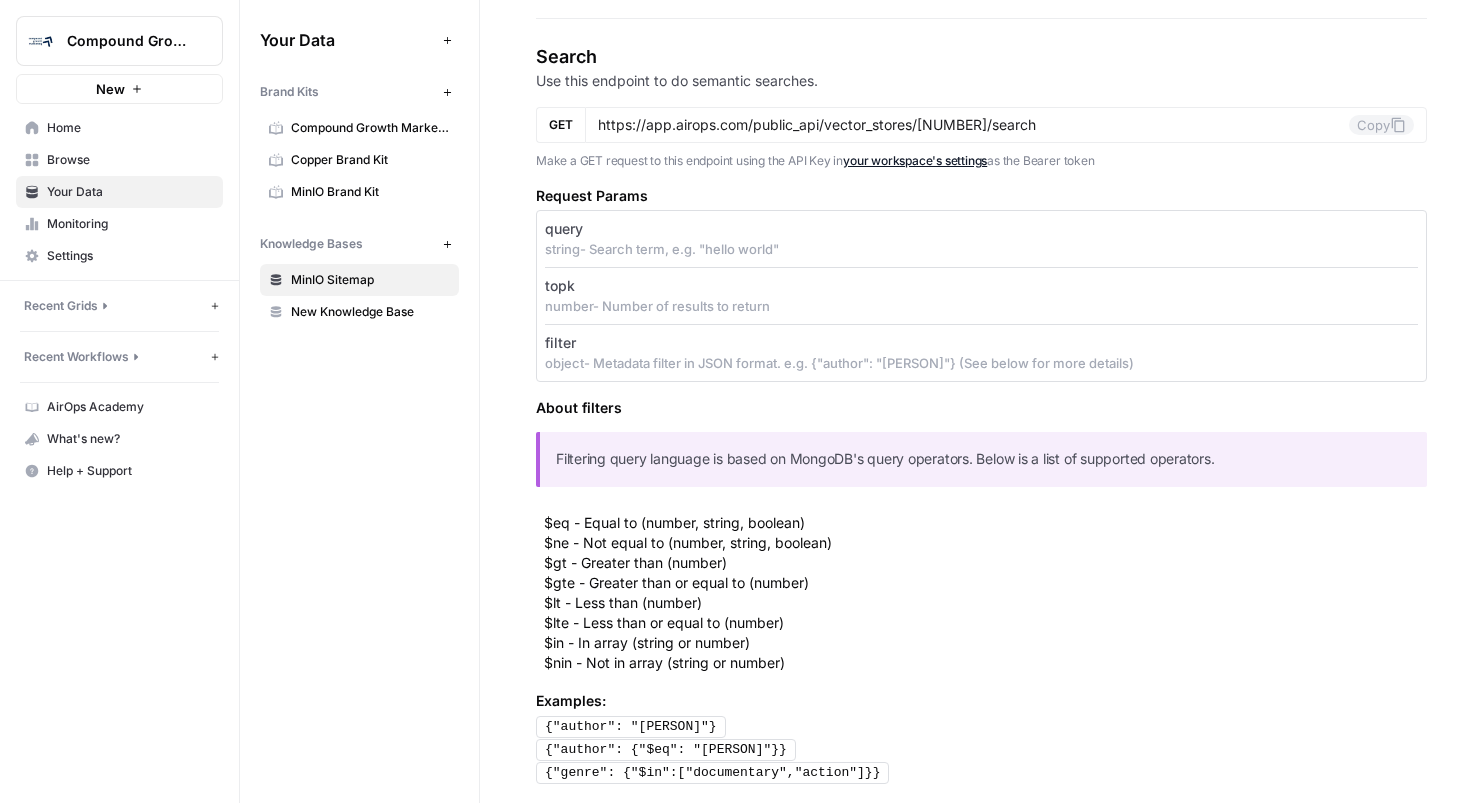 scroll, scrollTop: 0, scrollLeft: 0, axis: both 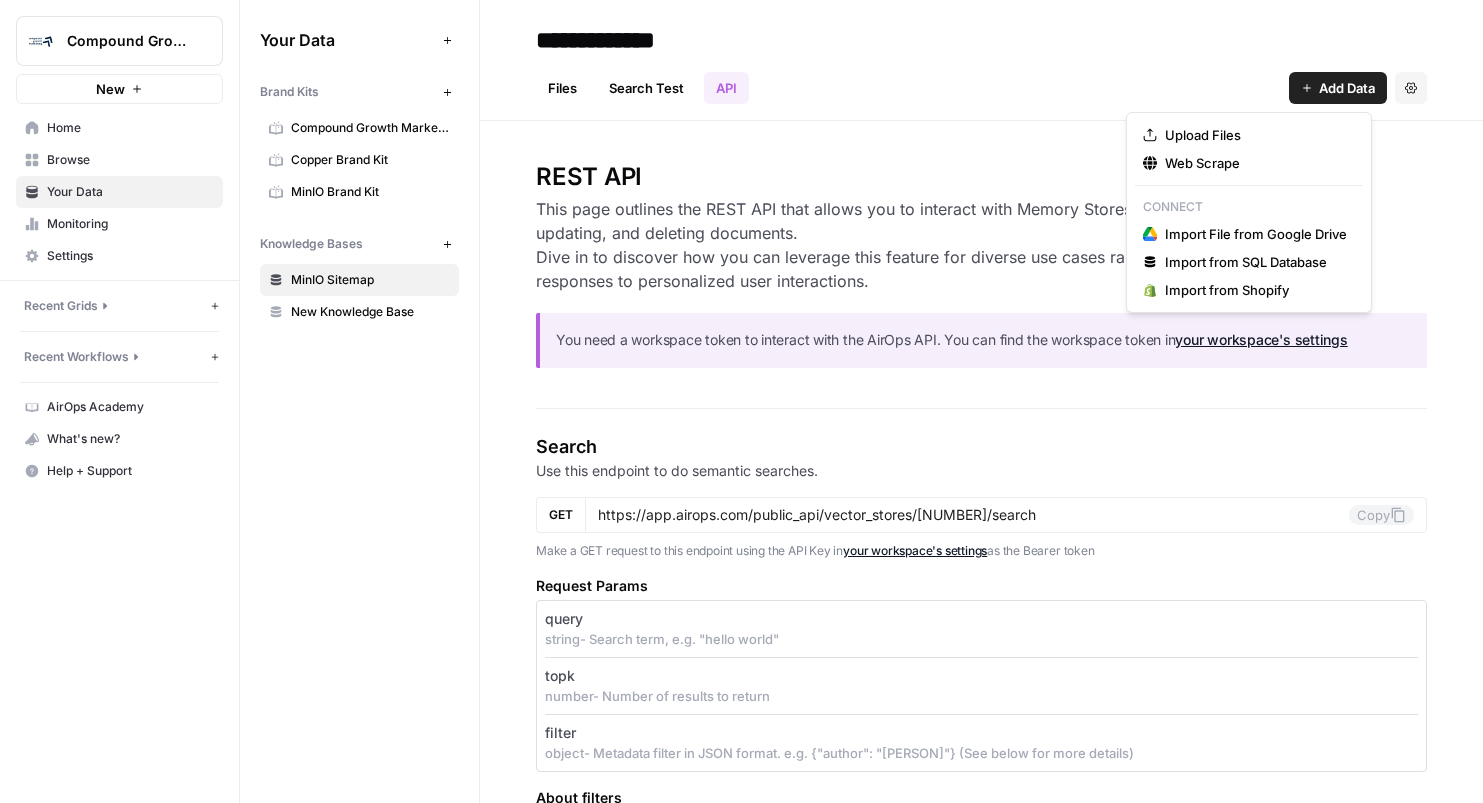 click on "Add Data" at bounding box center [1338, 88] 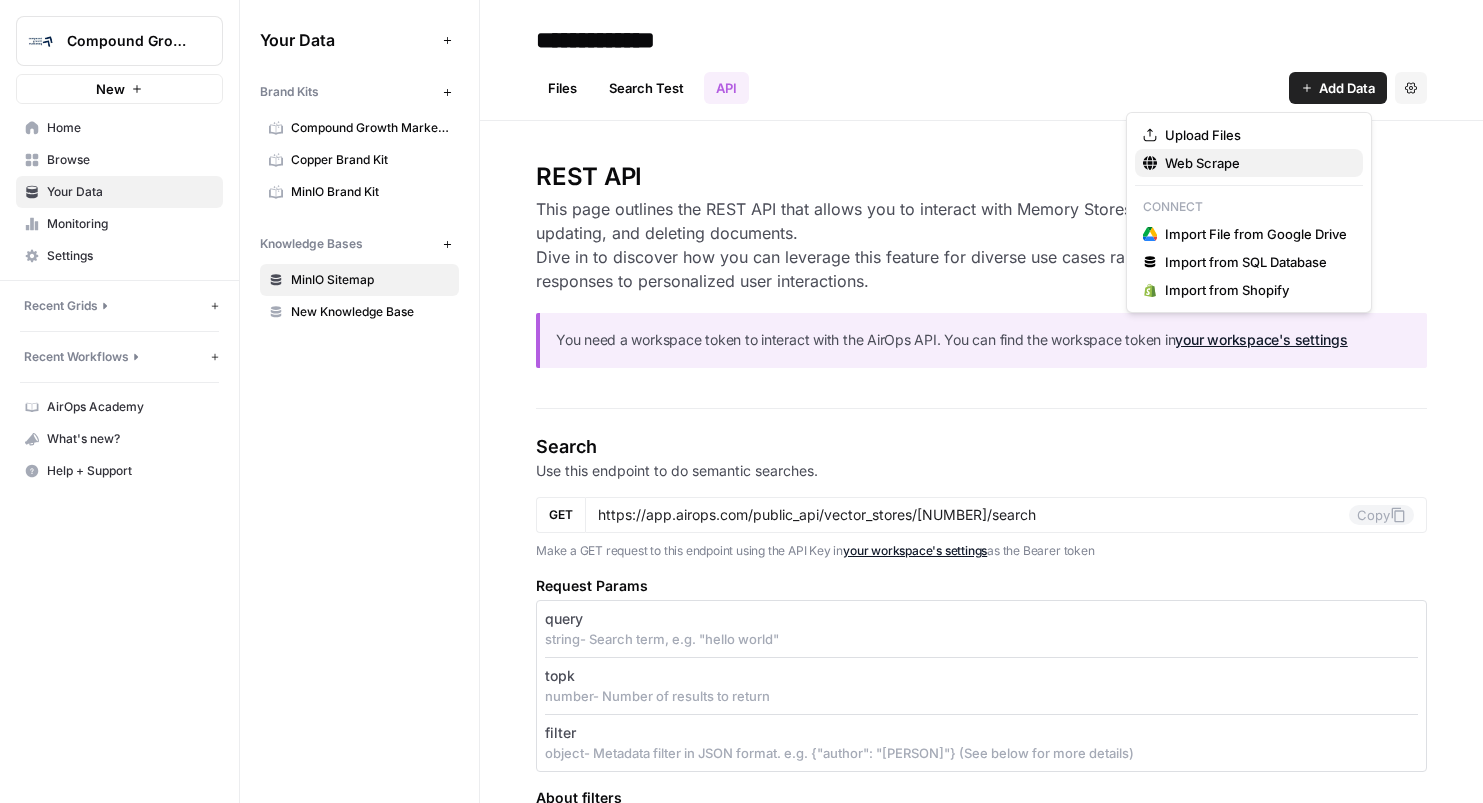 click on "Web Scrape" at bounding box center [1256, 163] 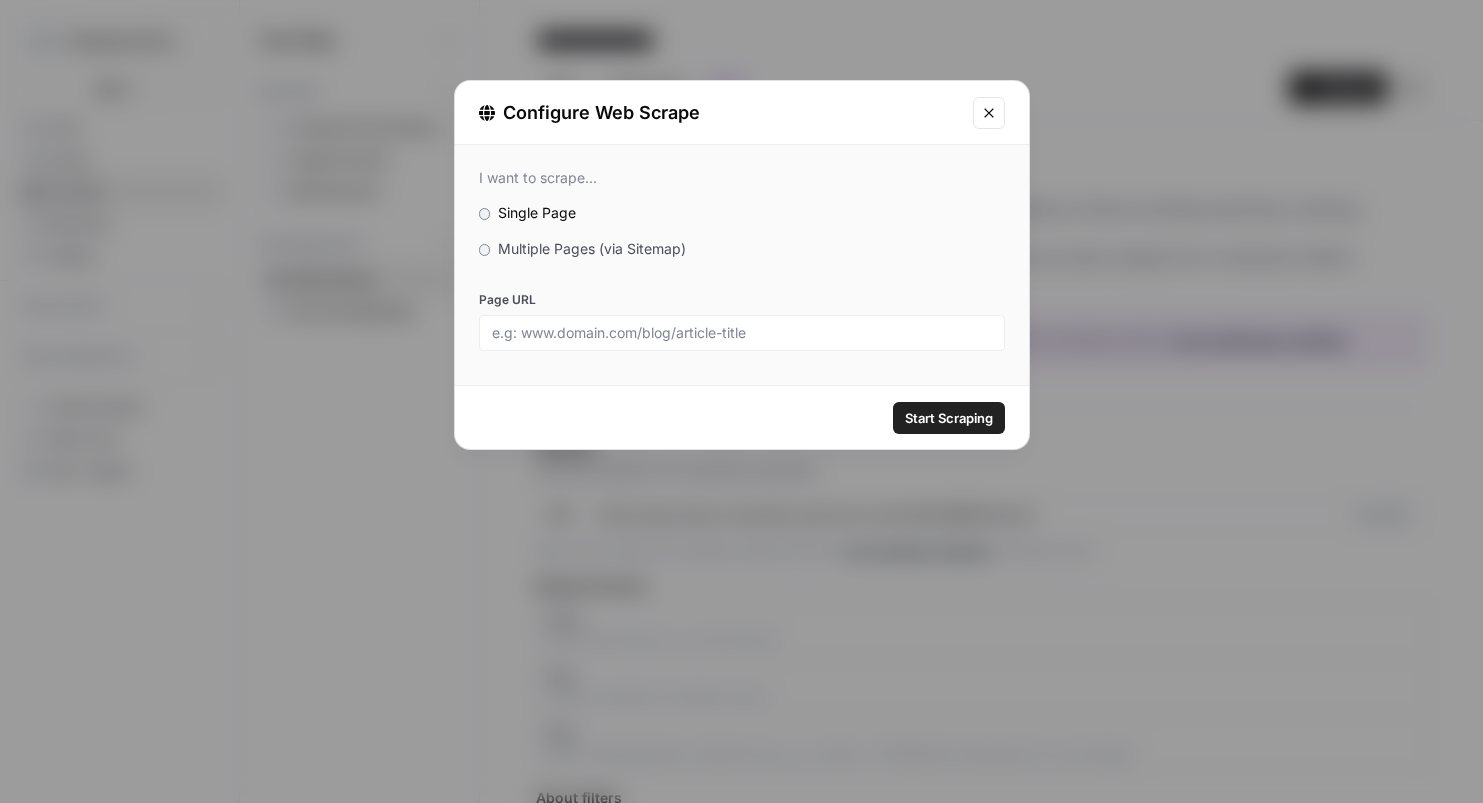 click on "Configure Web Scrape" at bounding box center (742, 113) 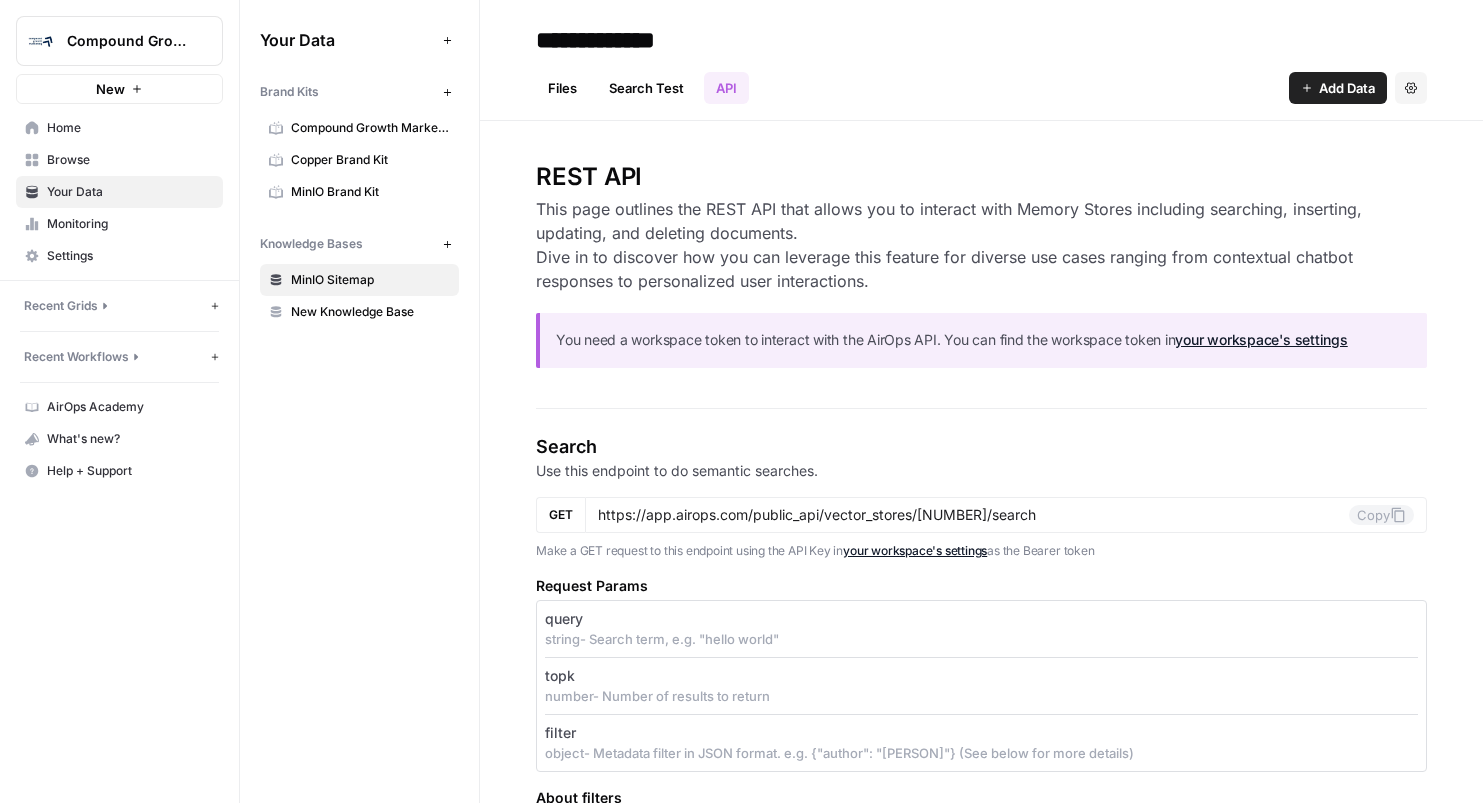 click on "Settings" at bounding box center [1411, 88] 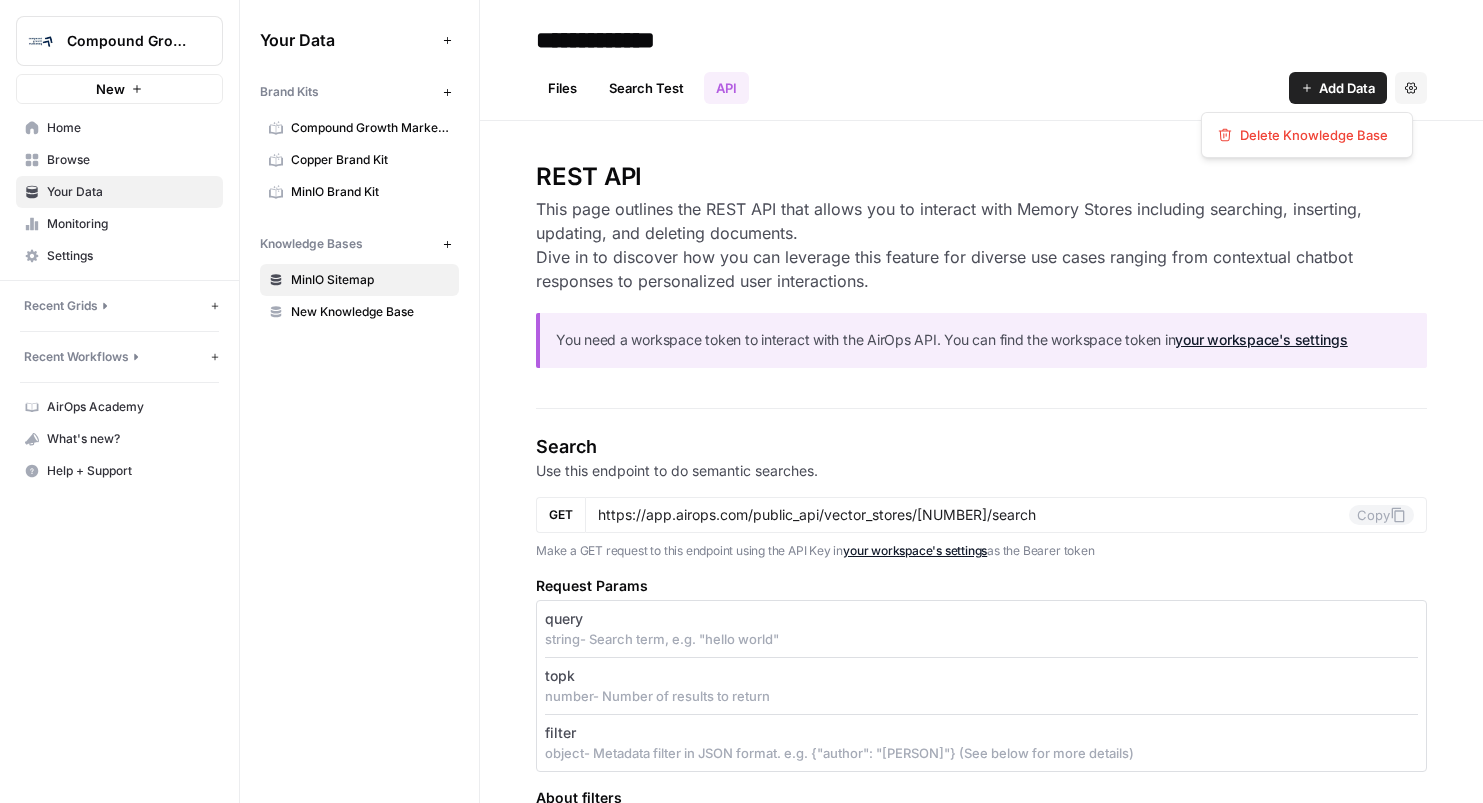 drag, startPoint x: 777, startPoint y: 139, endPoint x: 704, endPoint y: 120, distance: 75.43209 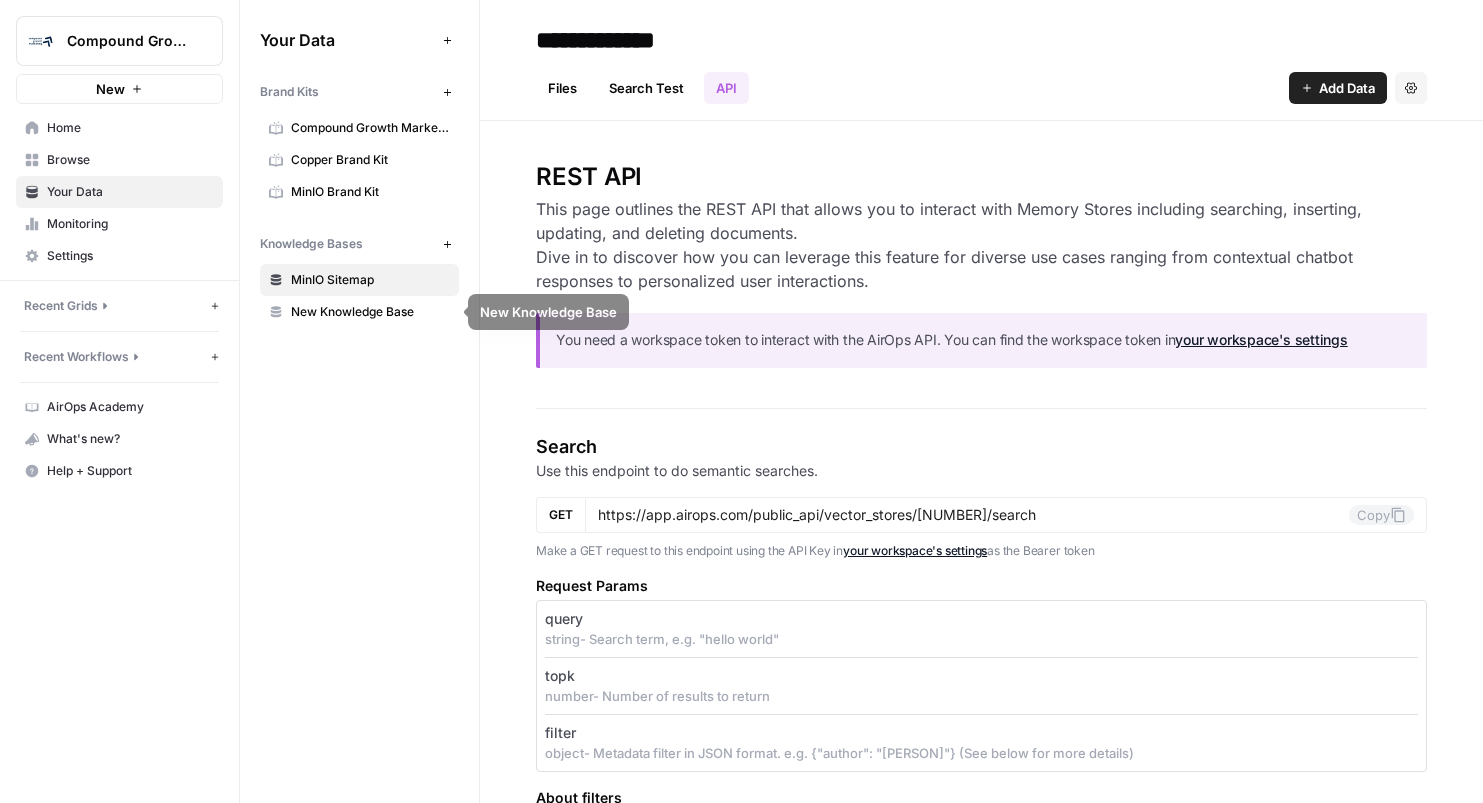 click on "Search Test" at bounding box center [646, 88] 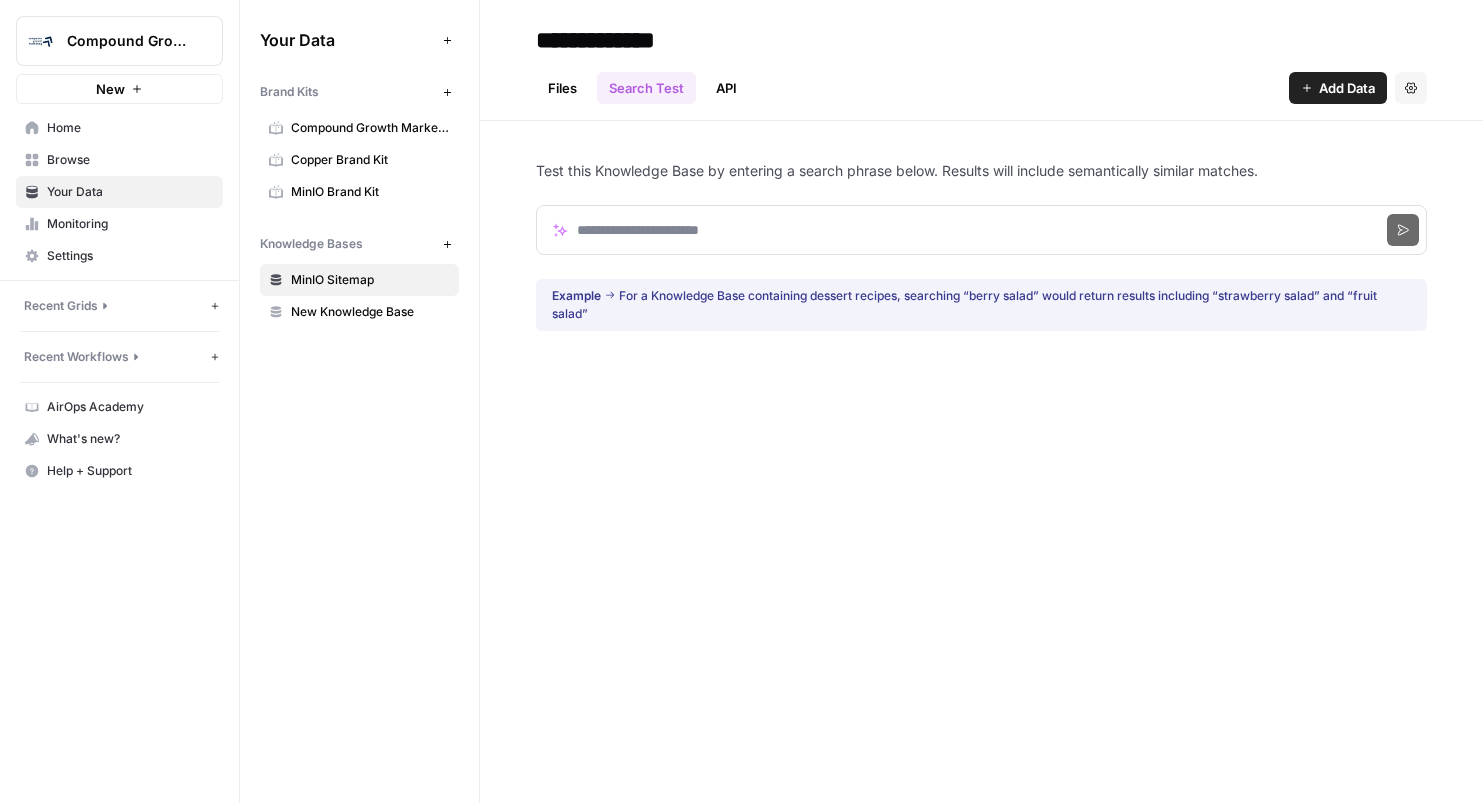 click on "Files" at bounding box center [562, 88] 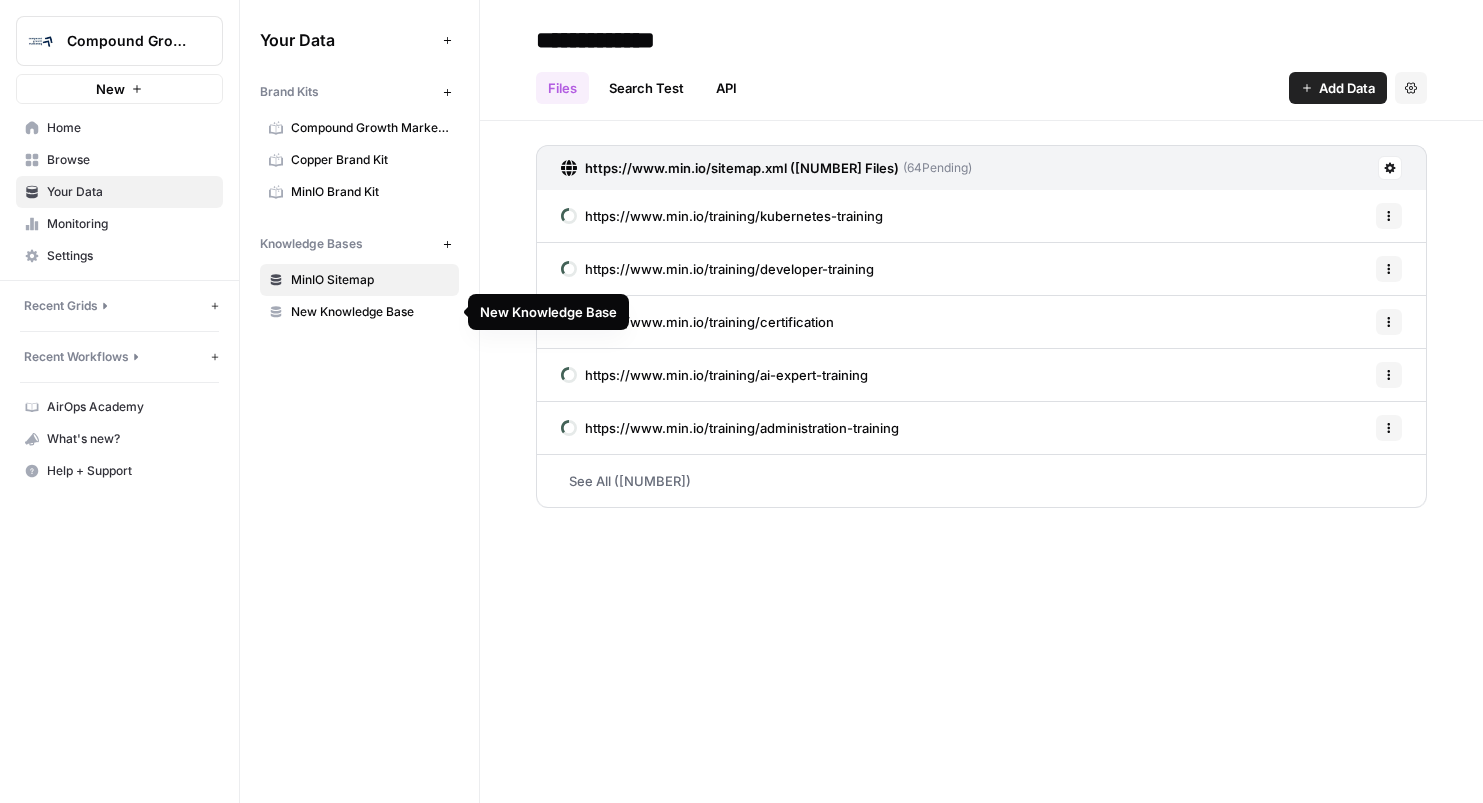 click on "New Knowledge Base" at bounding box center (370, 312) 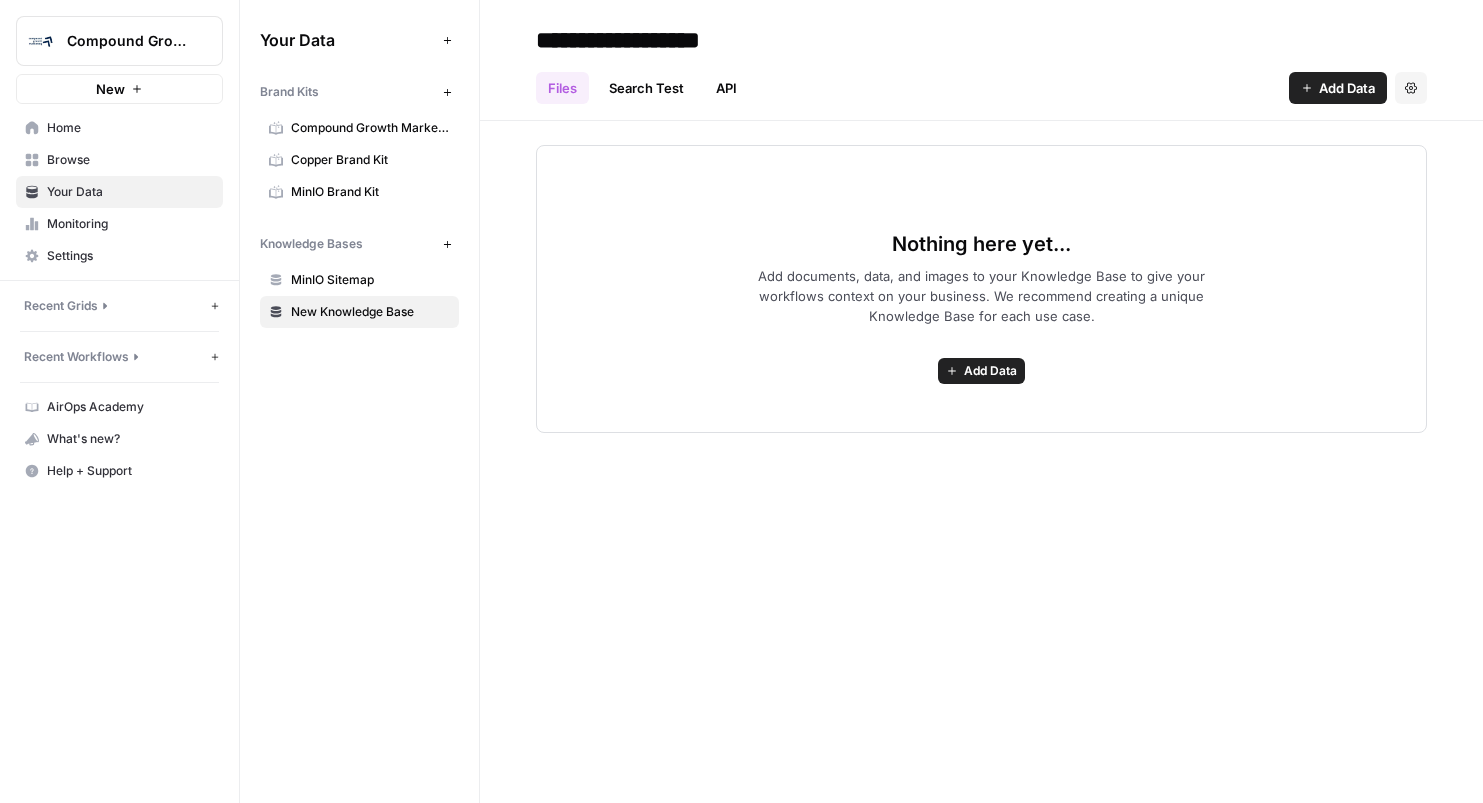 click on "Add Data" at bounding box center (990, 371) 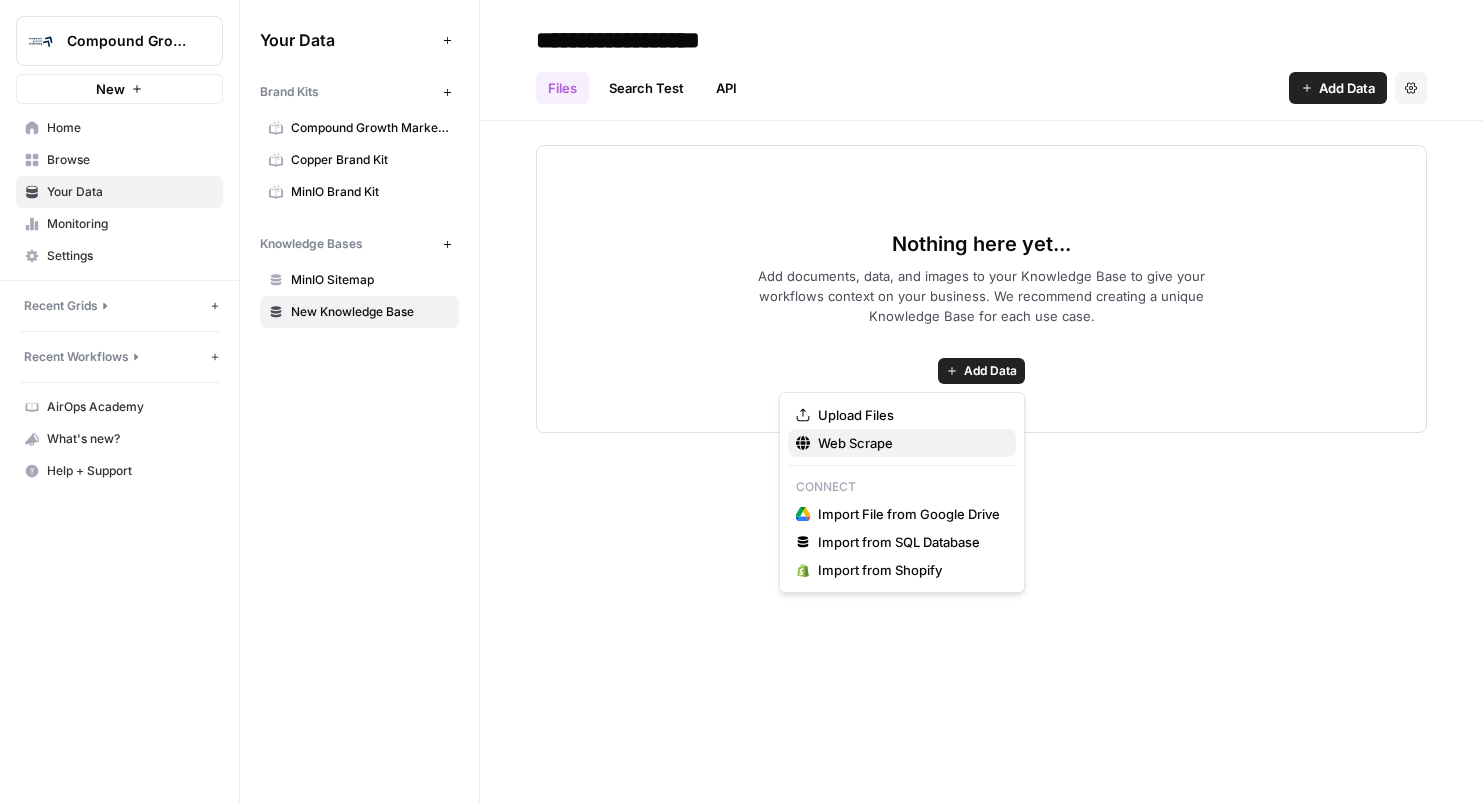 click on "Web Scrape" at bounding box center (909, 443) 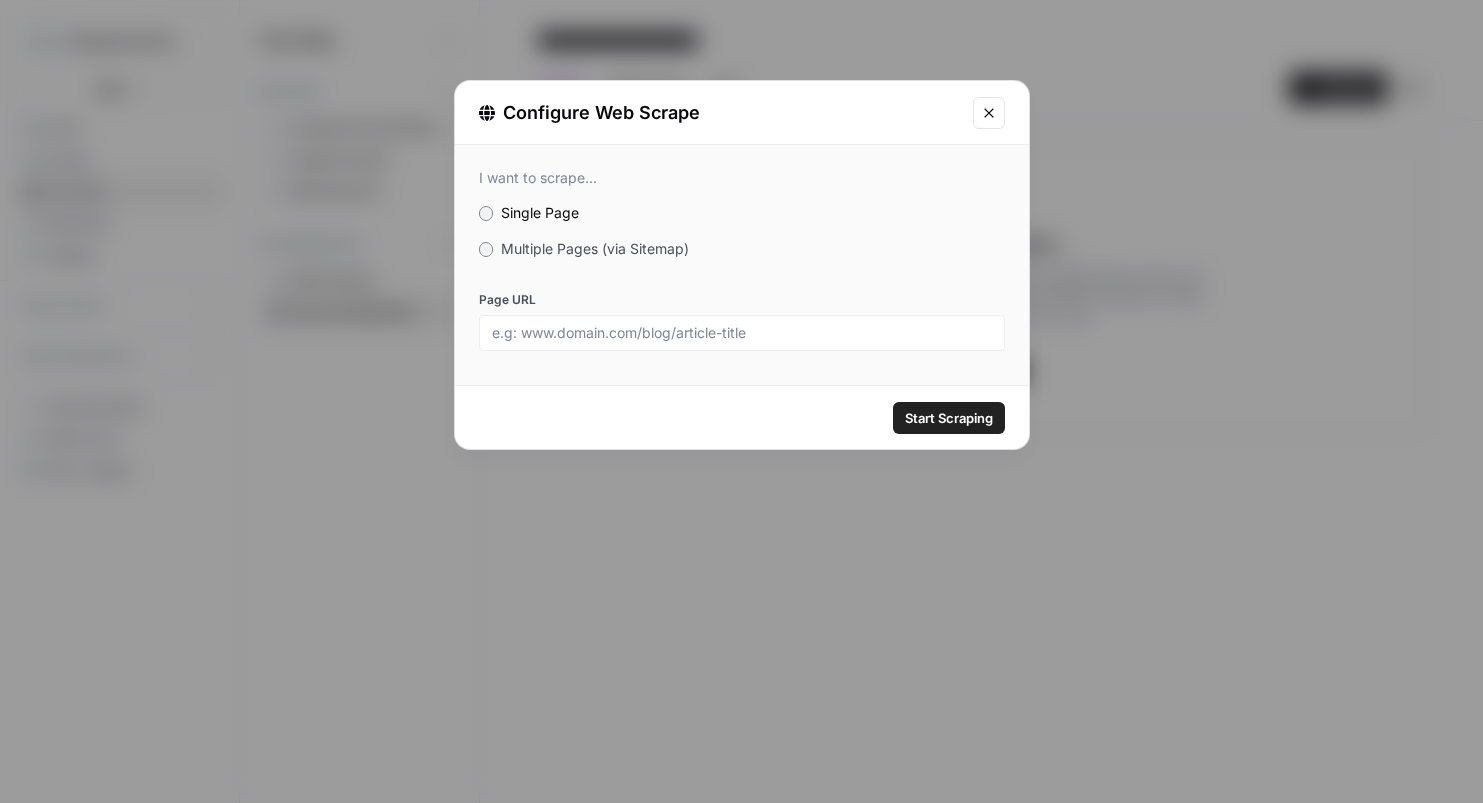 click on "Multiple Pages (via Sitemap)" at bounding box center [595, 248] 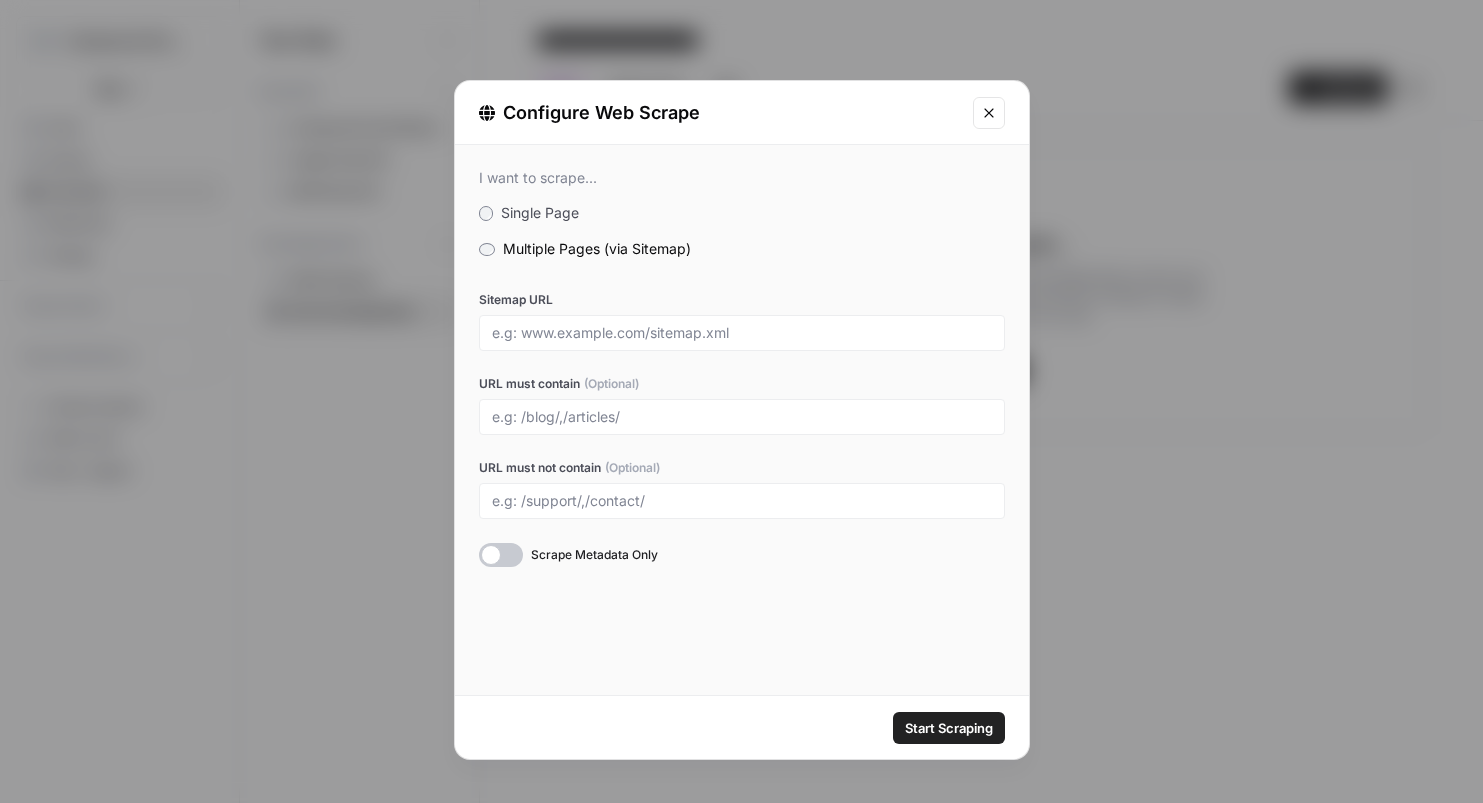 click at bounding box center (742, 333) 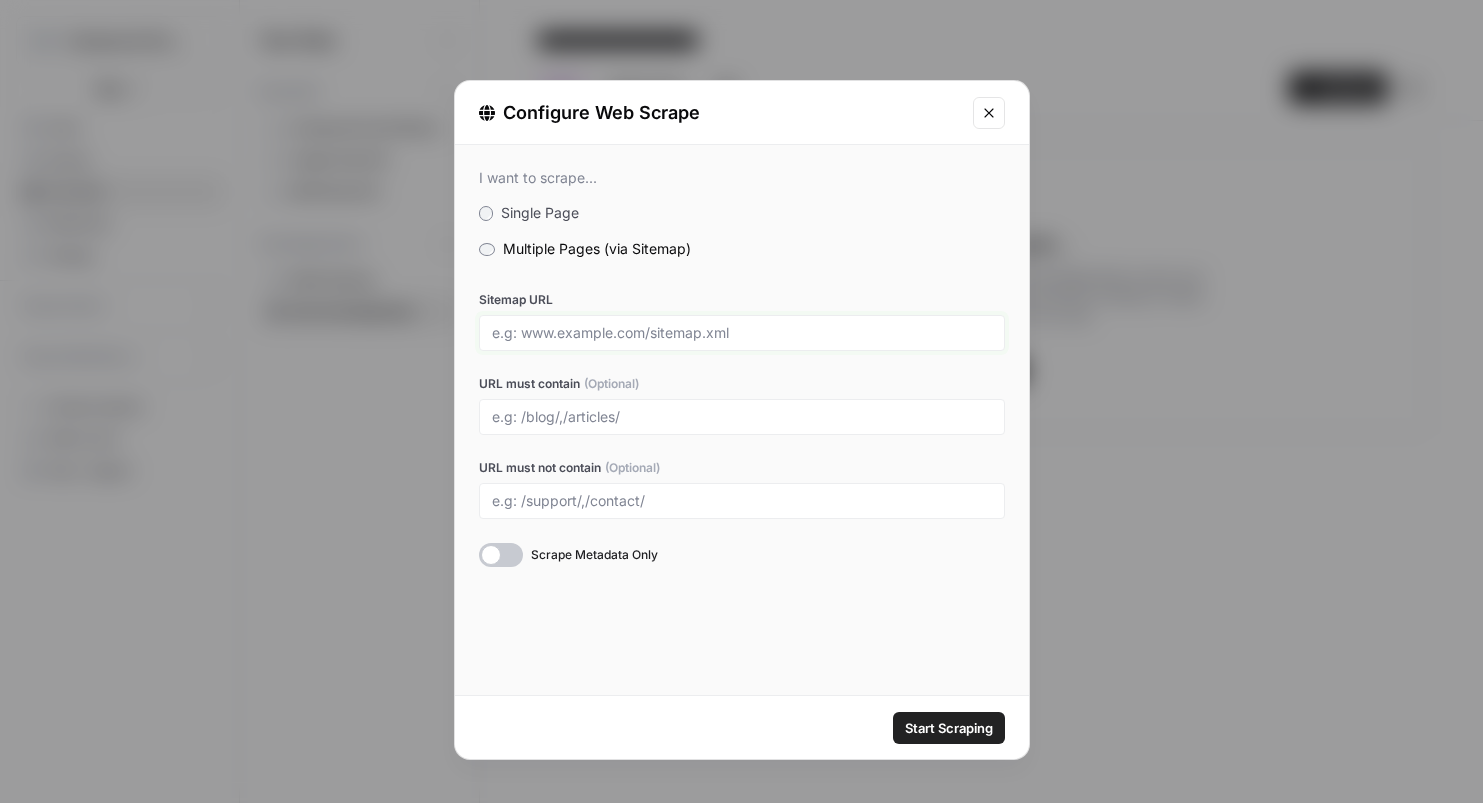 click on "Sitemap URL" at bounding box center (742, 333) 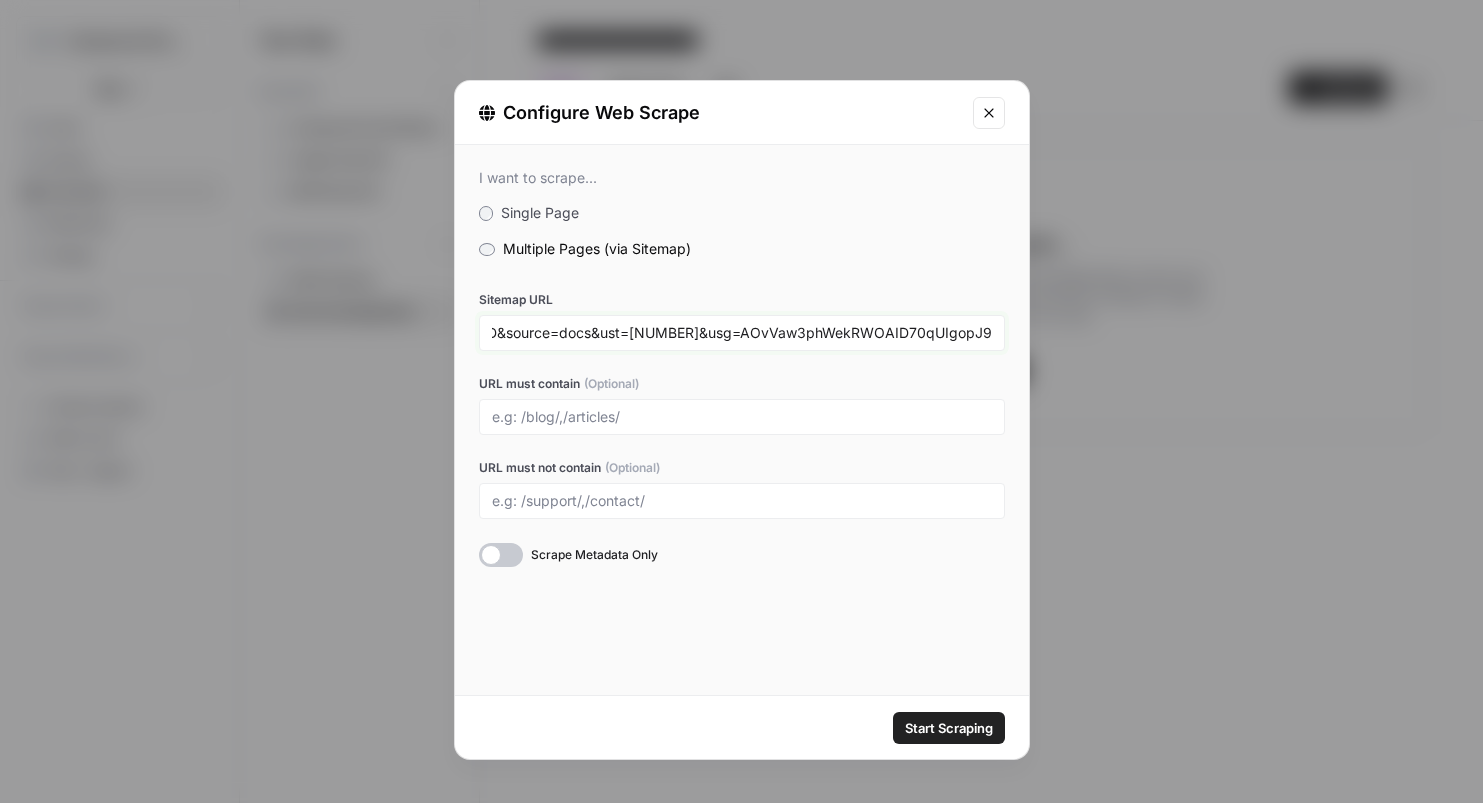 scroll, scrollTop: 0, scrollLeft: 0, axis: both 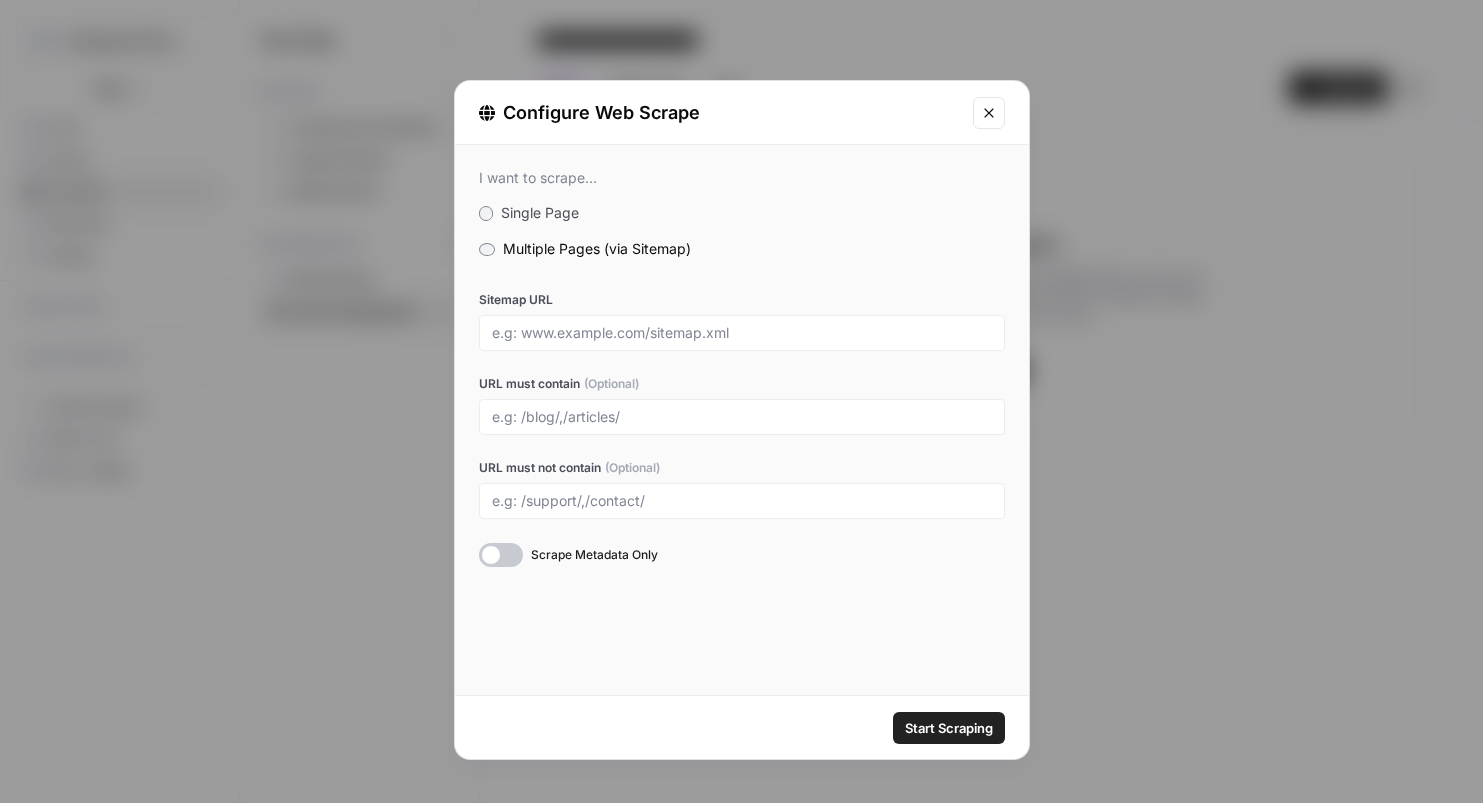 click at bounding box center [742, 333] 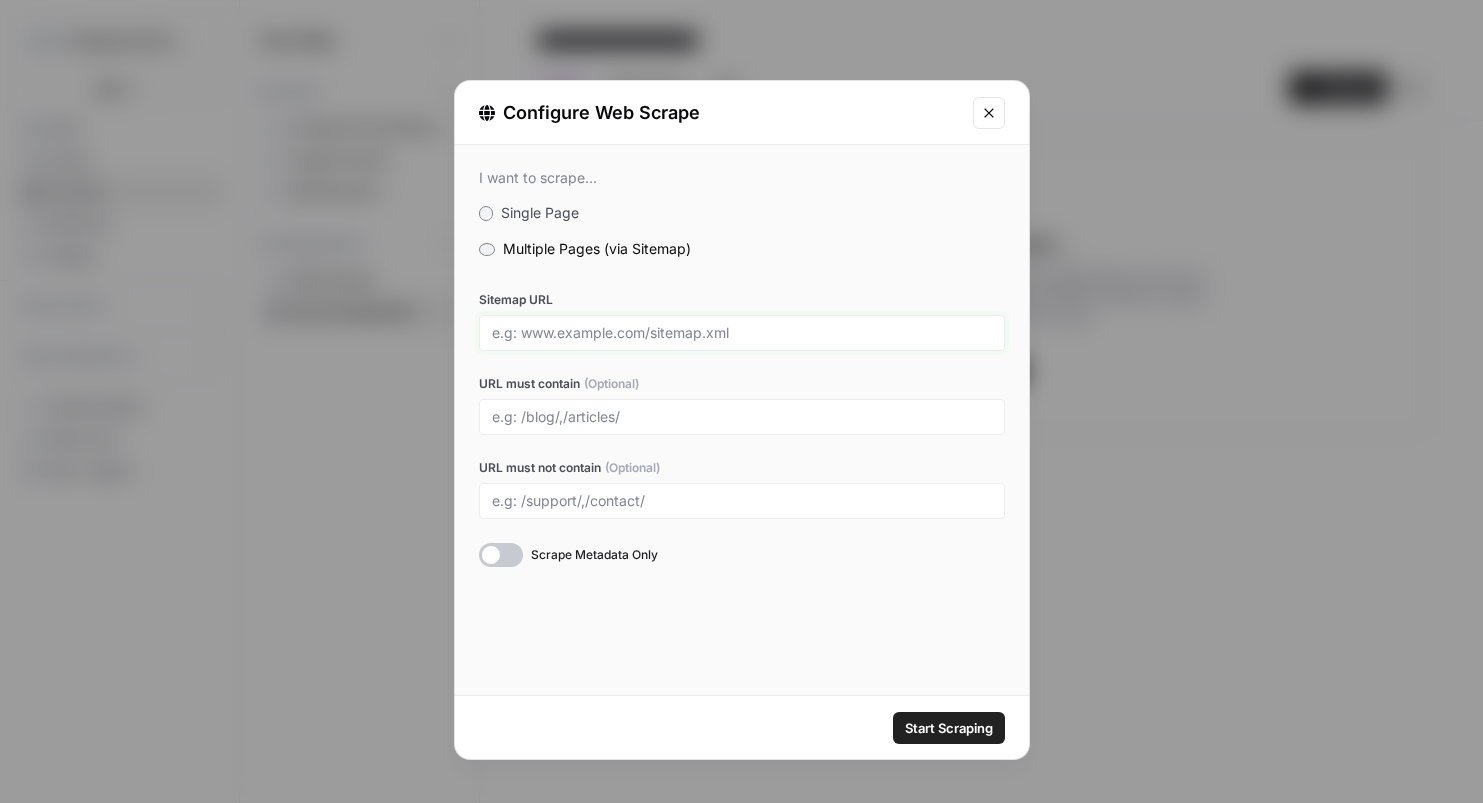 click on "Sitemap URL" at bounding box center [742, 333] 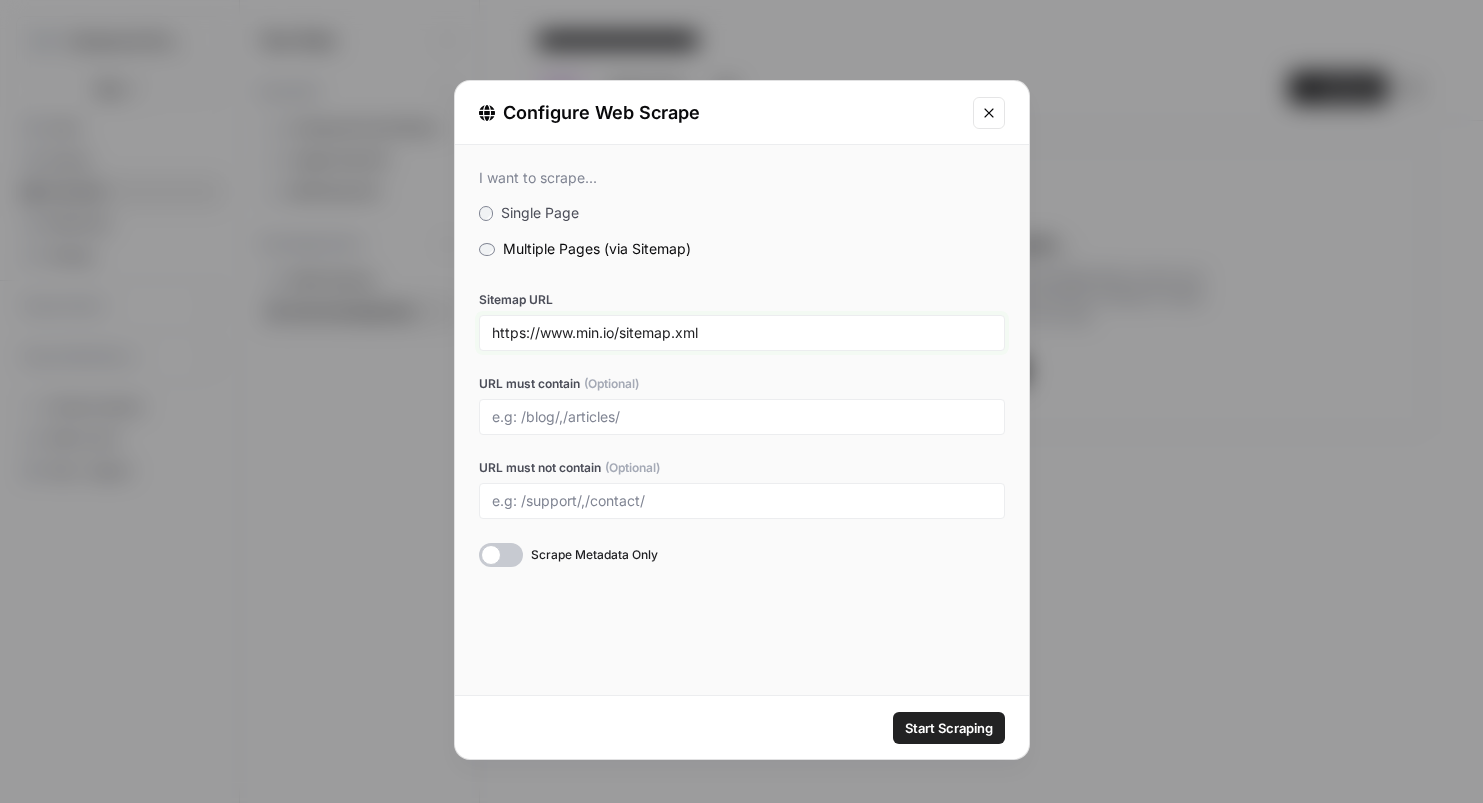 type on "https://www.min.io/sitemap.xml" 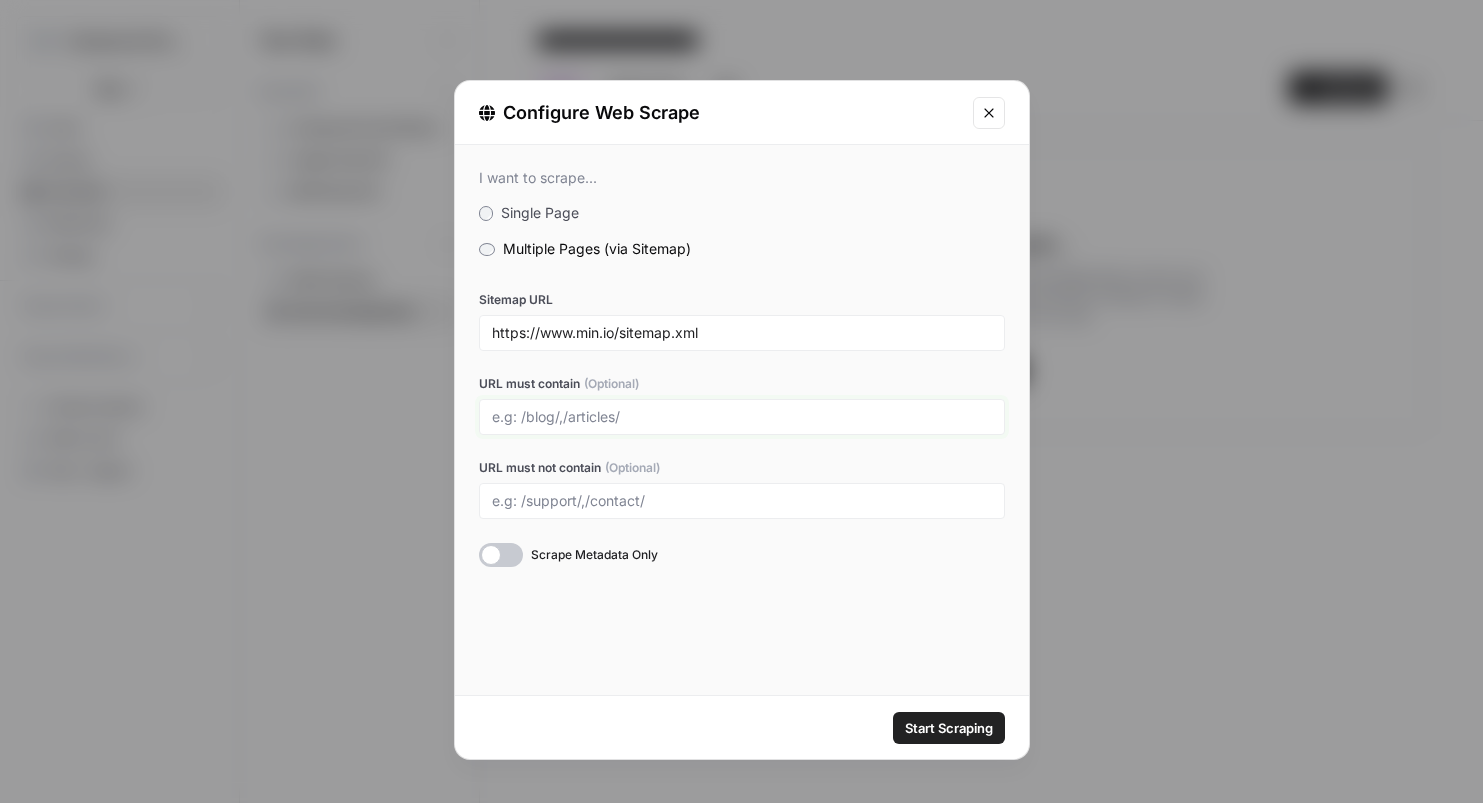 click on "URL must contain (Optional)" at bounding box center [742, 417] 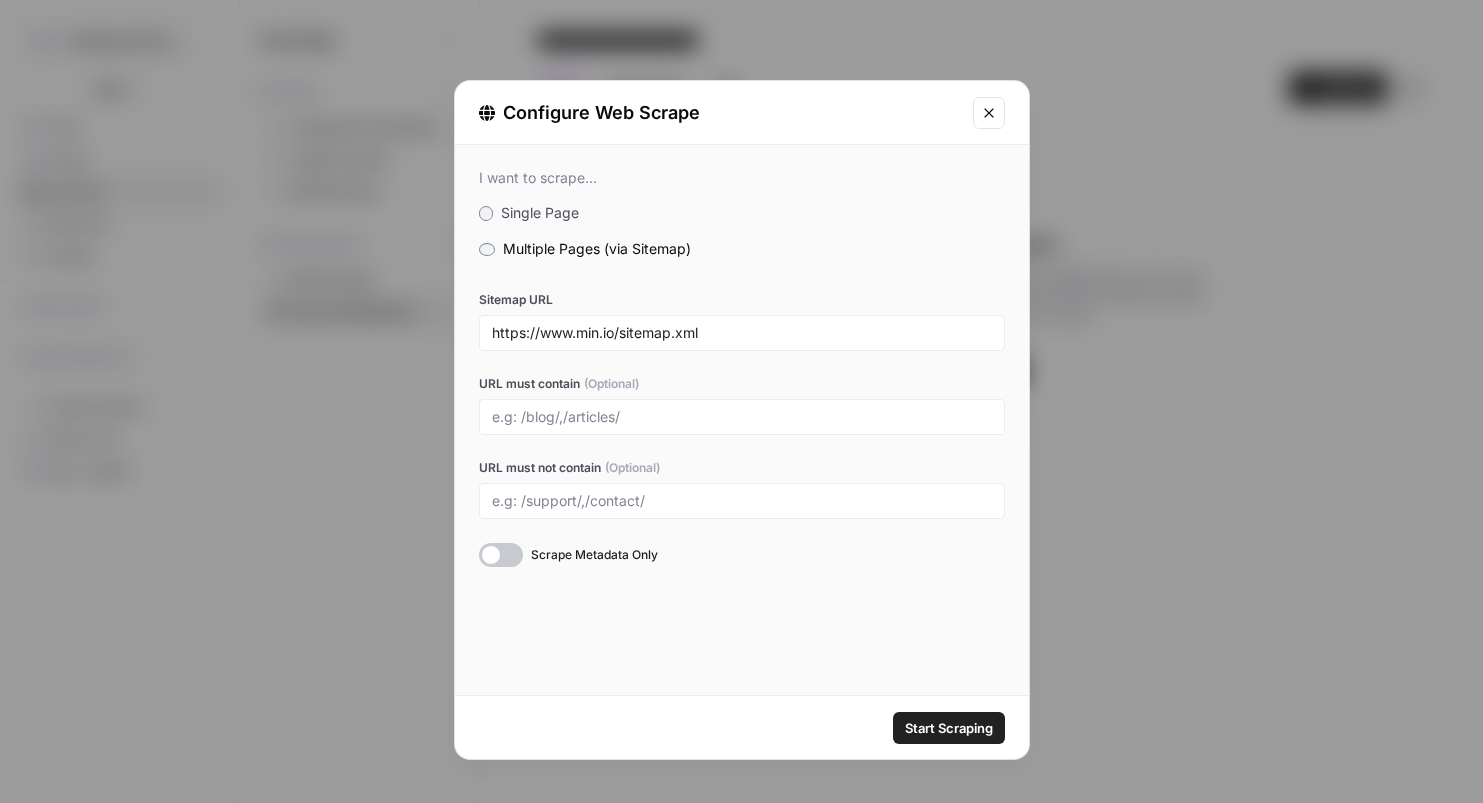 click at bounding box center (742, 501) 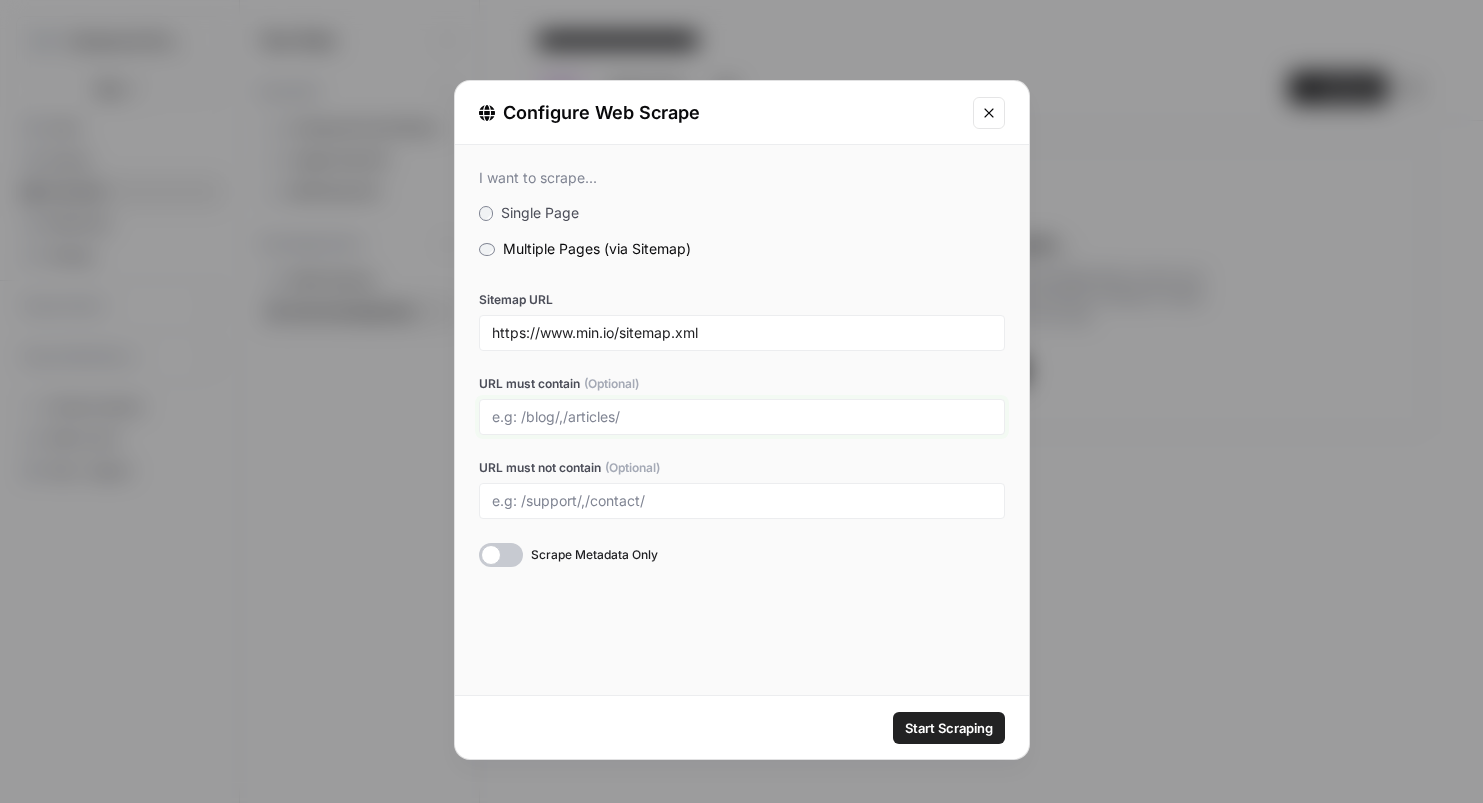 click on "URL must contain (Optional)" at bounding box center [742, 417] 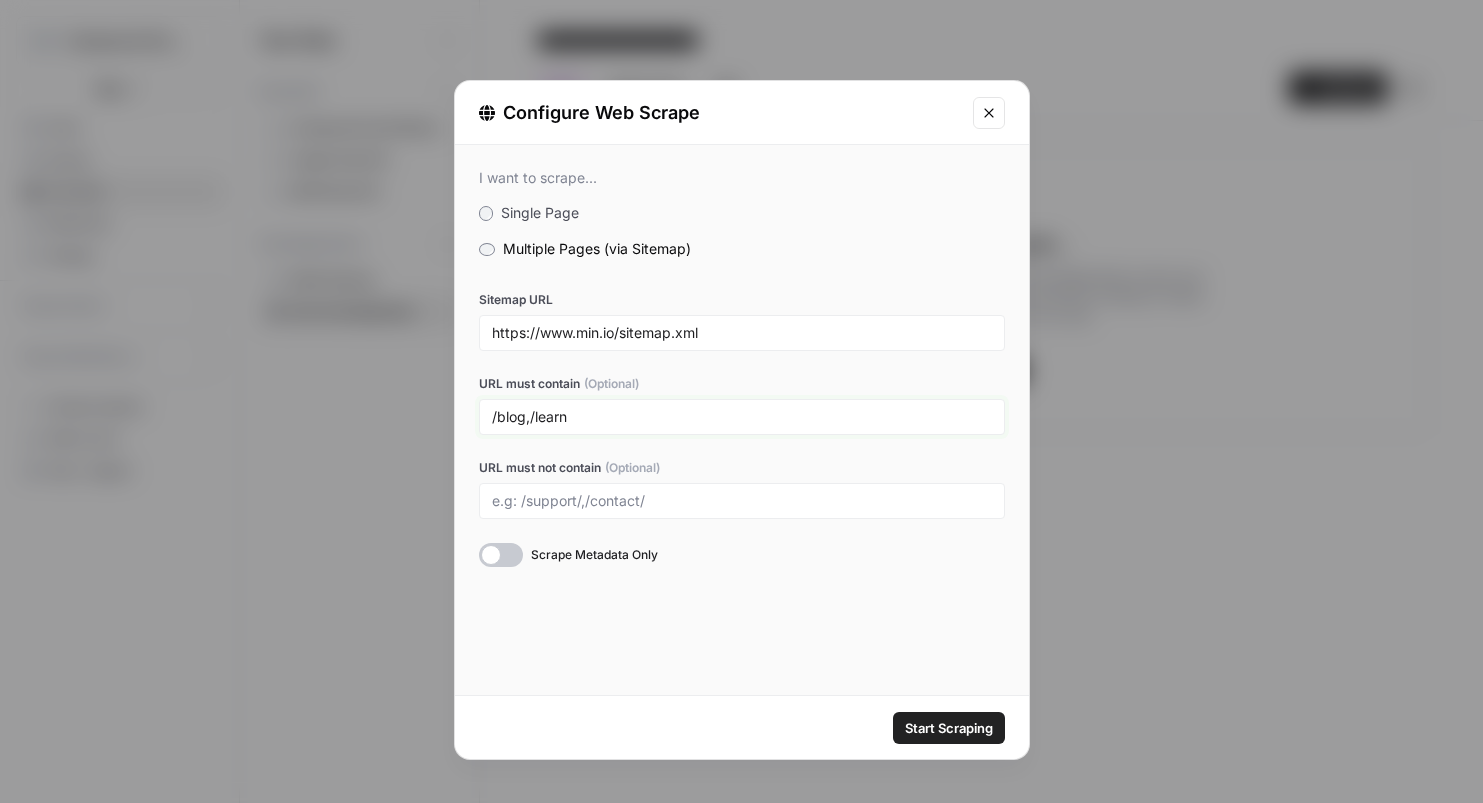 type on "/blog,/learn" 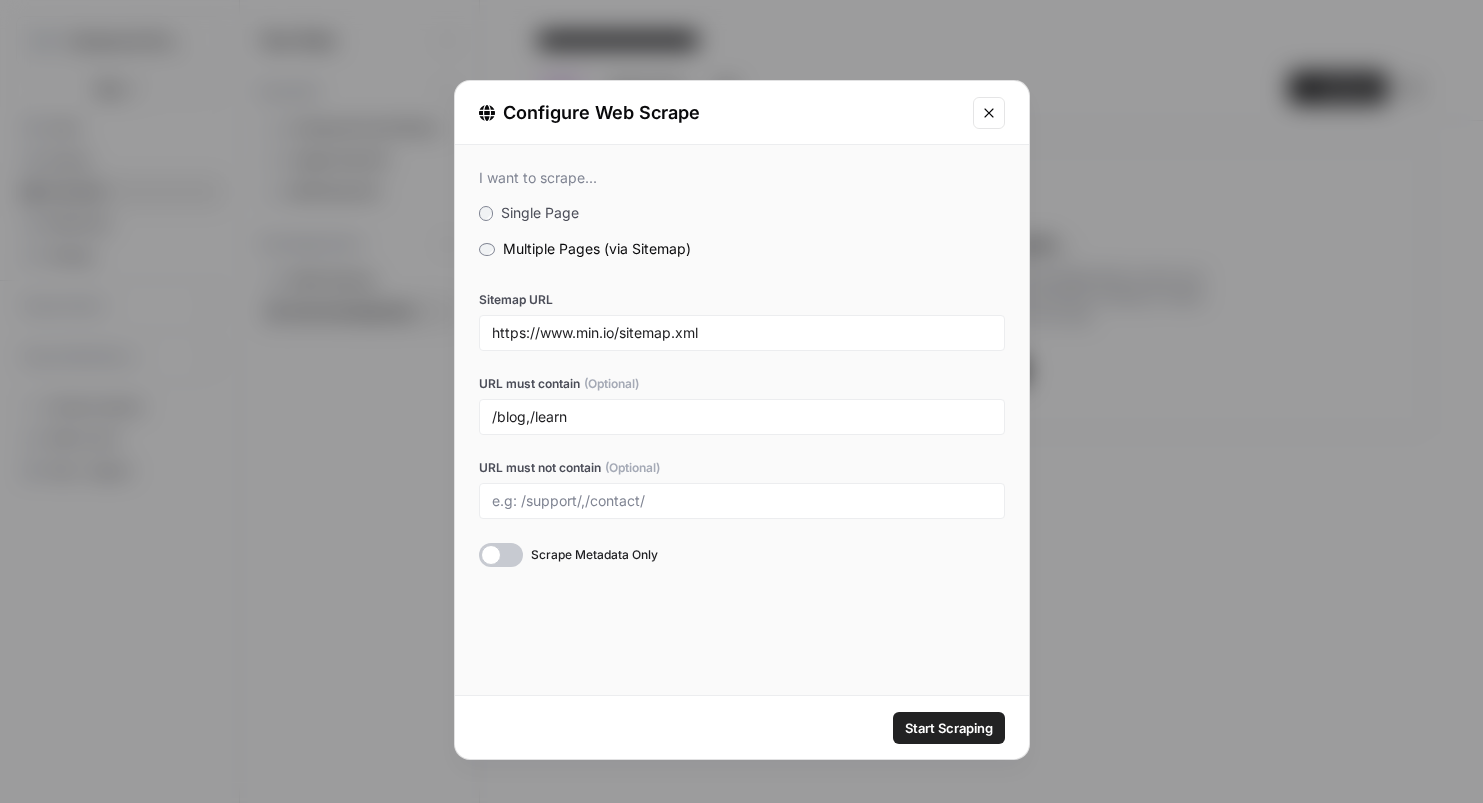click at bounding box center (501, 555) 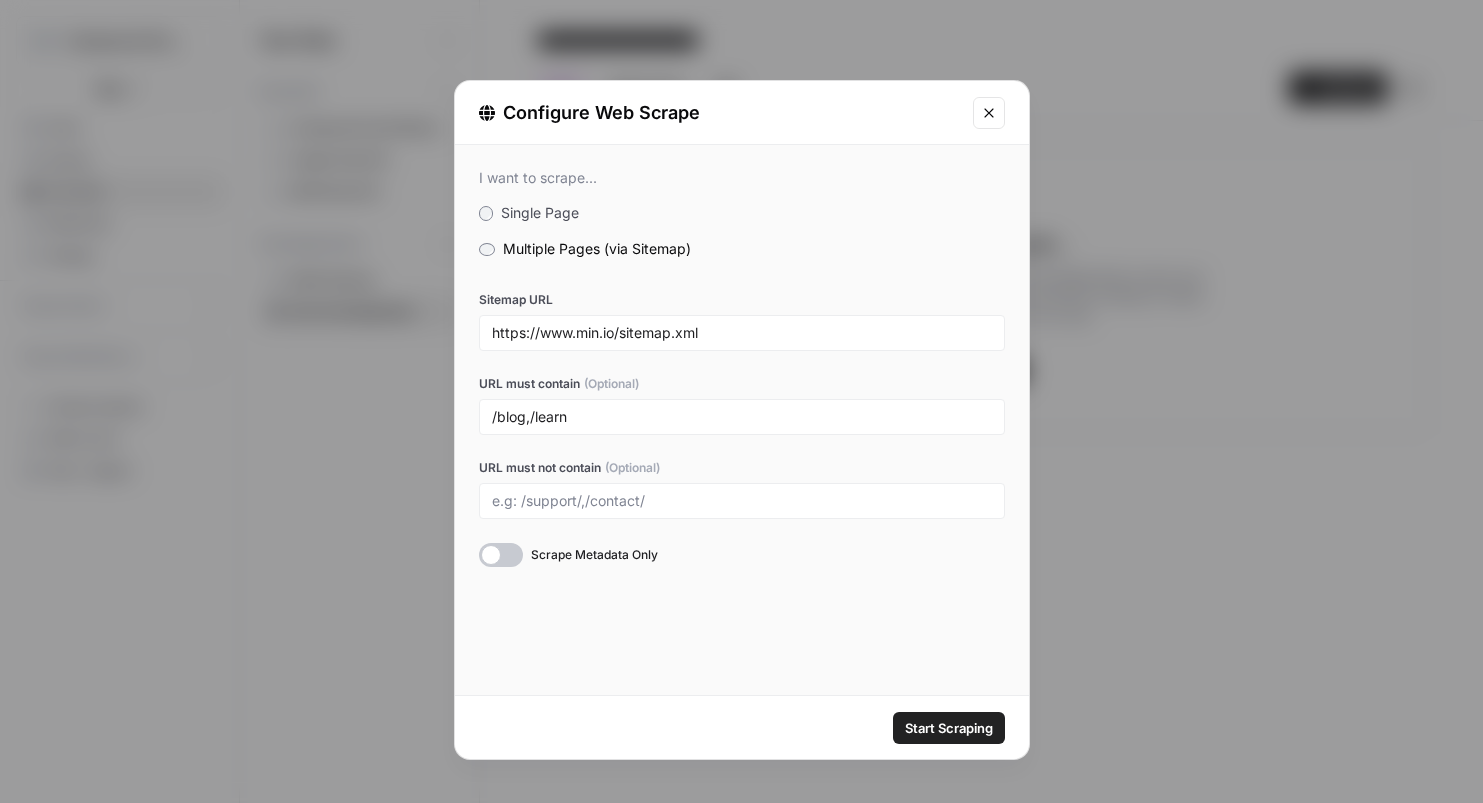 click on "Start Scraping" at bounding box center [949, 728] 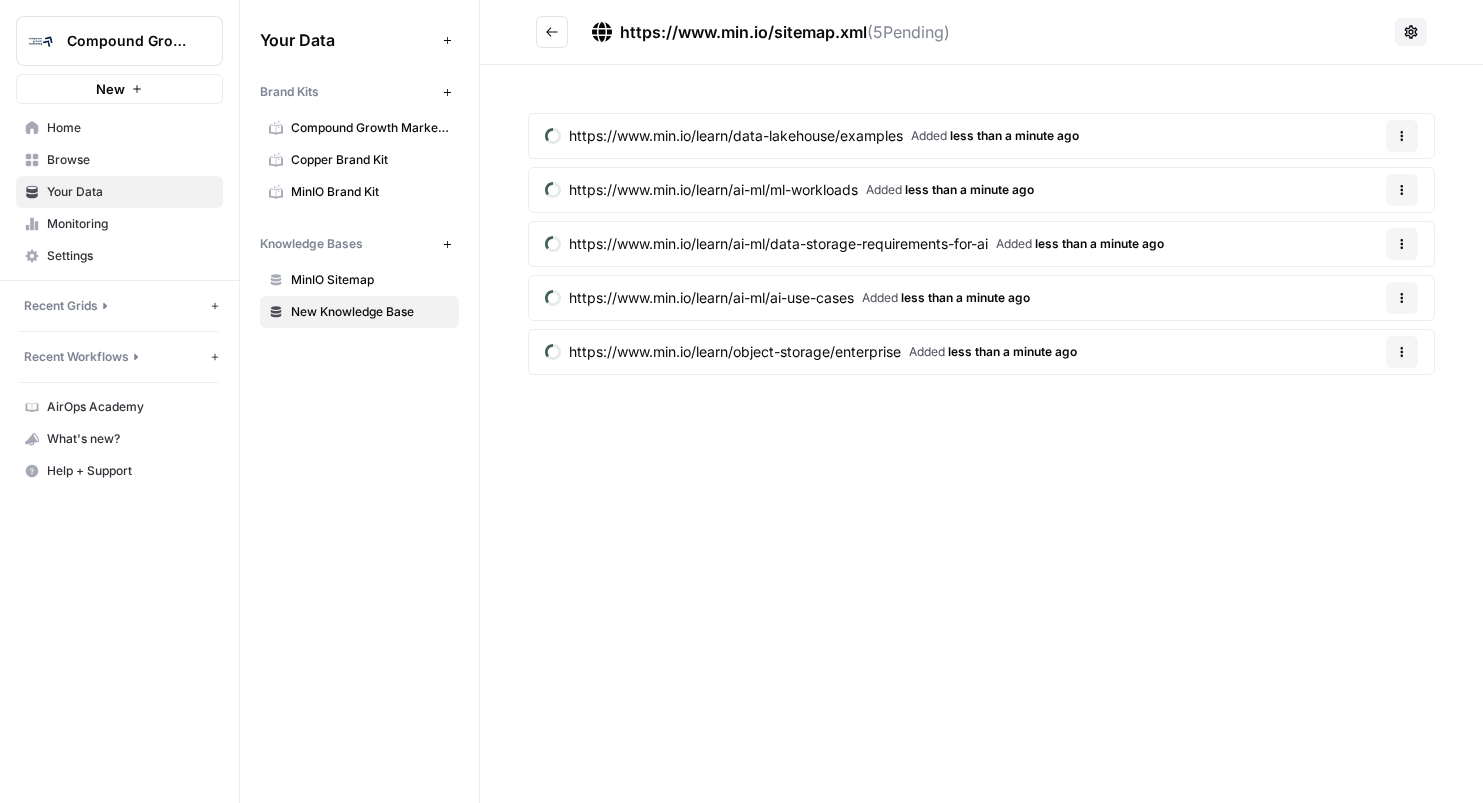 click on "MinIO Sitemap" at bounding box center (370, 280) 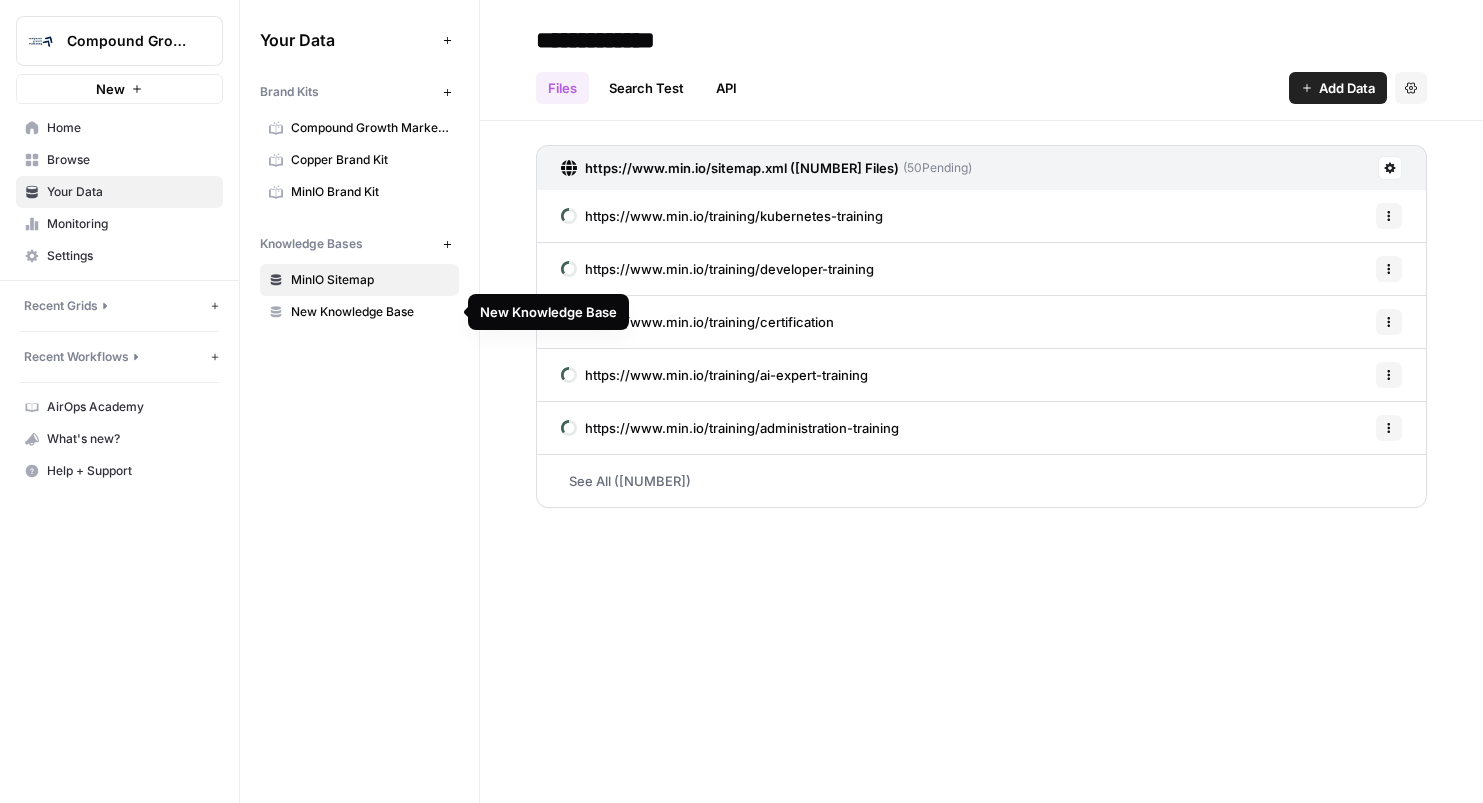click on "New Knowledge Base" at bounding box center [370, 312] 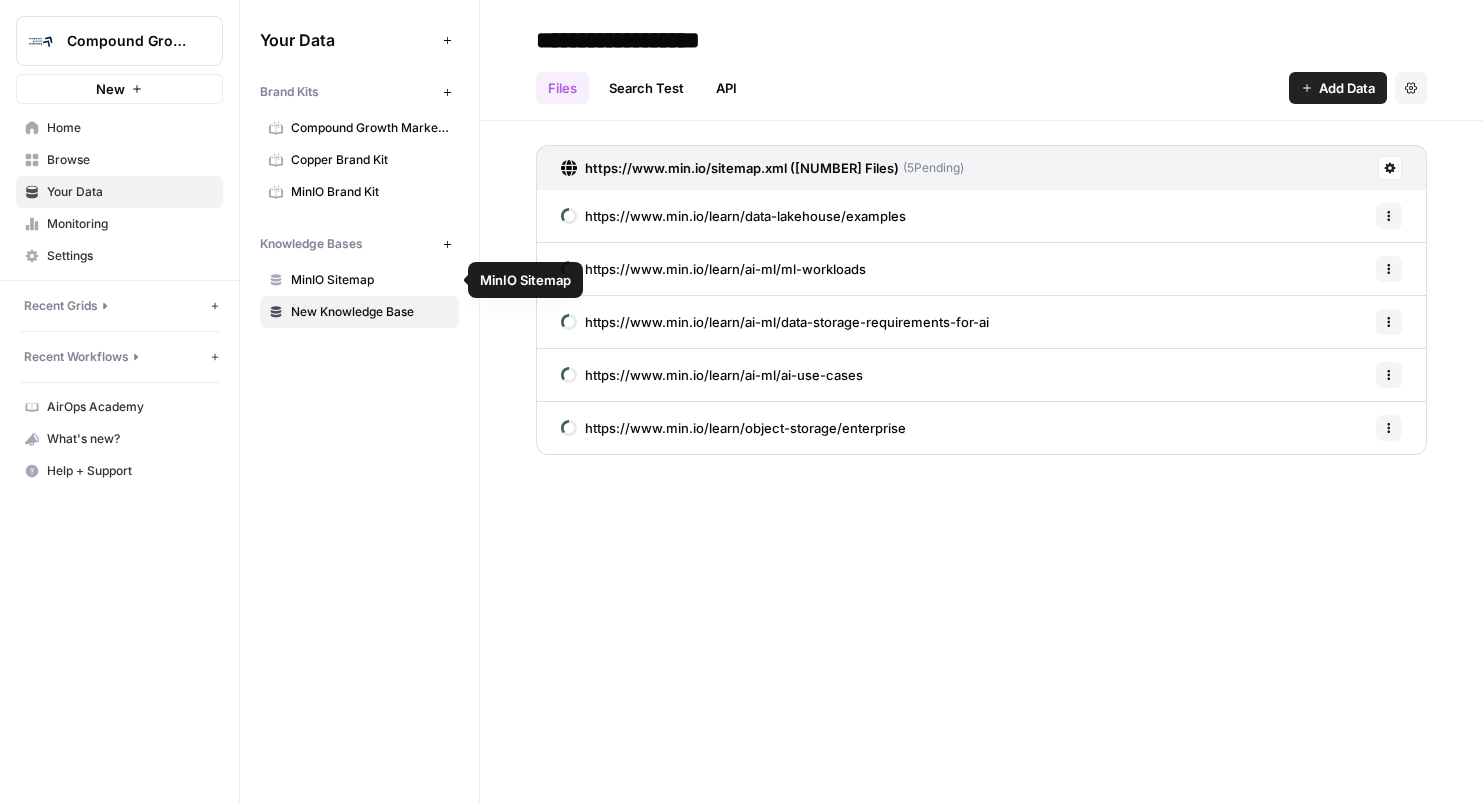 click on "**********" at bounding box center [688, 40] 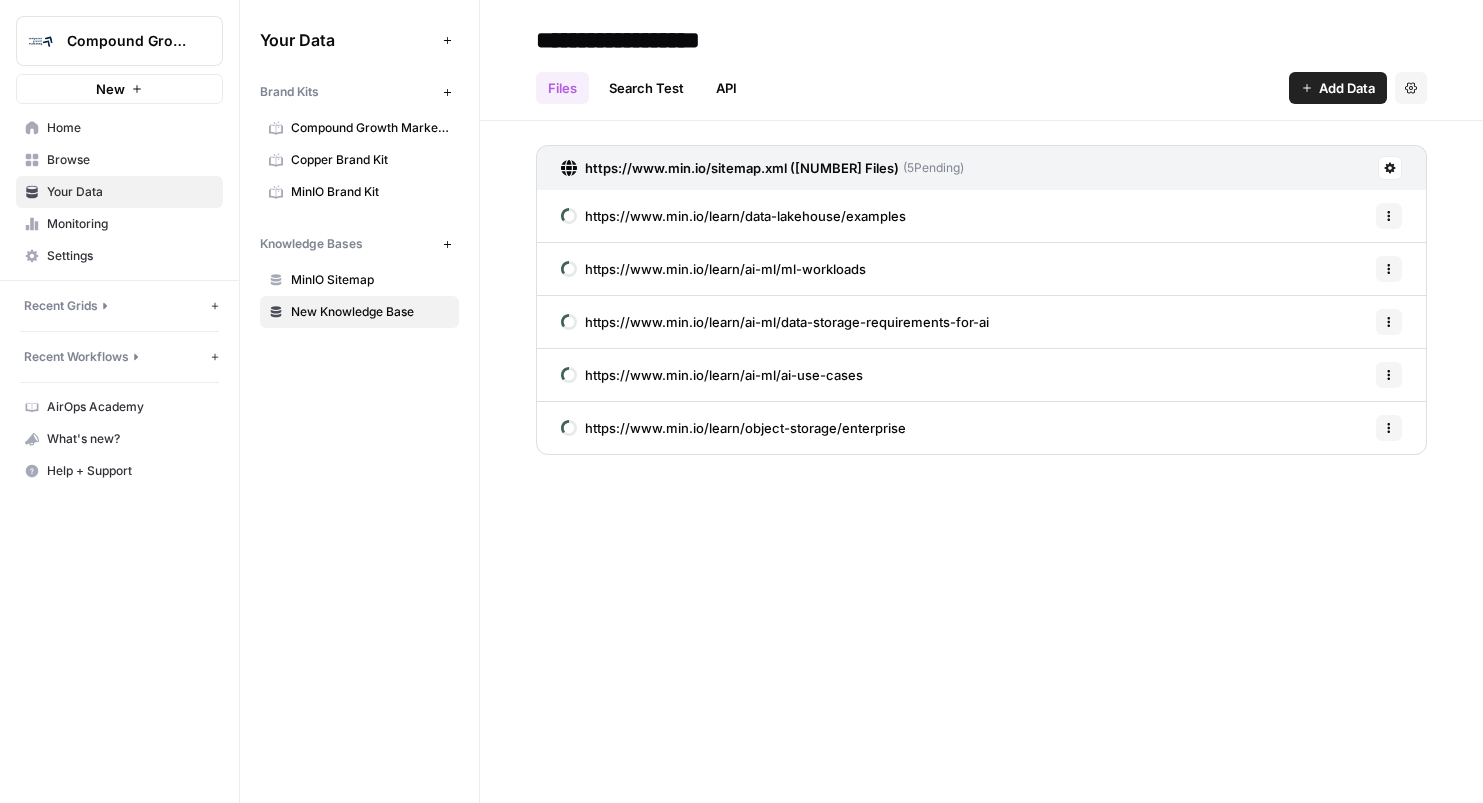 click on "**********" at bounding box center [688, 40] 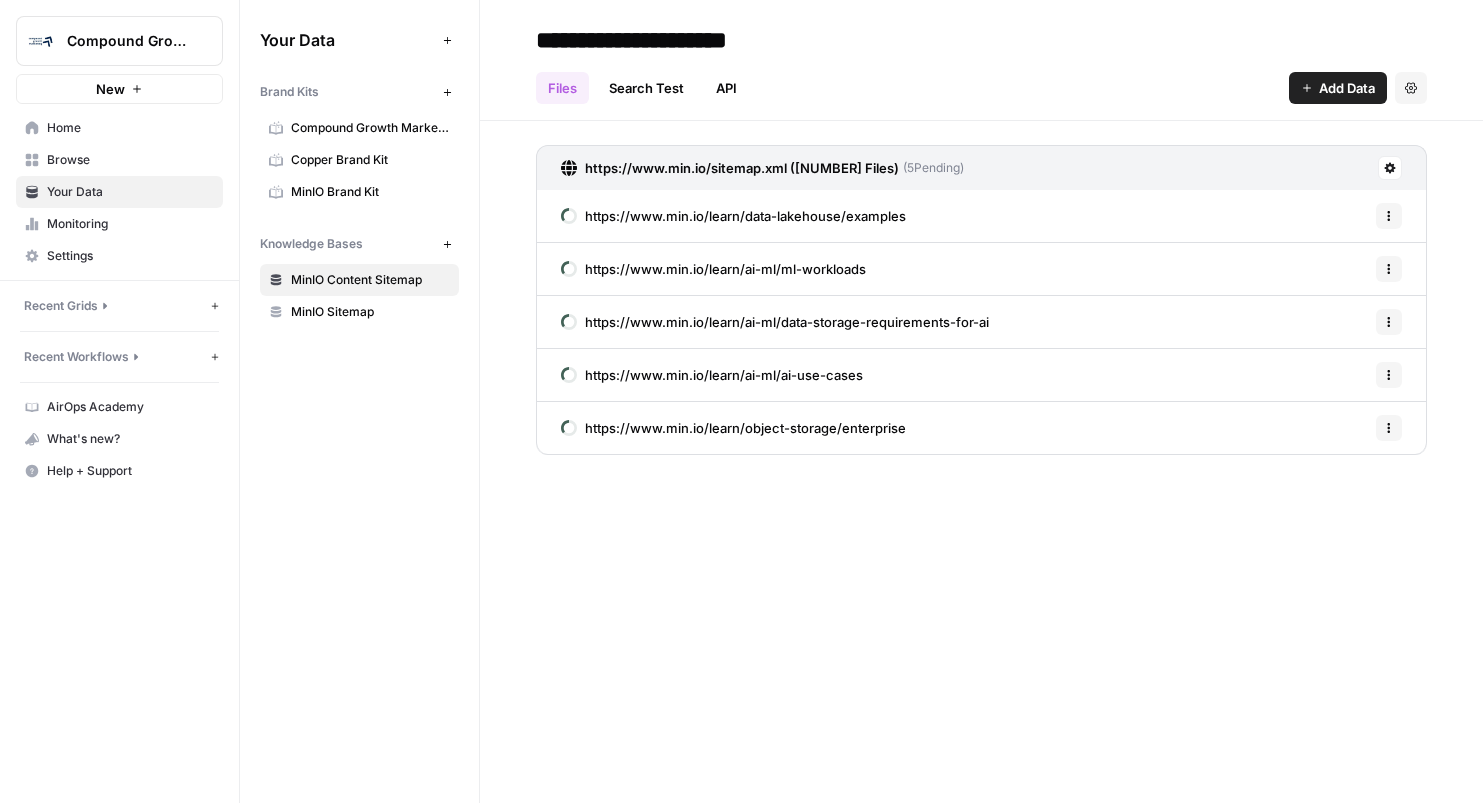 click on "**********" at bounding box center (688, 40) 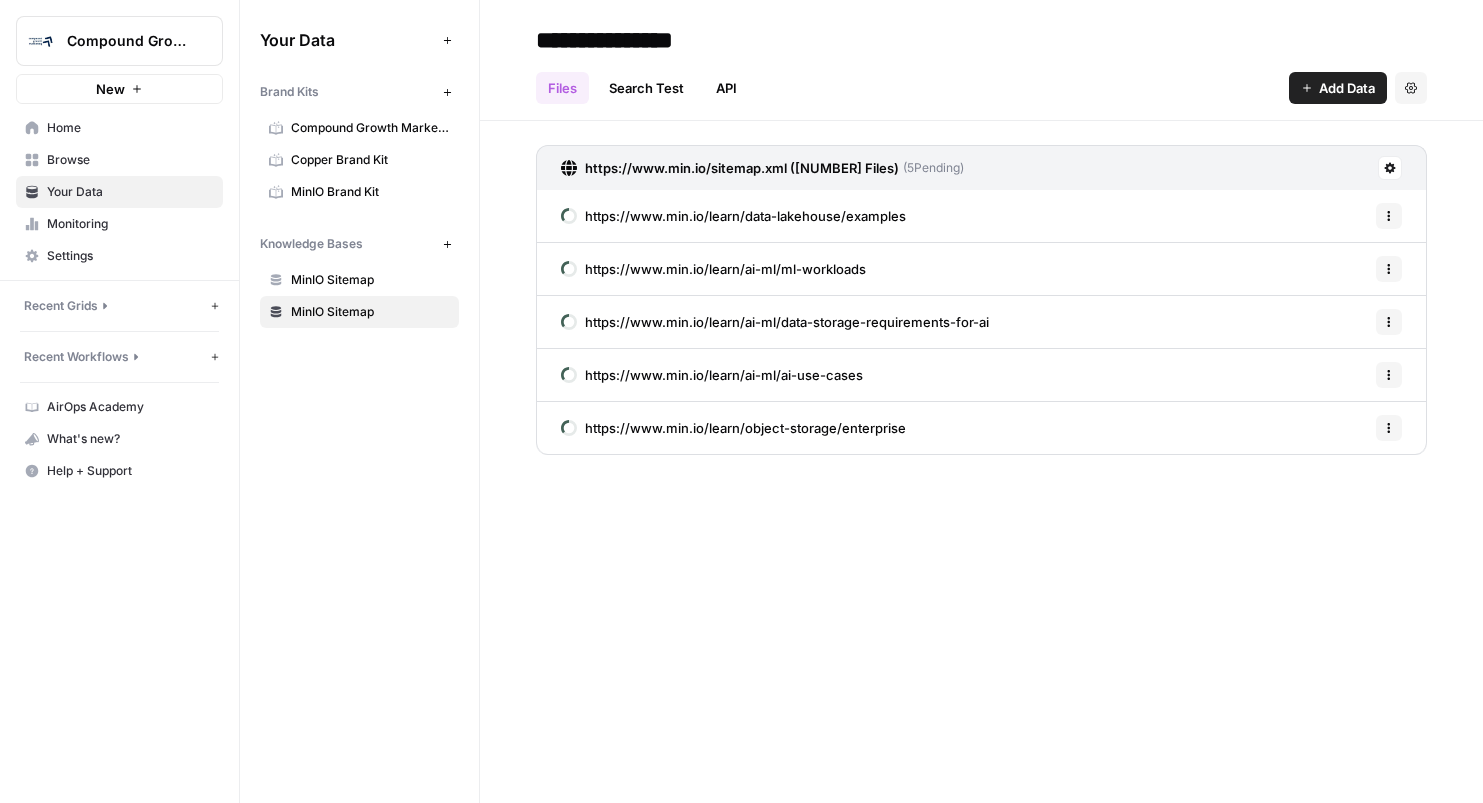 paste on "*******" 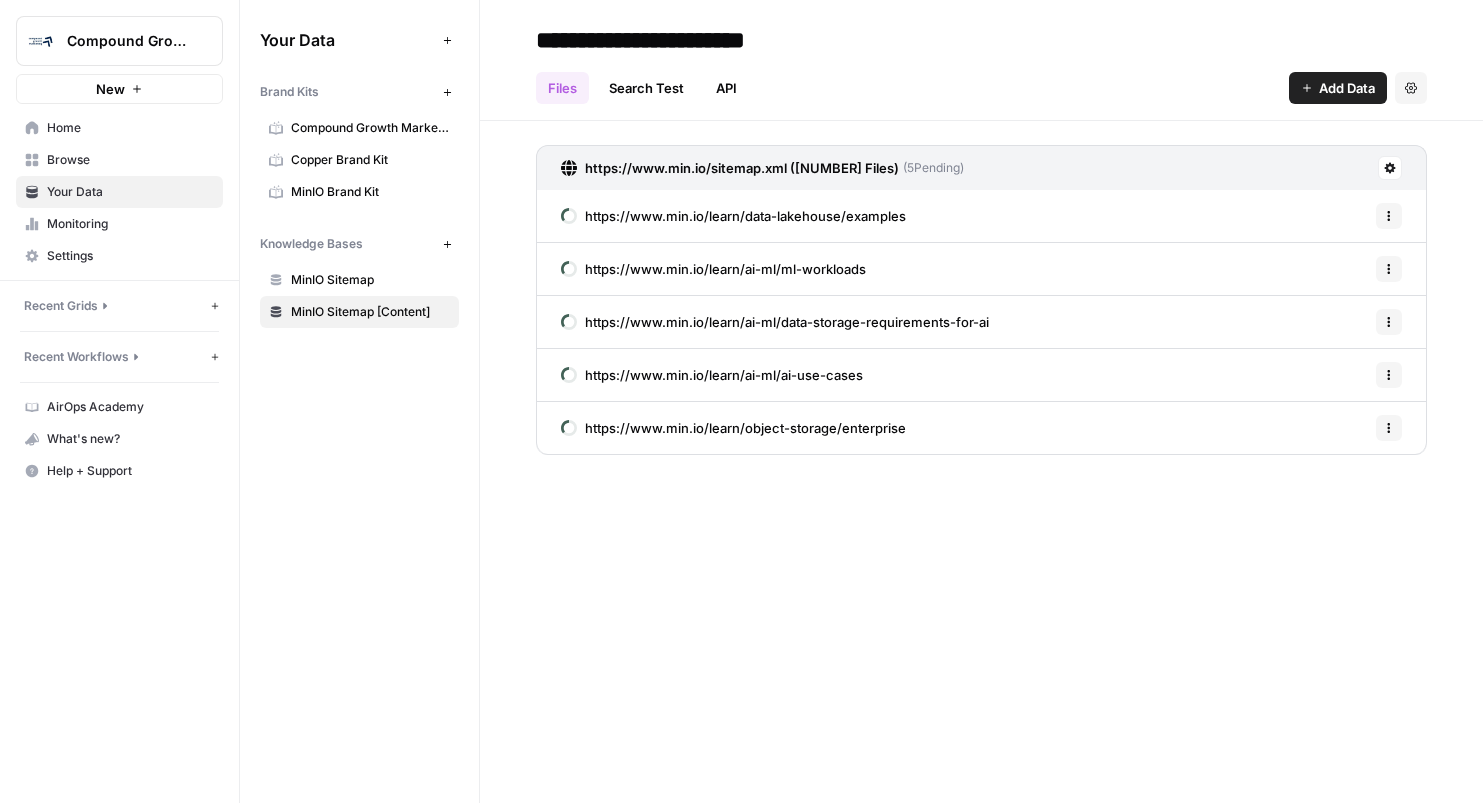click on "Files Search Test API Add Data Settings" at bounding box center (981, 80) 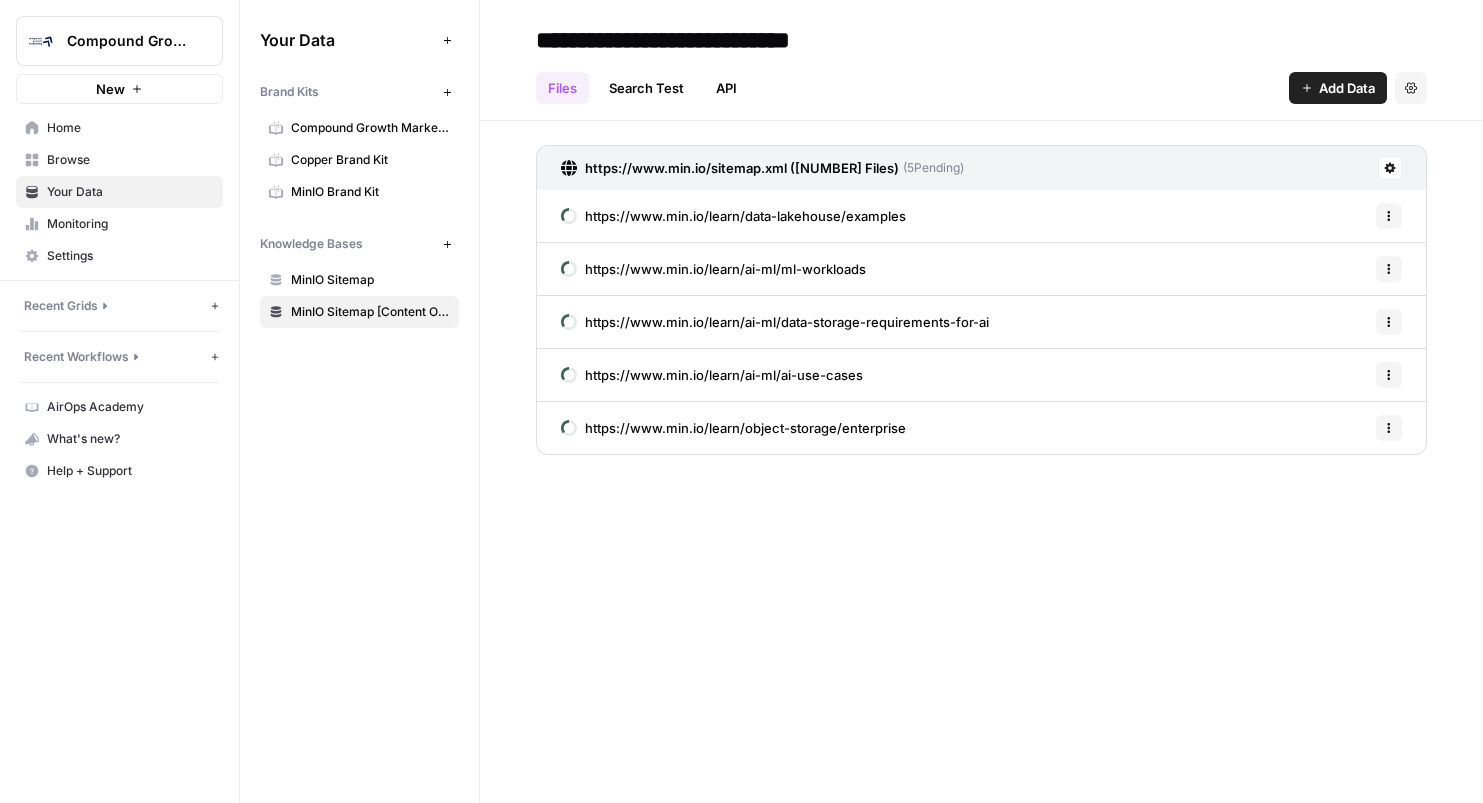 type on "**********" 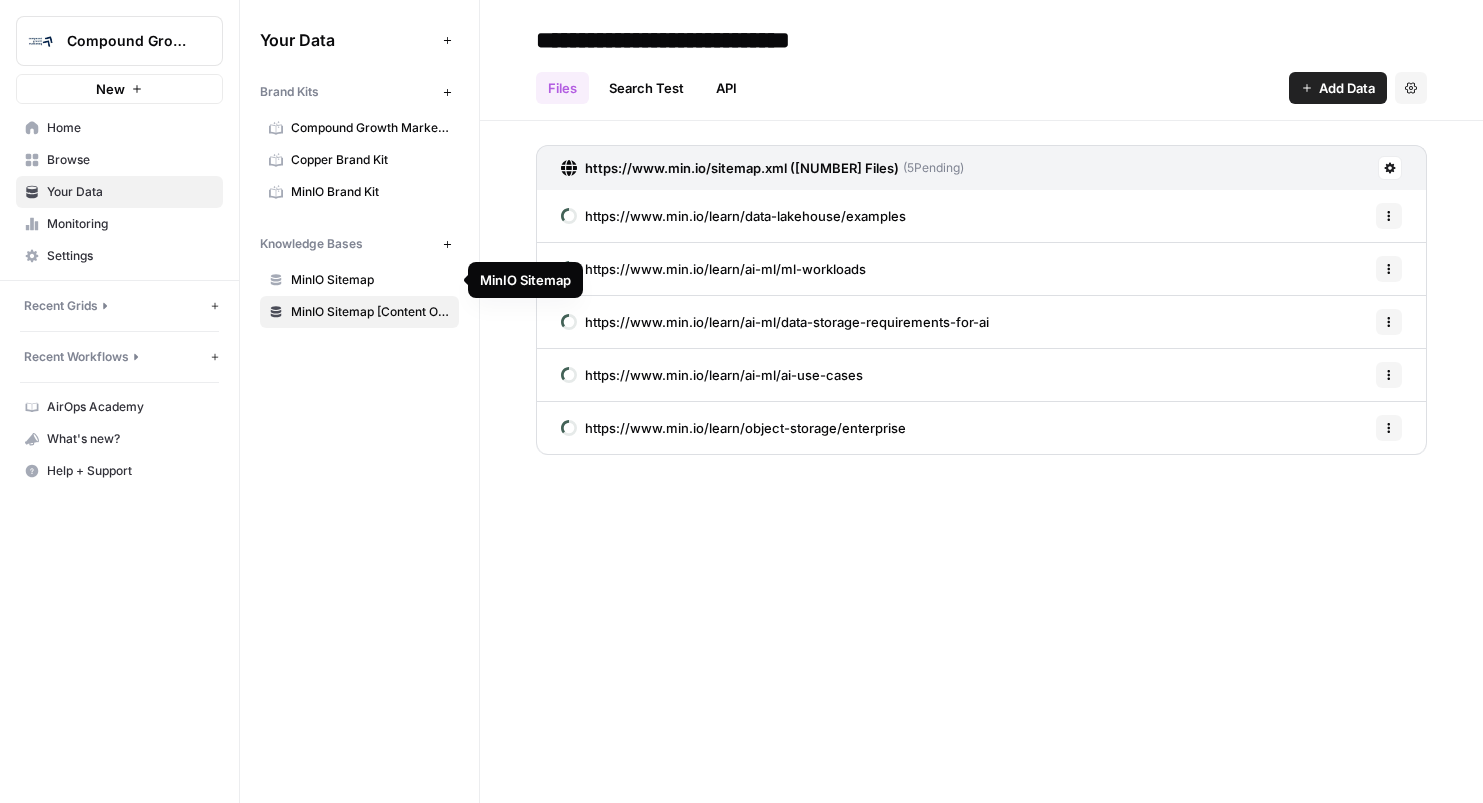 click on "MinIO Sitemap" at bounding box center [370, 280] 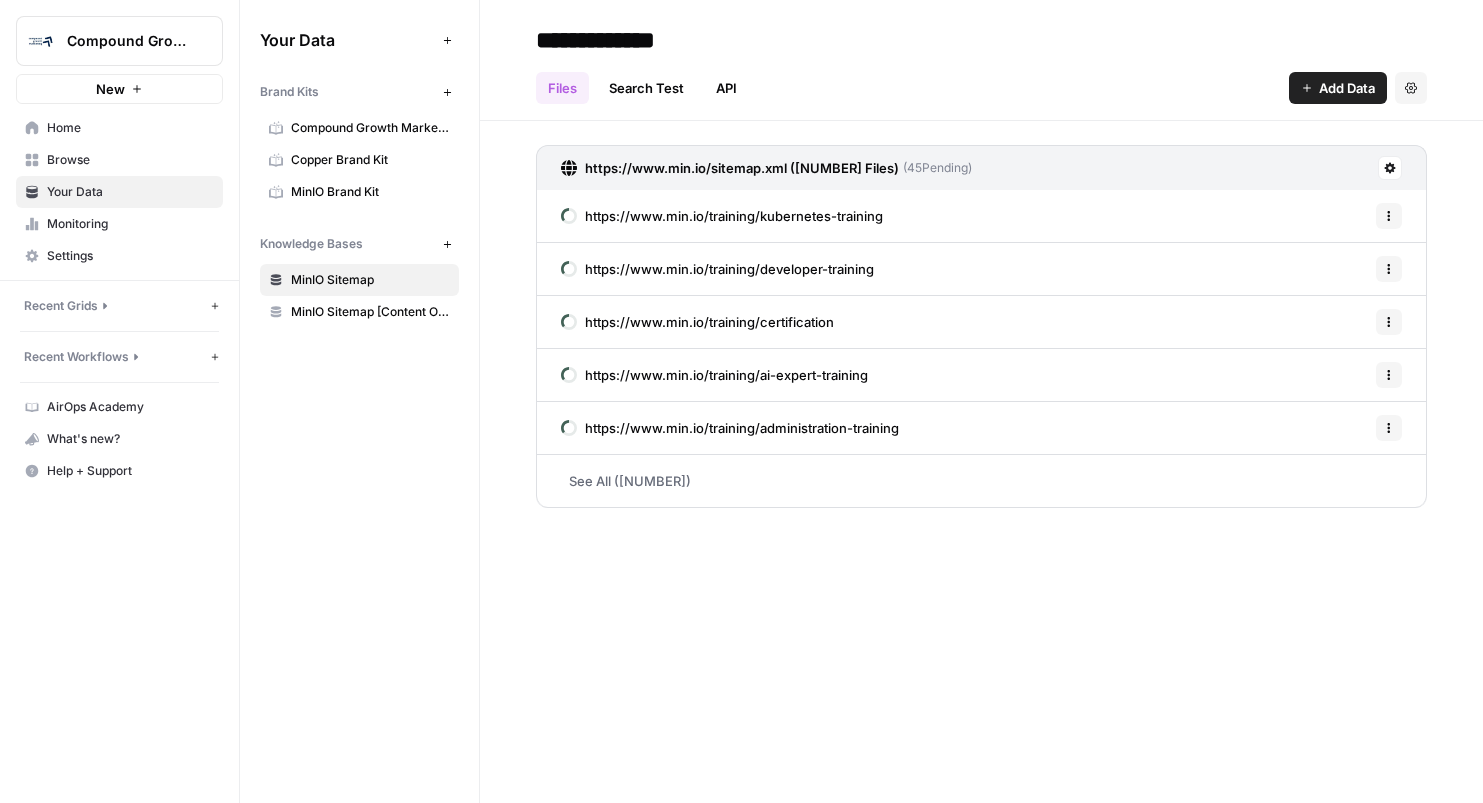 click on "**********" at bounding box center (688, 40) 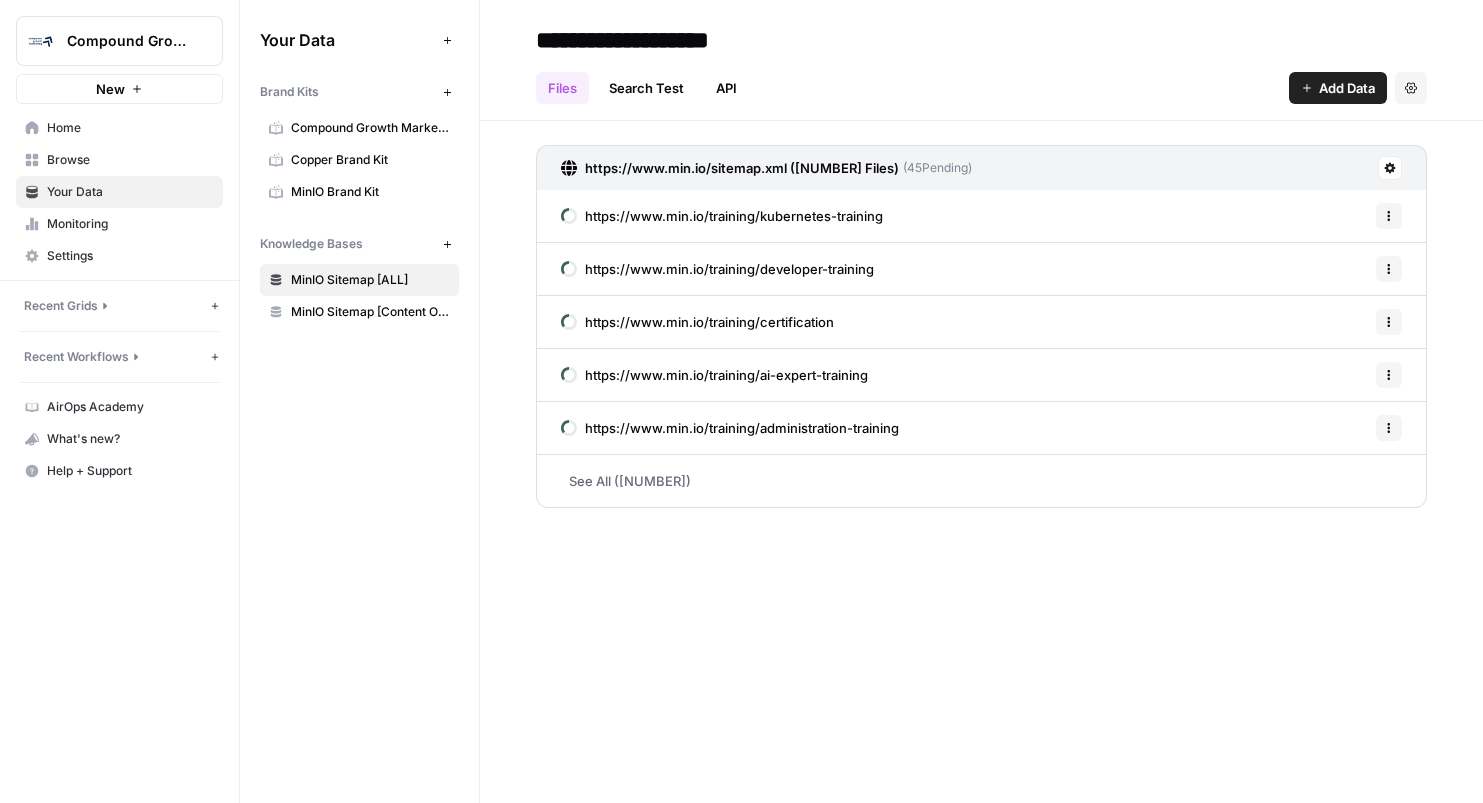type on "**********" 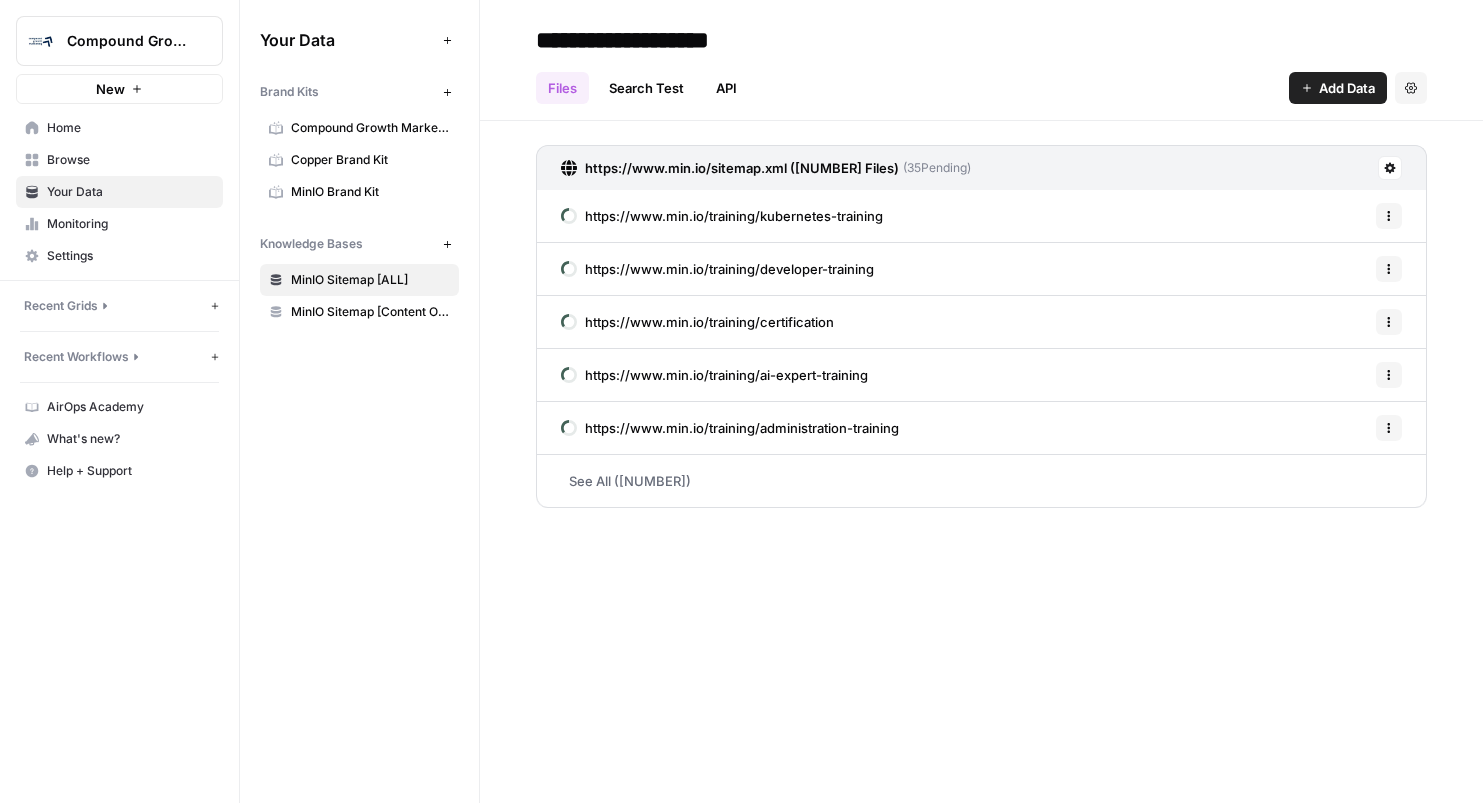 click on "MinIO Sitemap [Content Only]" at bounding box center (370, 312) 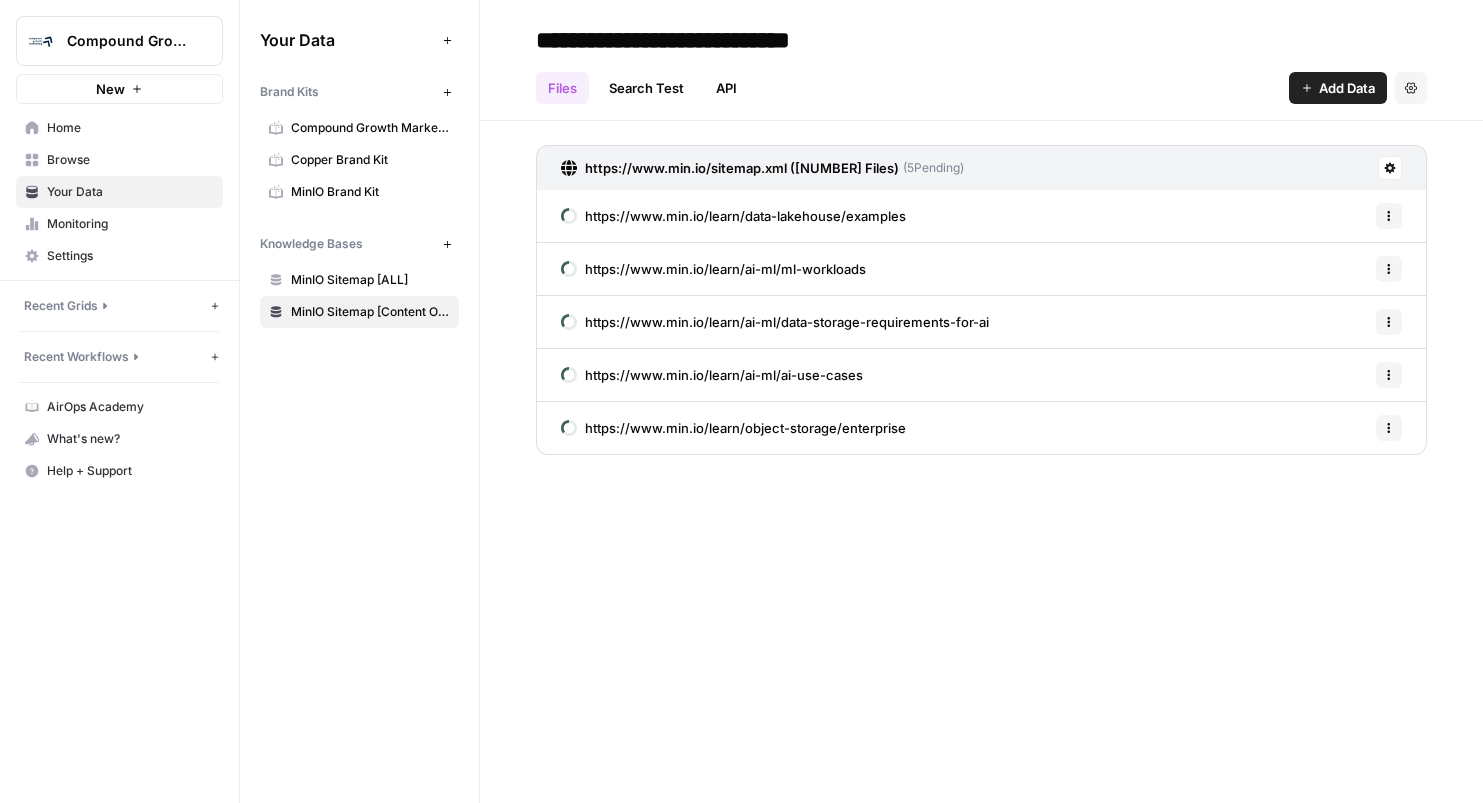 click 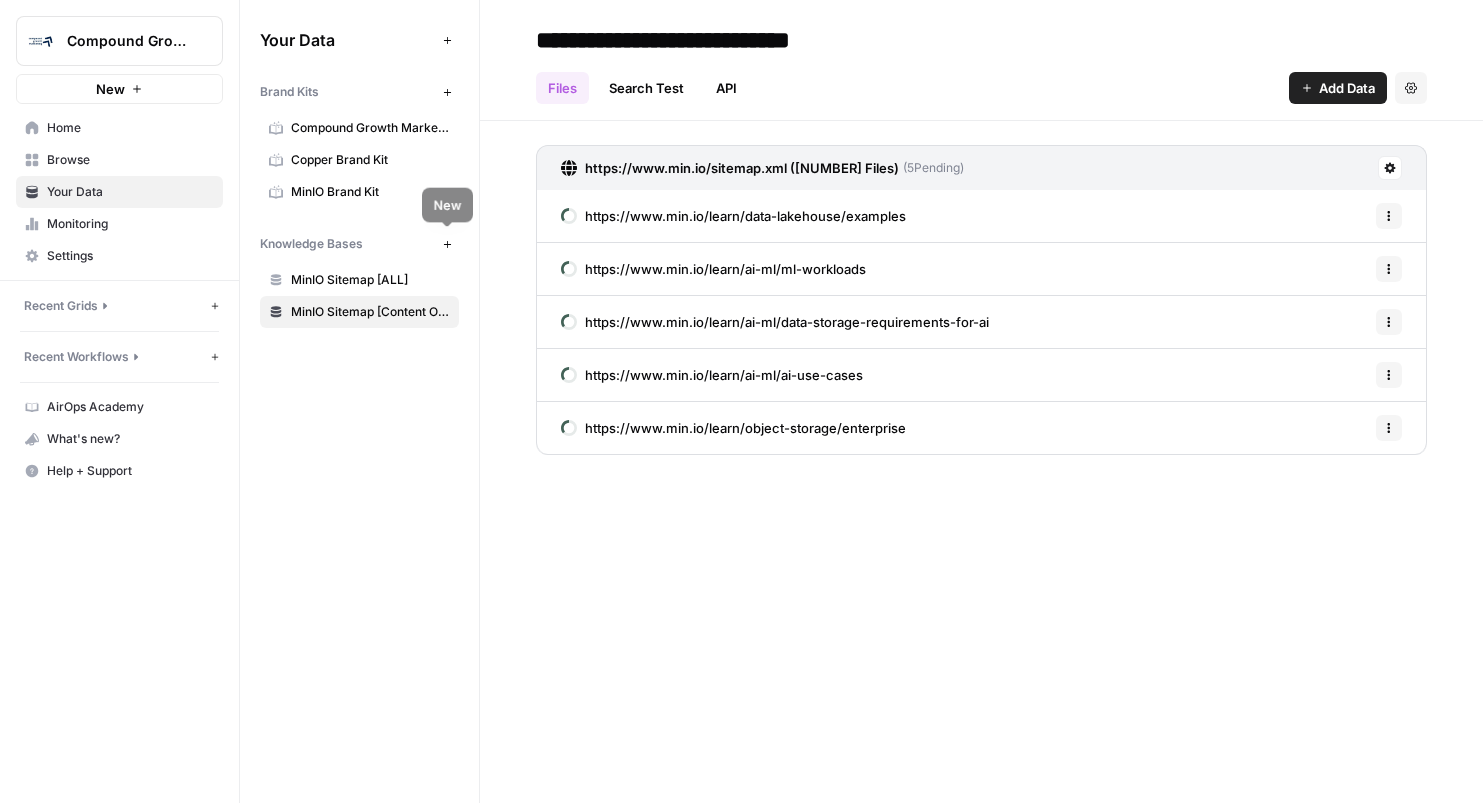 click 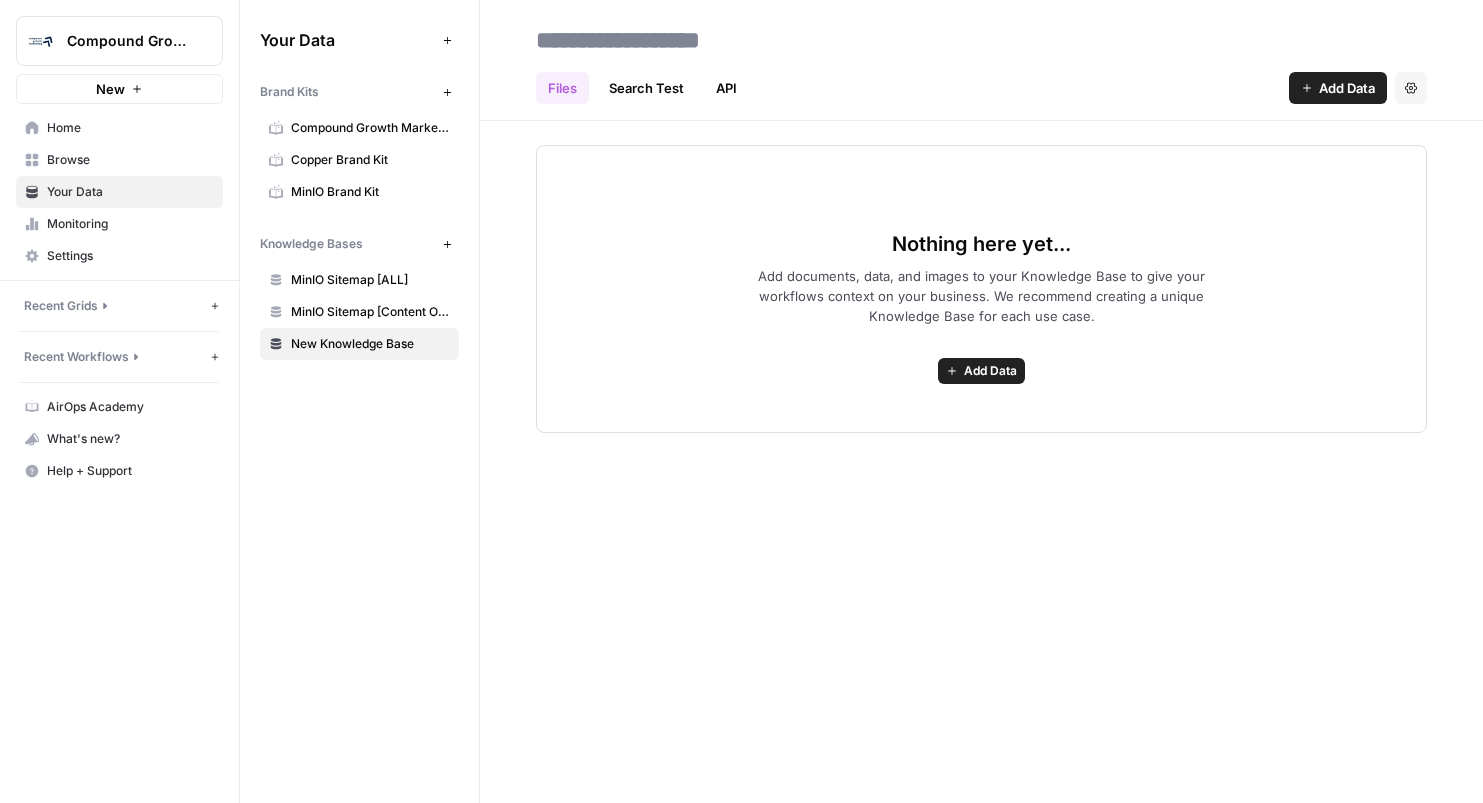 click on "Add Data" at bounding box center [1338, 88] 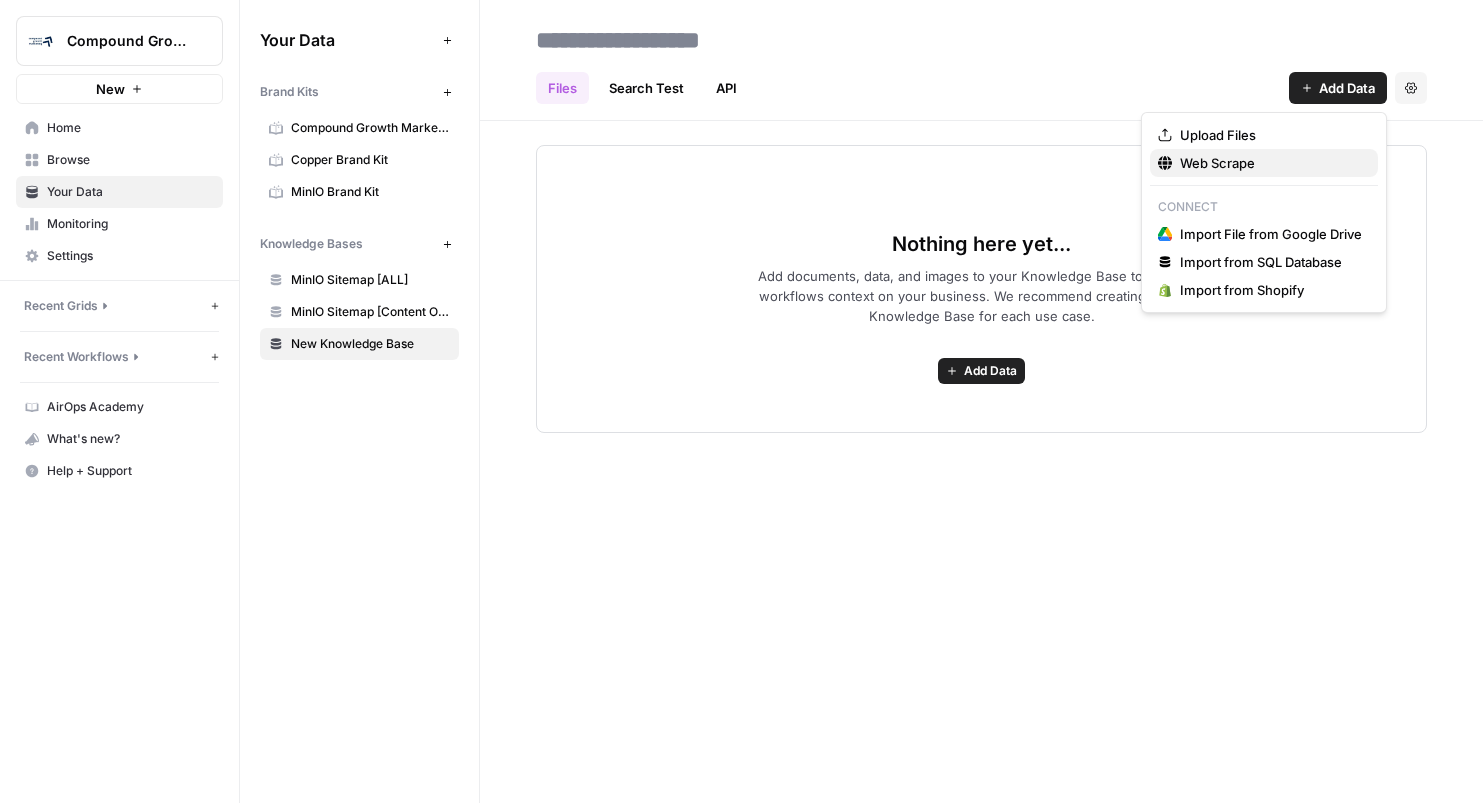 click on "Web Scrape" at bounding box center (1271, 163) 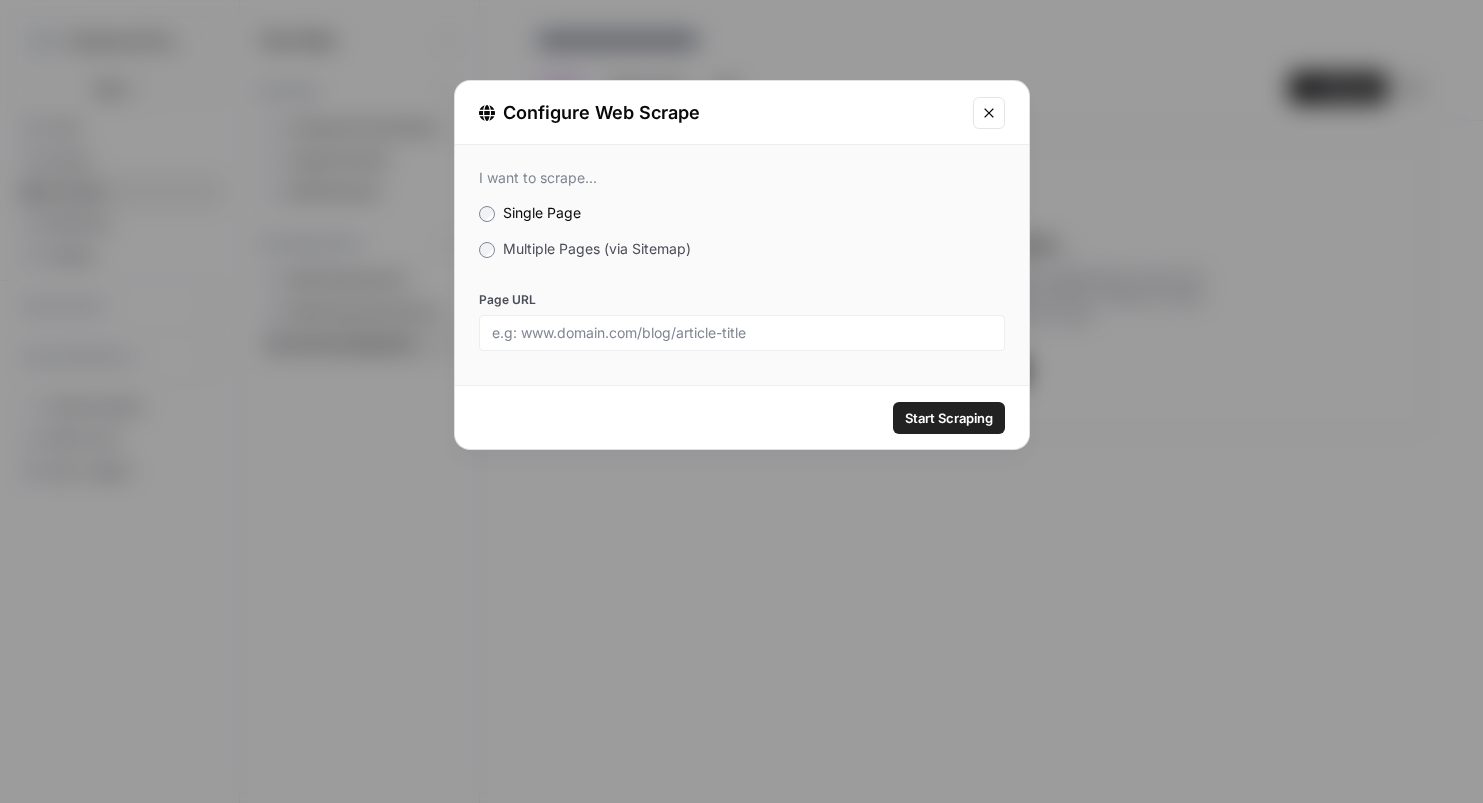 click on "Multiple Pages (via Sitemap)" at bounding box center [597, 248] 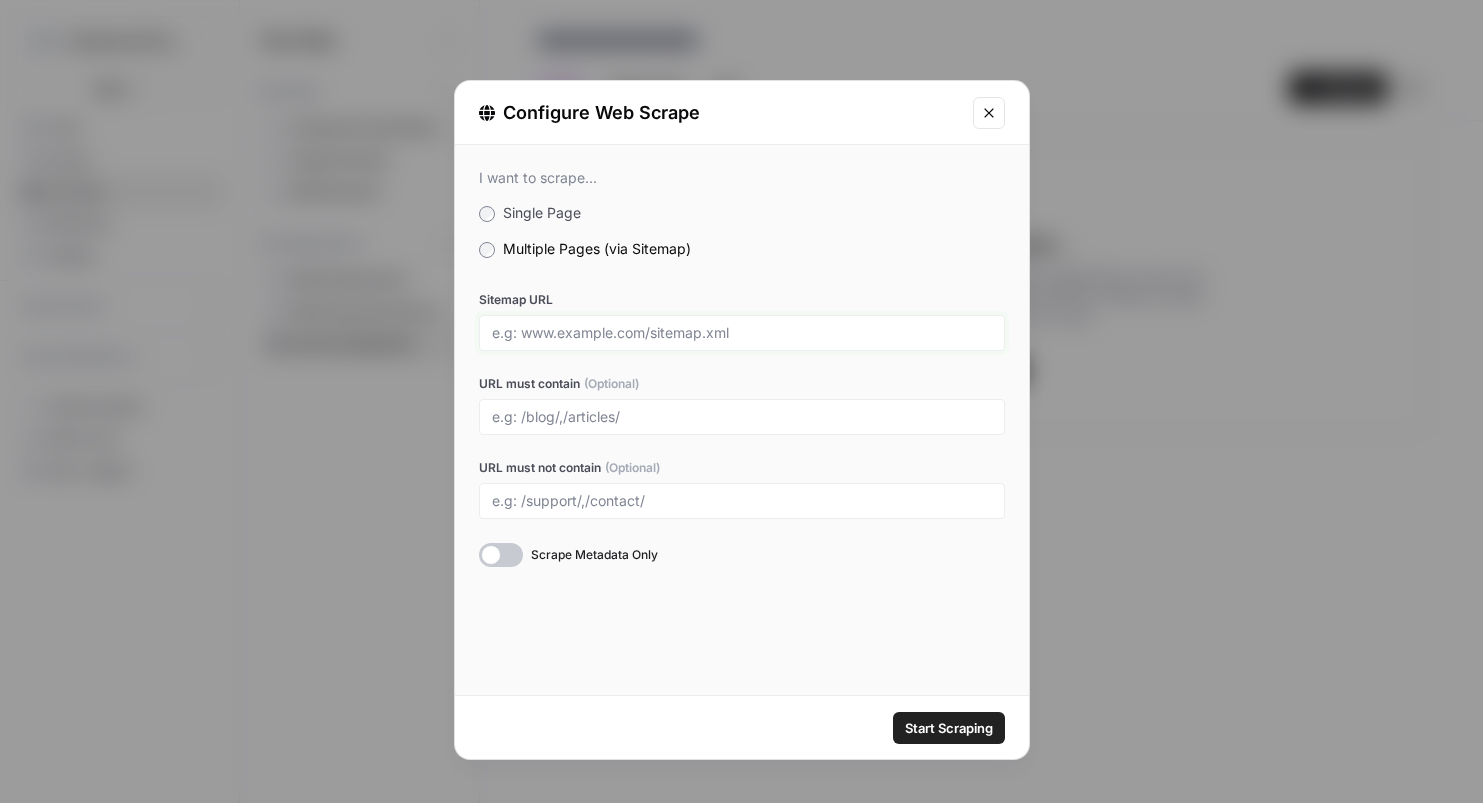 click on "Sitemap URL" at bounding box center [742, 333] 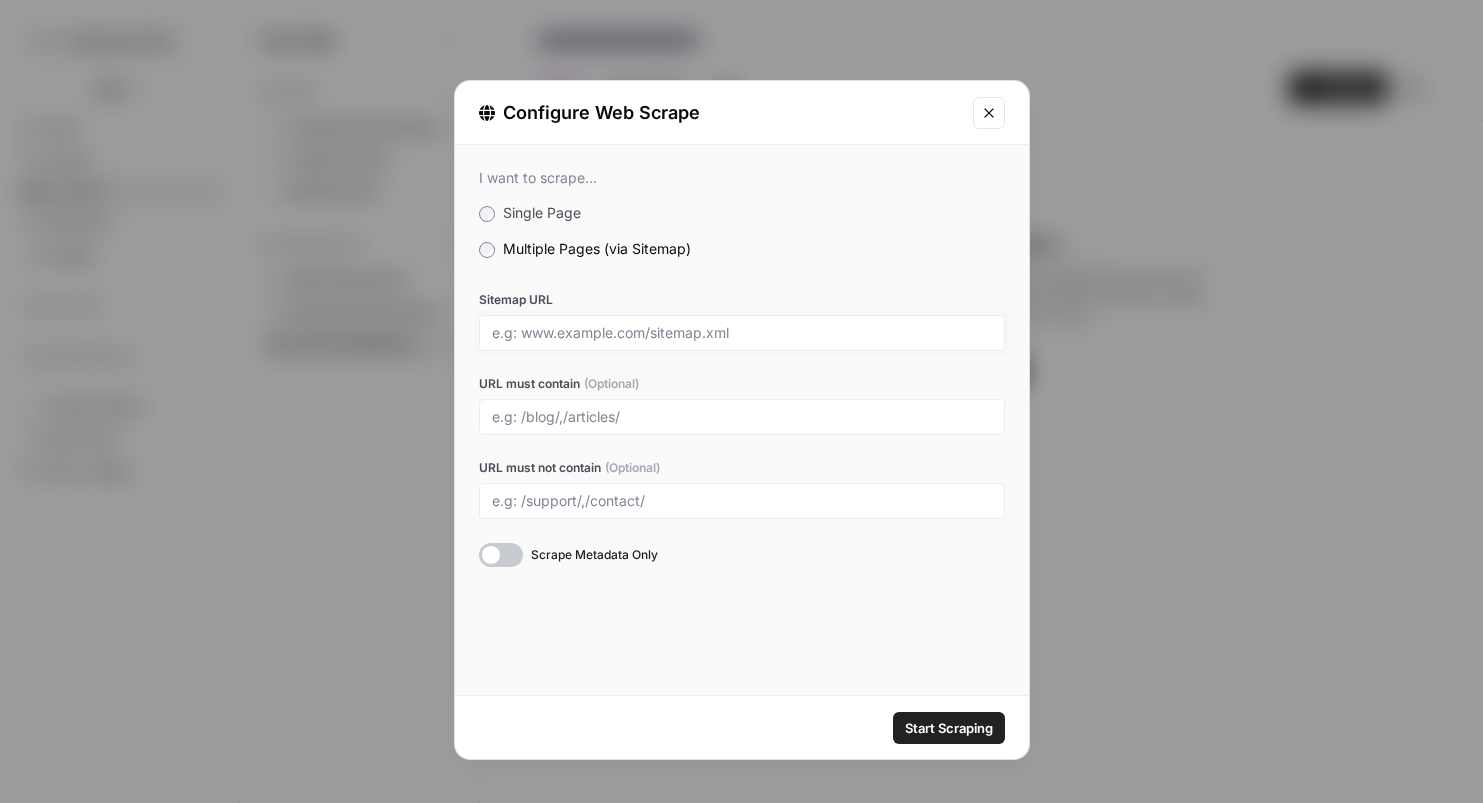 click on "Sitemap URL" at bounding box center [742, 333] 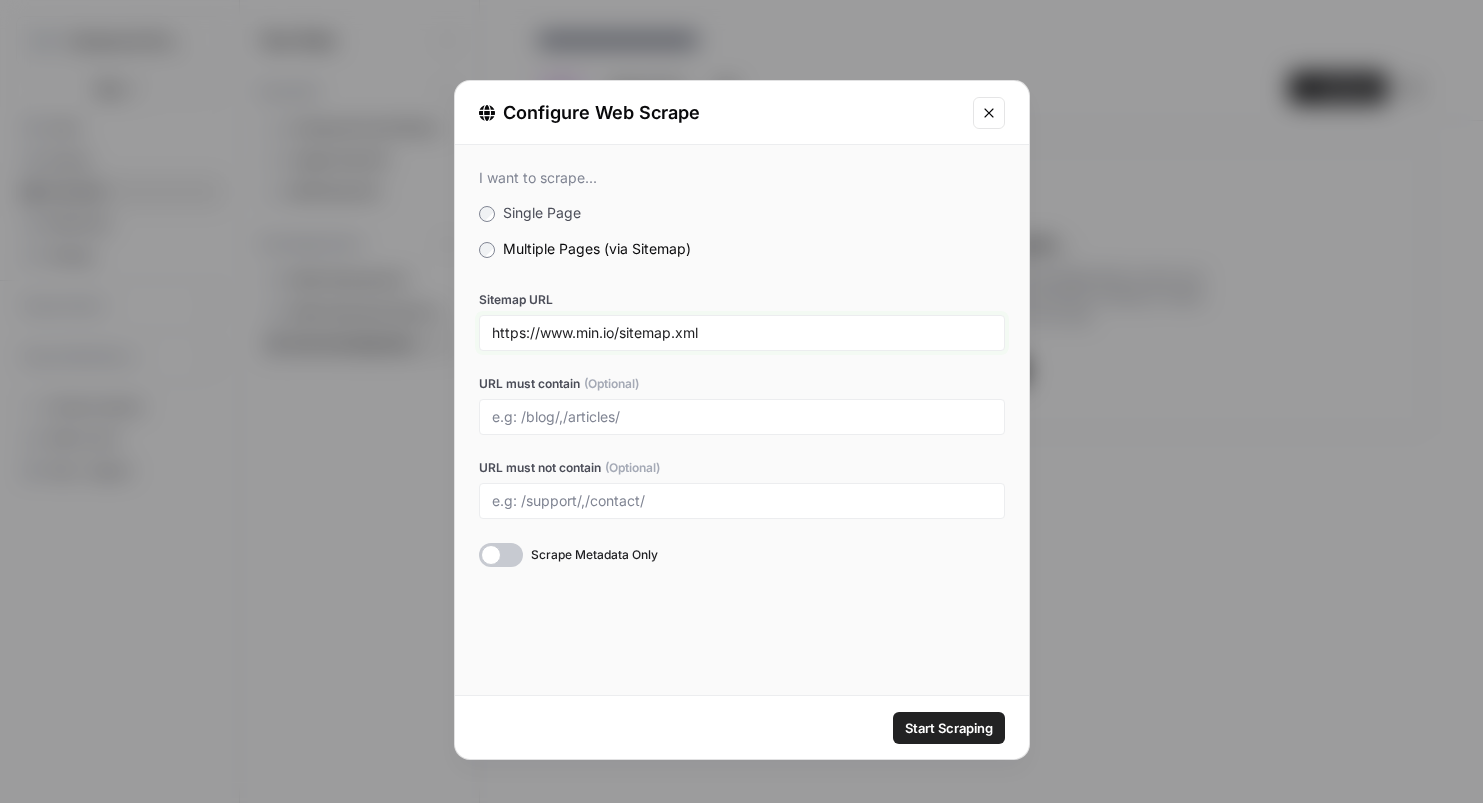 click on "https://www.min.io/sitemap.xml" at bounding box center (742, 333) 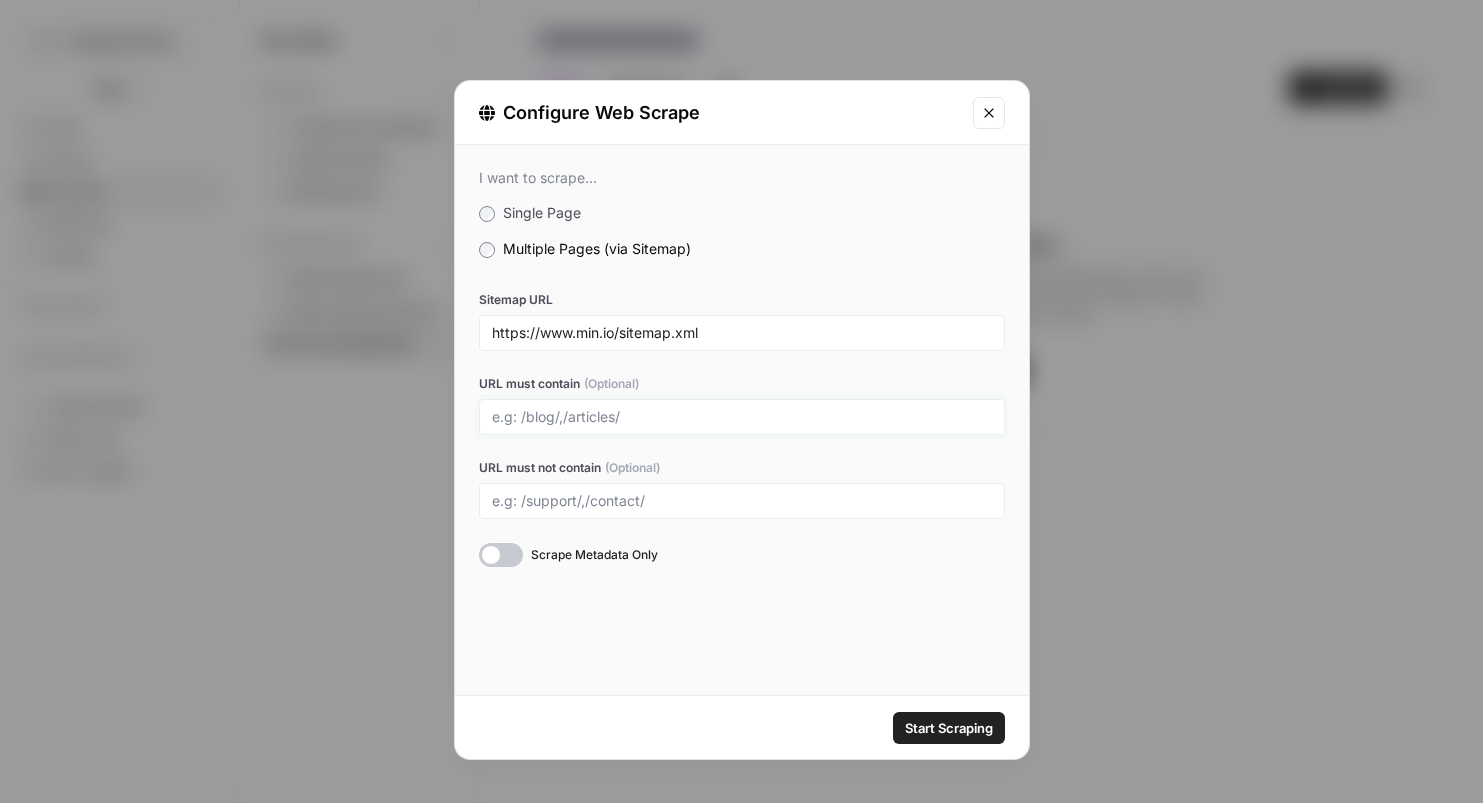 click on "URL must contain (Optional)" at bounding box center (742, 417) 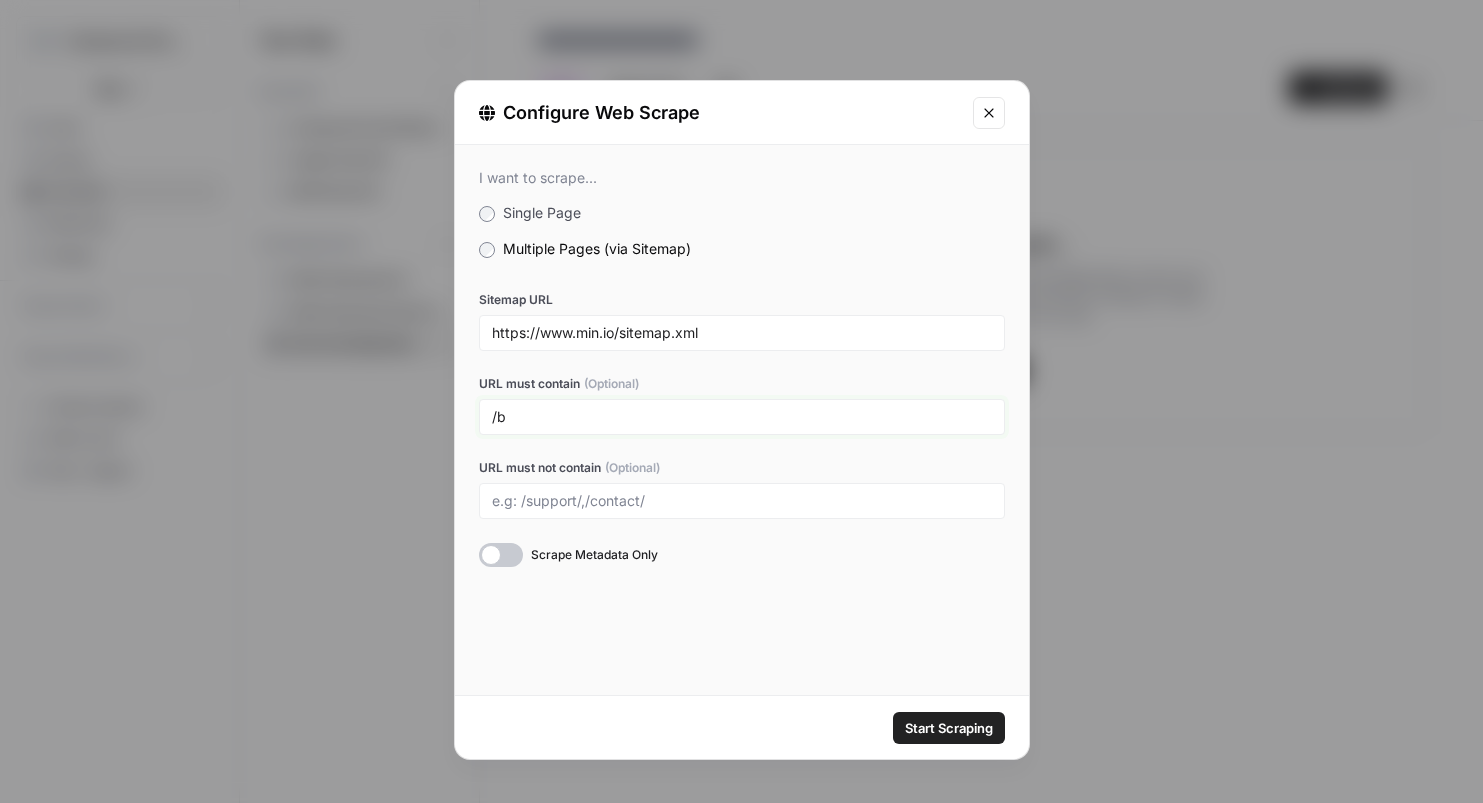 type on "/" 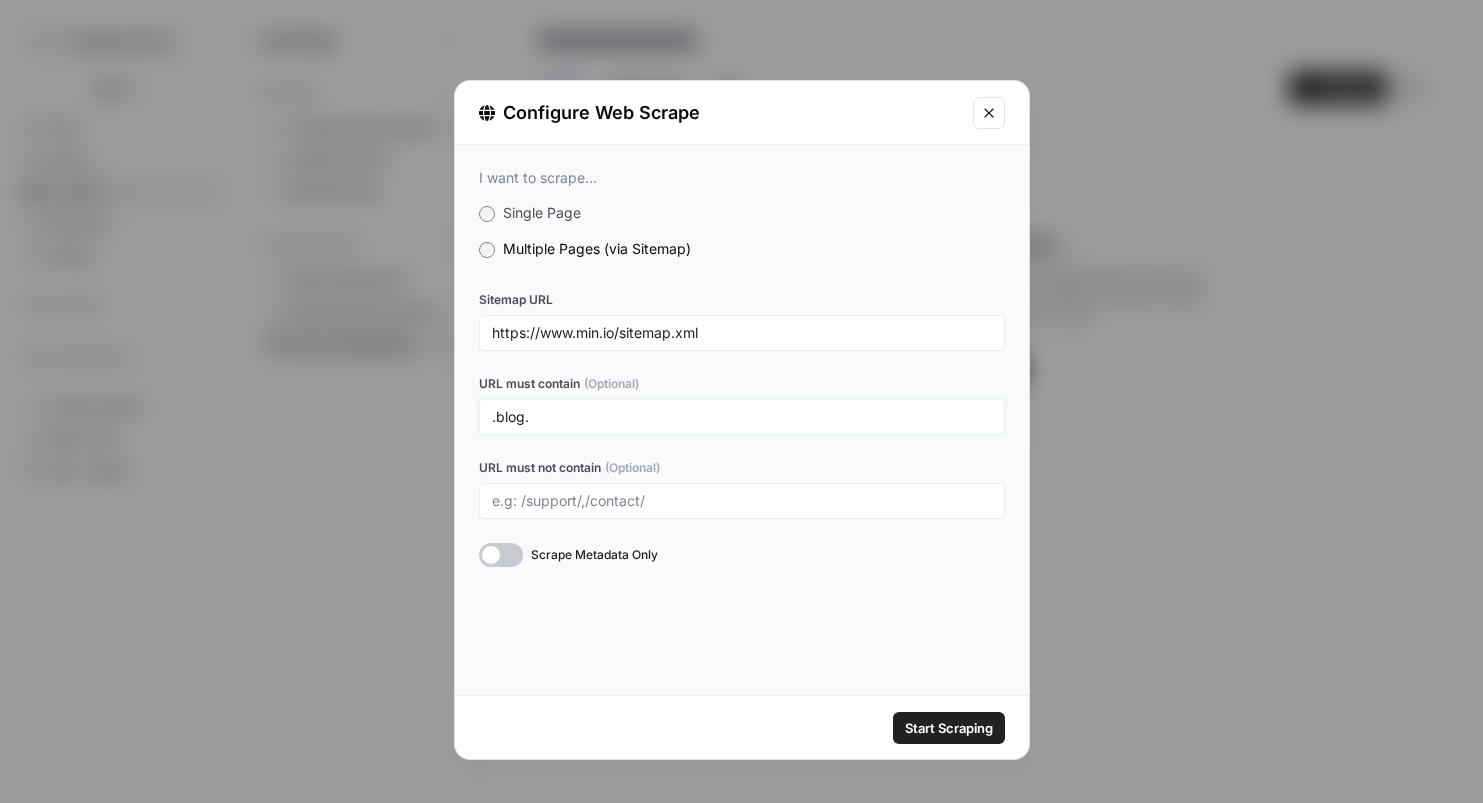 type on ".blog." 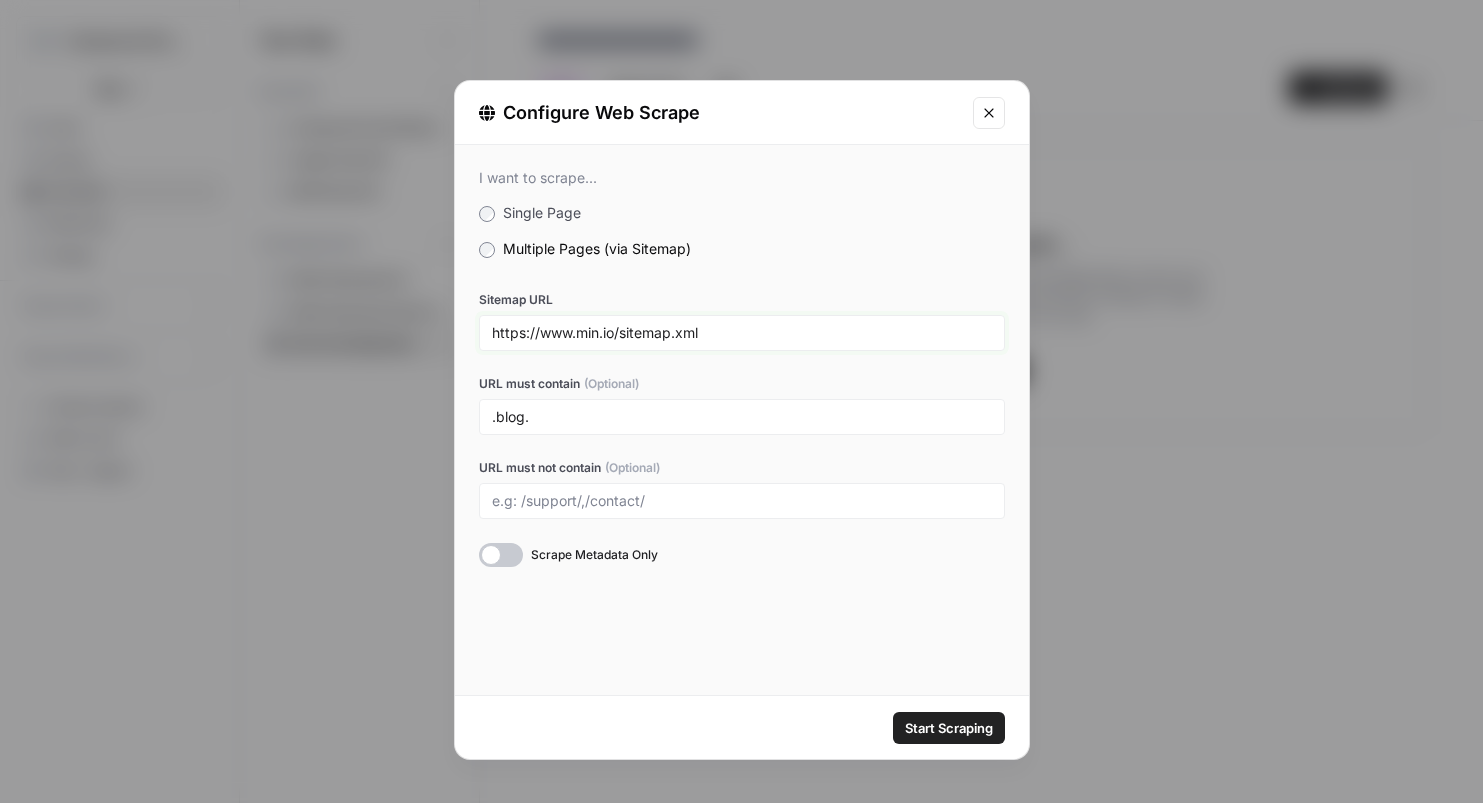 click on "https://www.min.io/sitemap.xml" at bounding box center [742, 333] 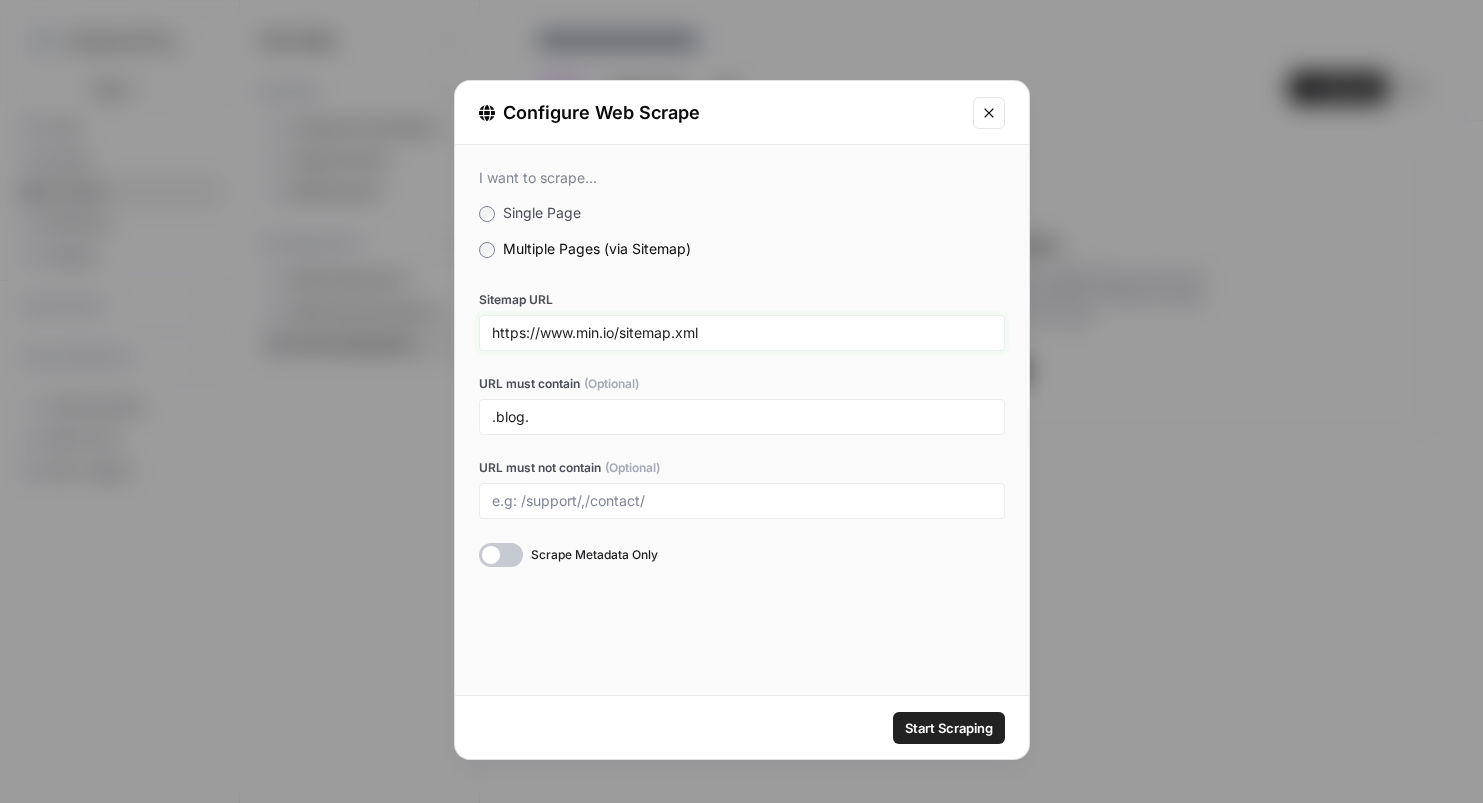 drag, startPoint x: 540, startPoint y: 338, endPoint x: 752, endPoint y: 341, distance: 212.02122 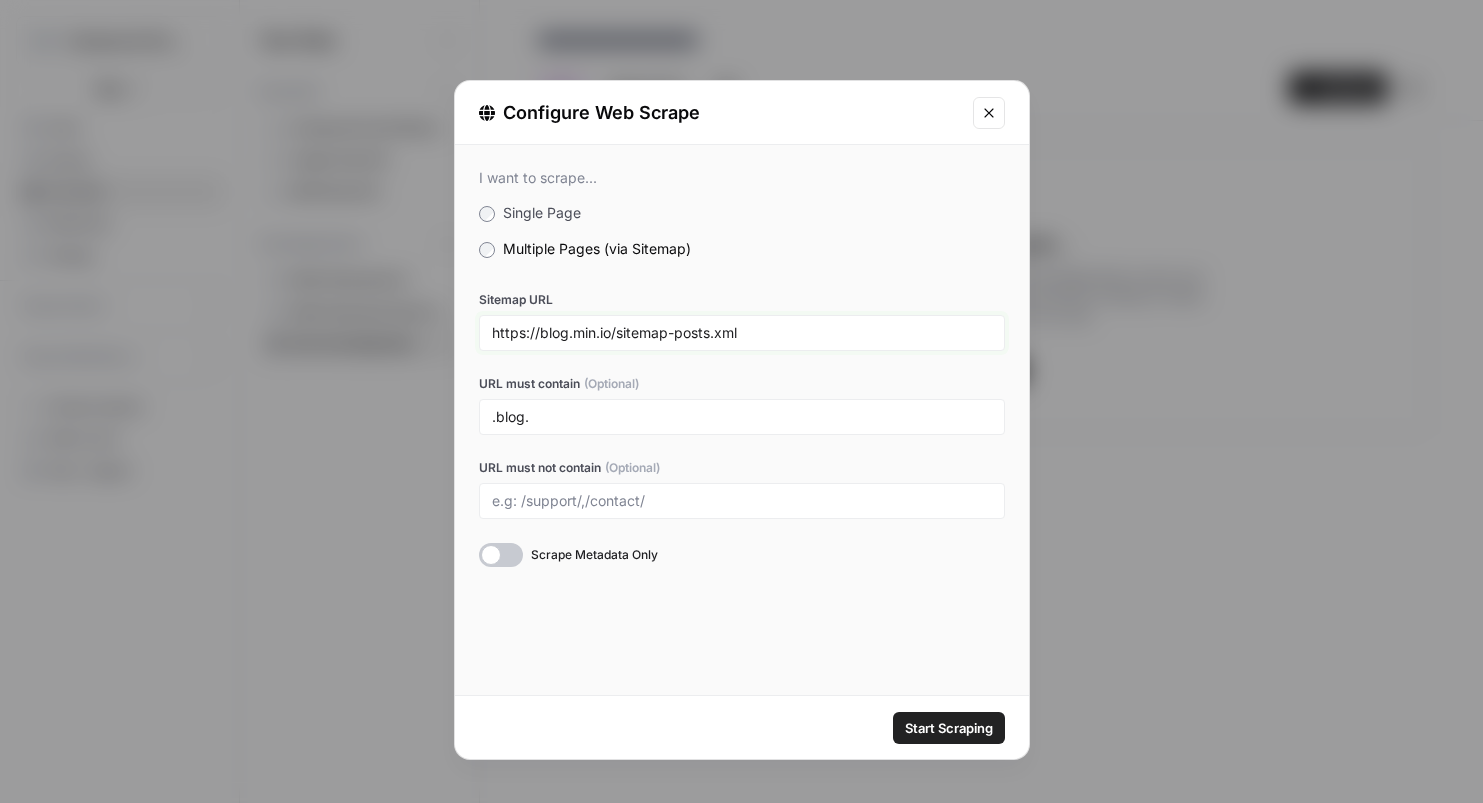 type on "https://blog.min.io/sitemap-posts.xml" 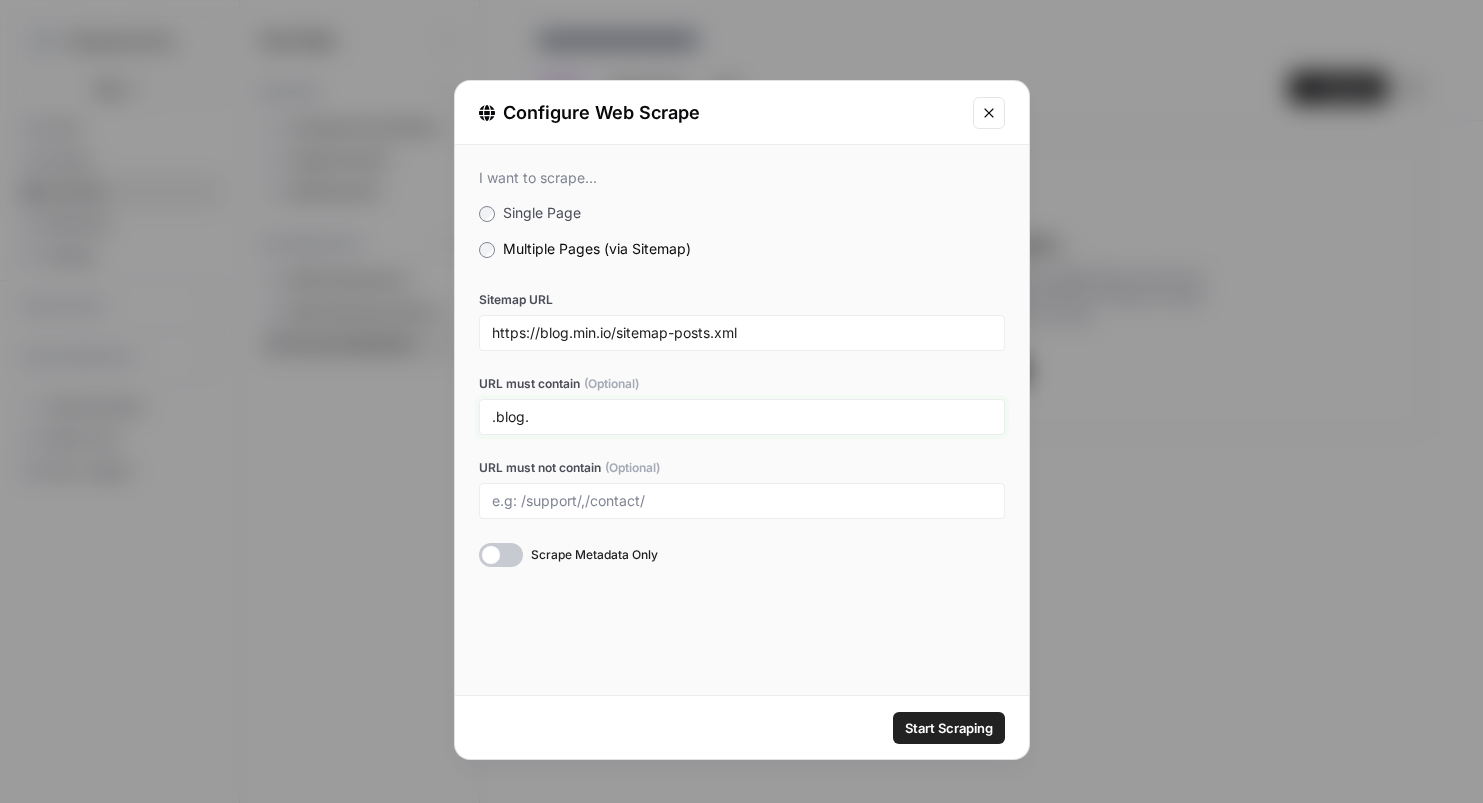 click on ".blog." at bounding box center [742, 417] 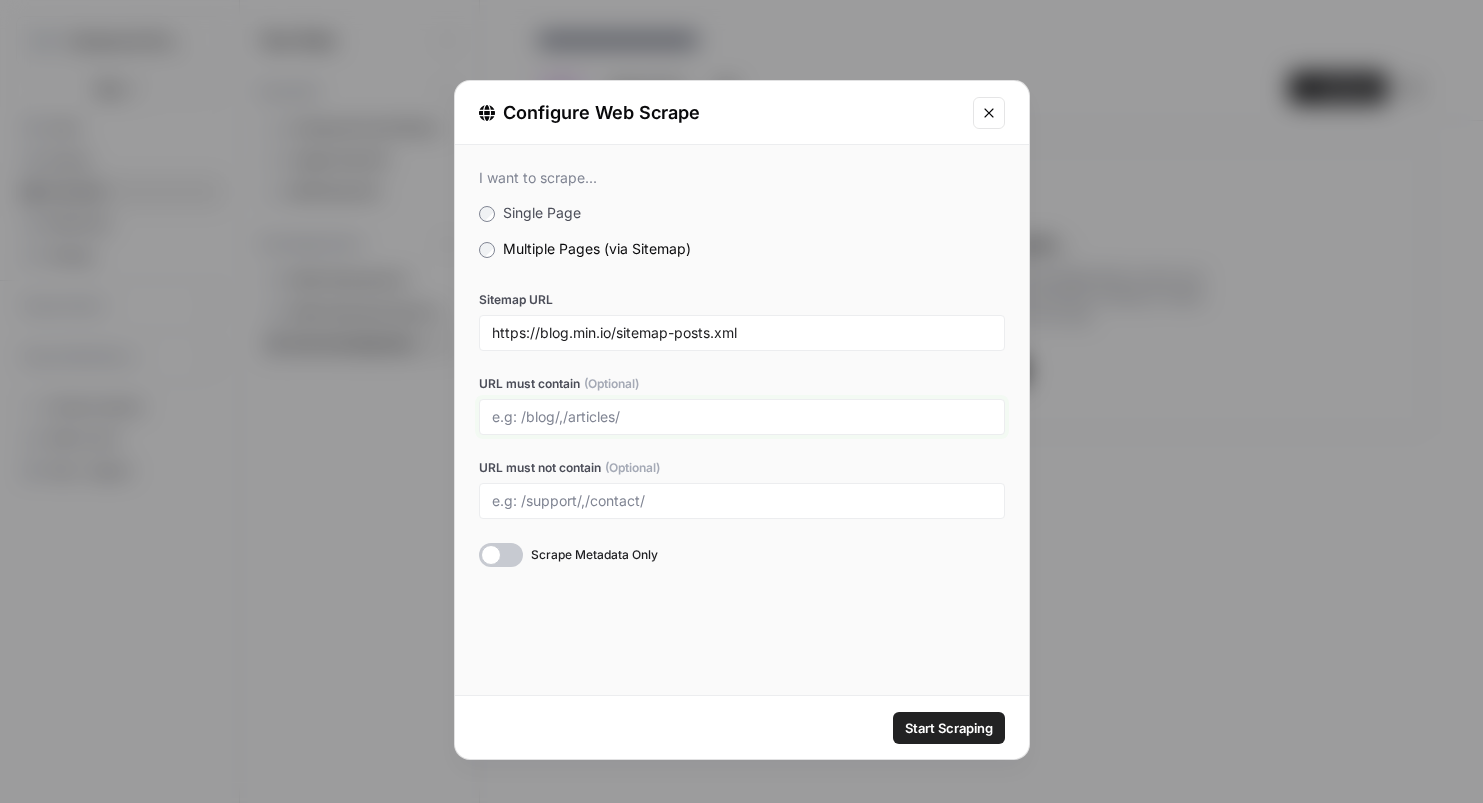 type 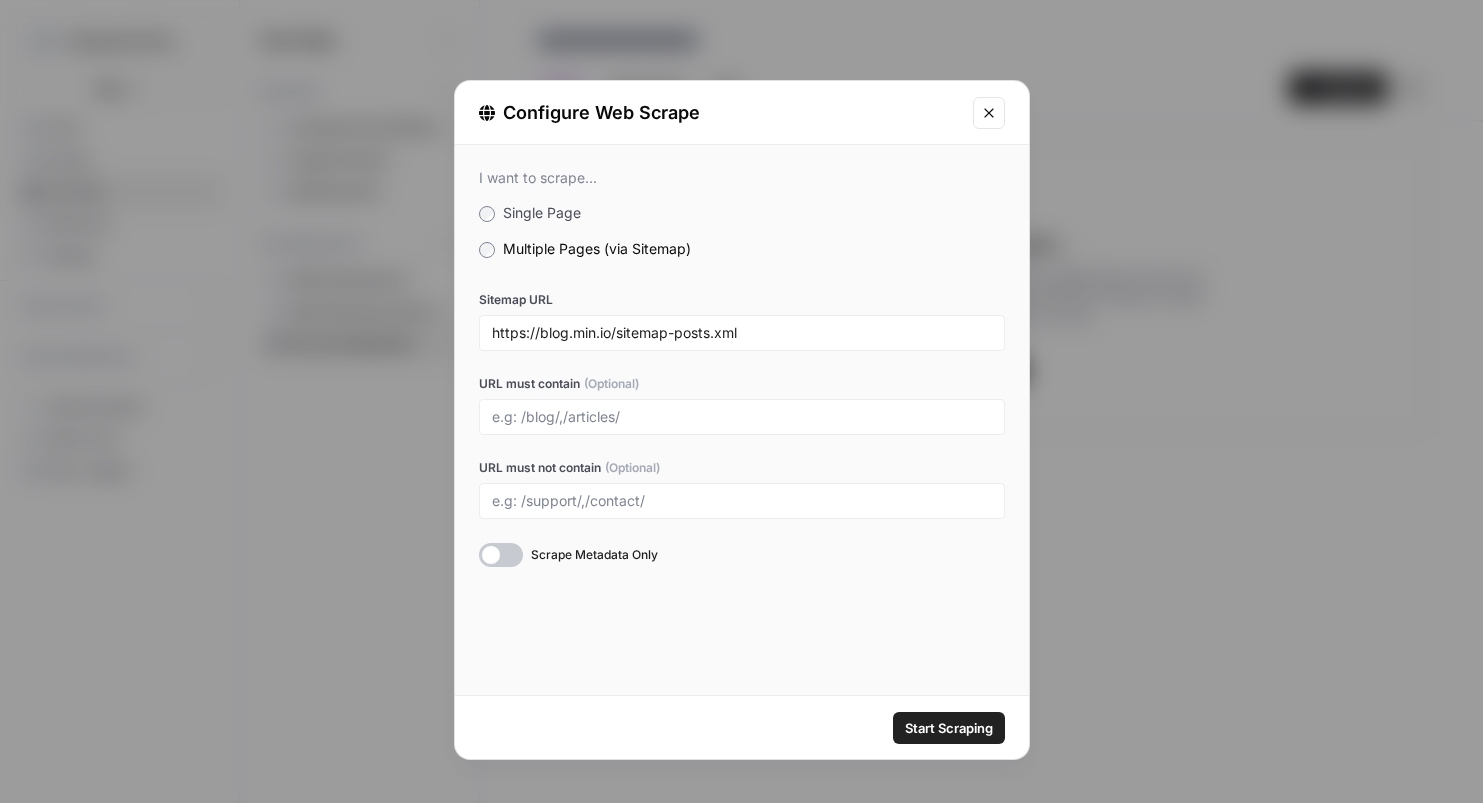 click on "Start Scraping" at bounding box center (949, 728) 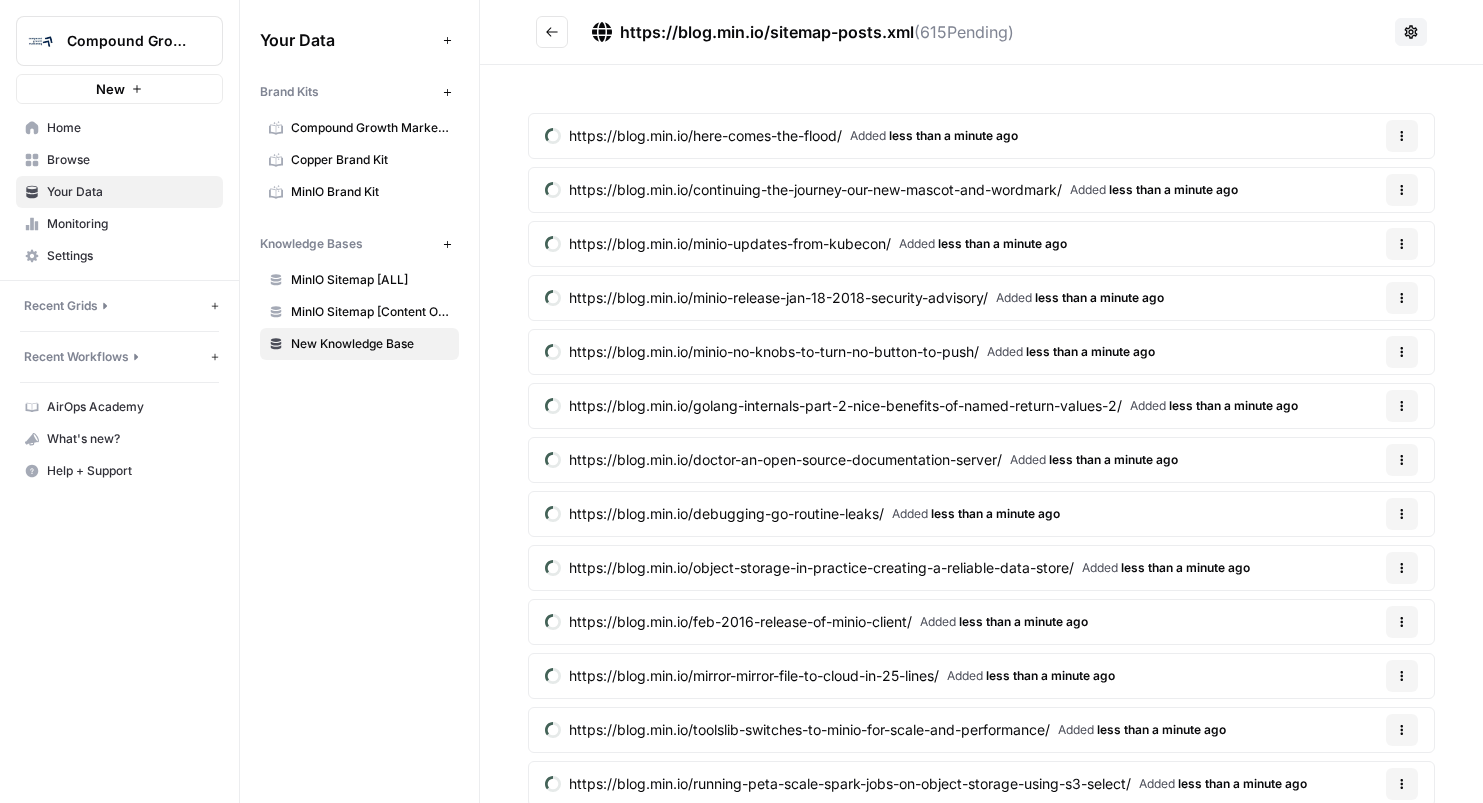 click on "https://blog.min.io/sitemap-posts.xml" at bounding box center [767, 32] 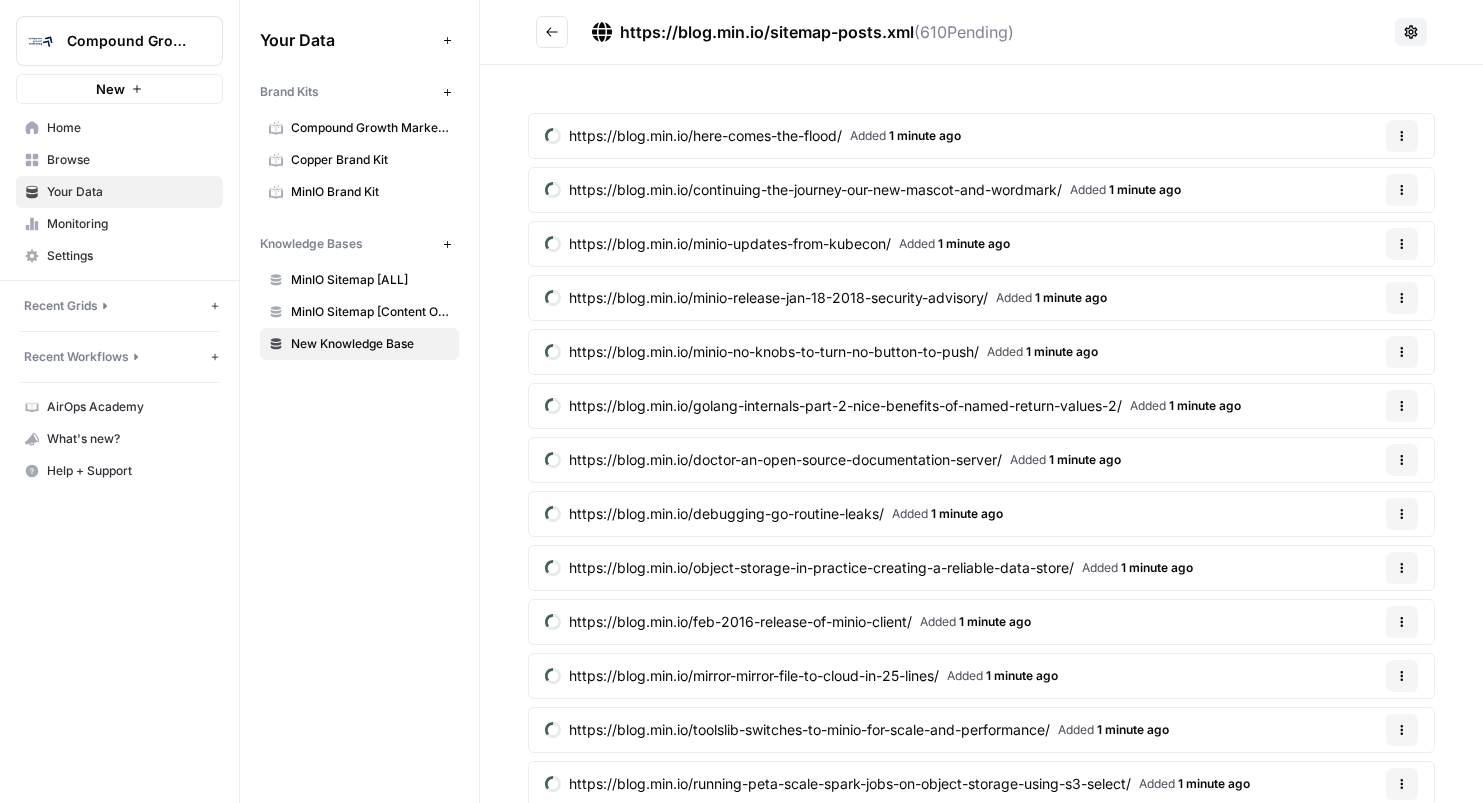 click on "https://blog.min.io/sitemap-posts.xml" at bounding box center [767, 32] 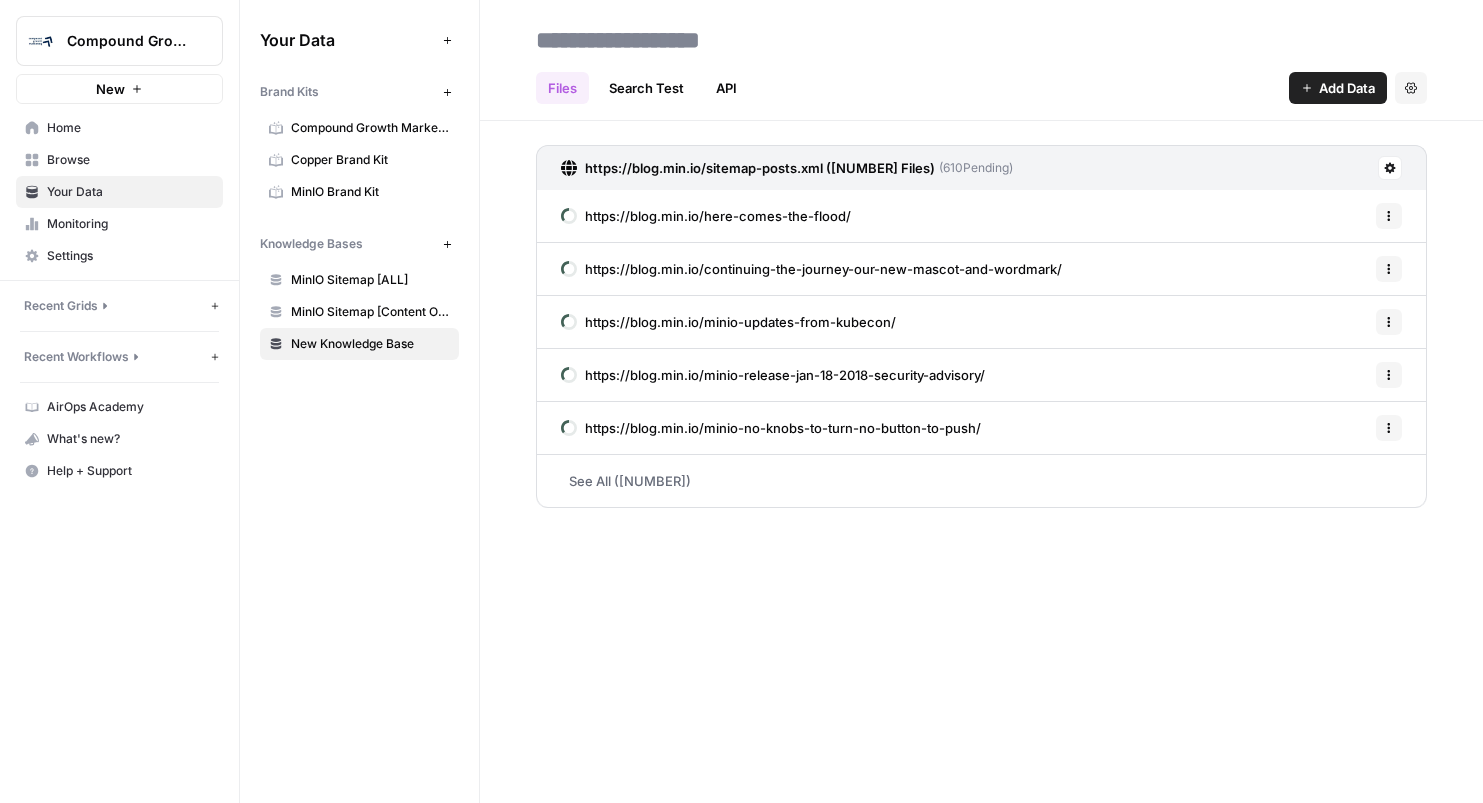 click at bounding box center [688, 40] 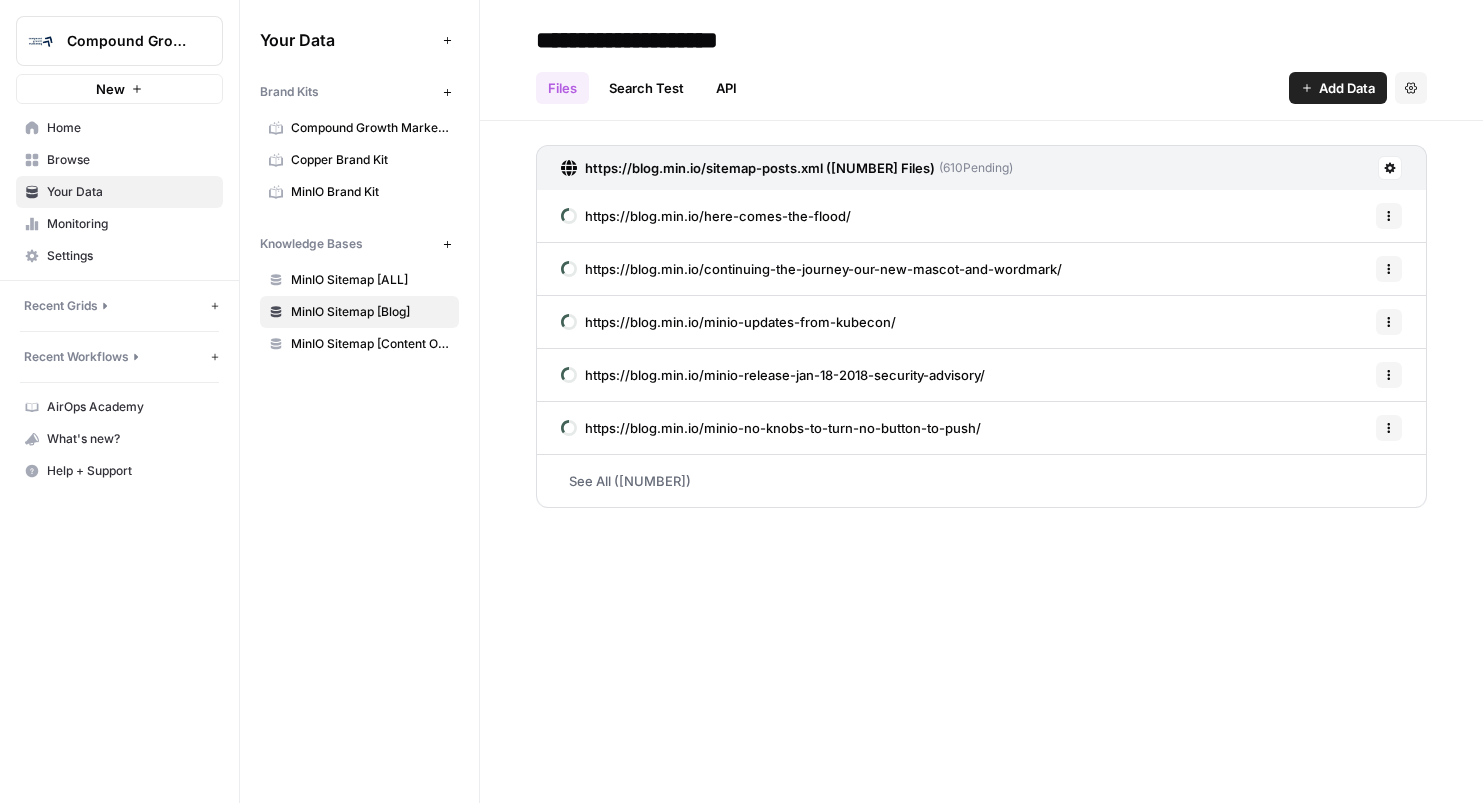 type on "**********" 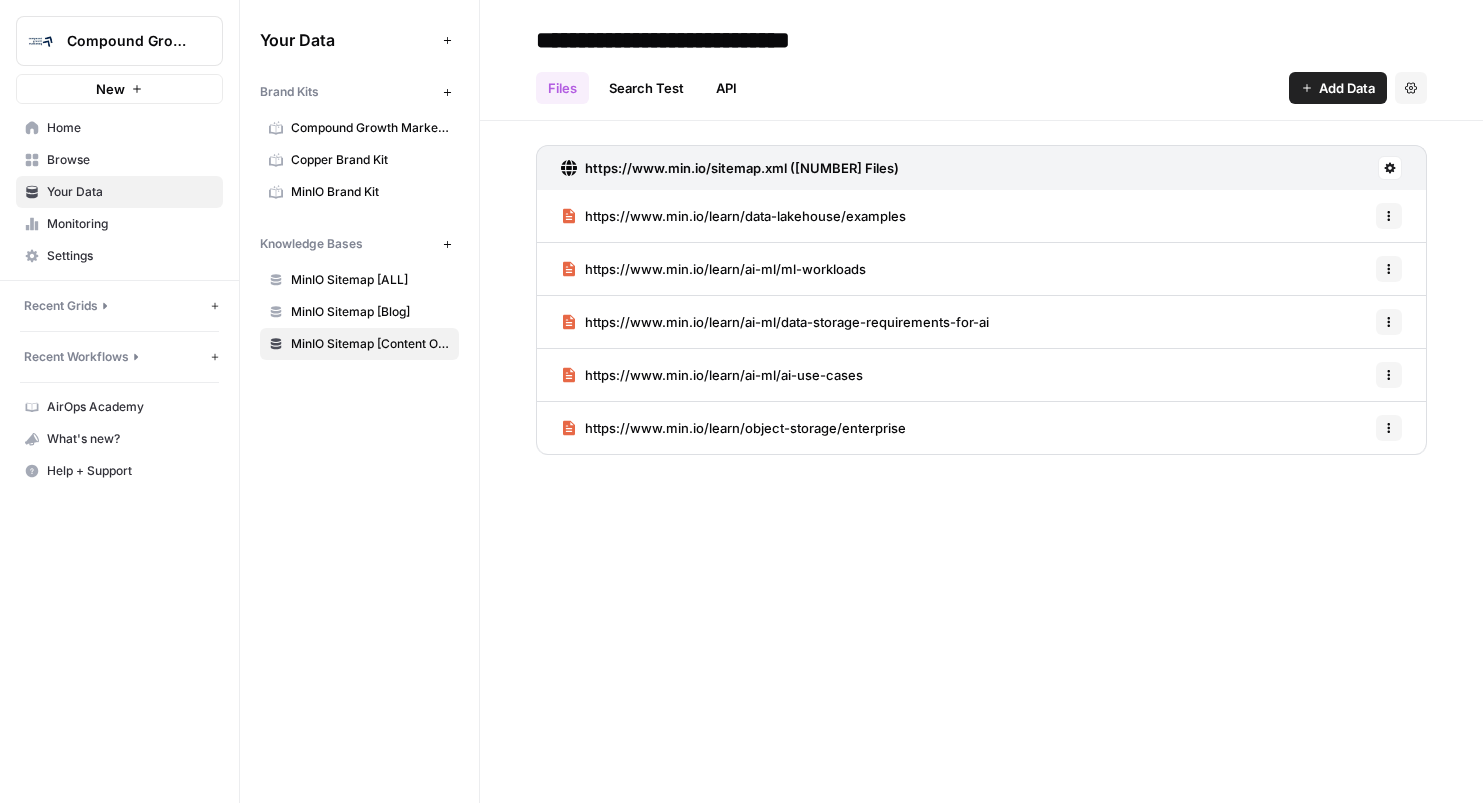 click on "**********" at bounding box center (710, 40) 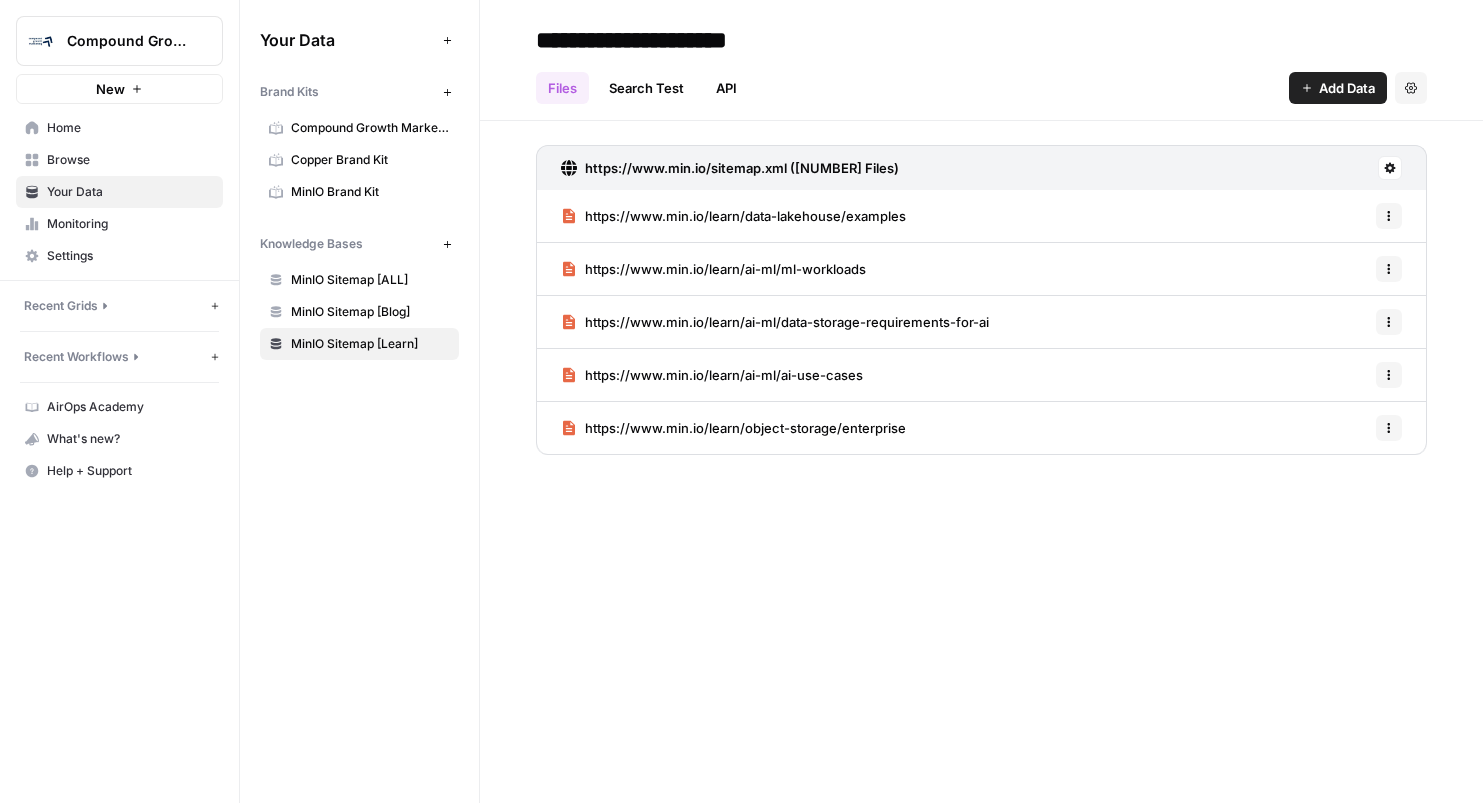 type on "**********" 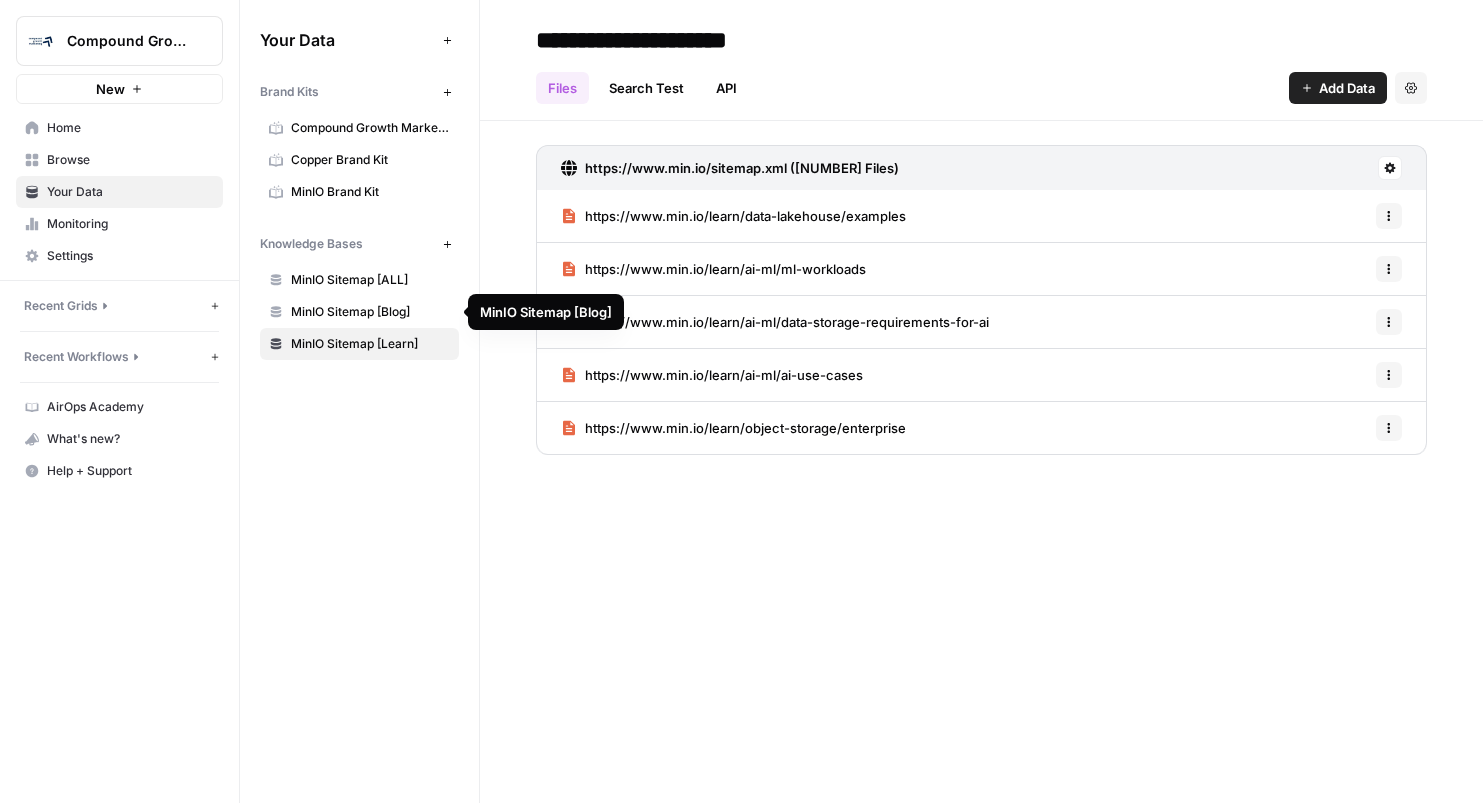 click on "MinIO Sitemap [Blog]" at bounding box center [370, 312] 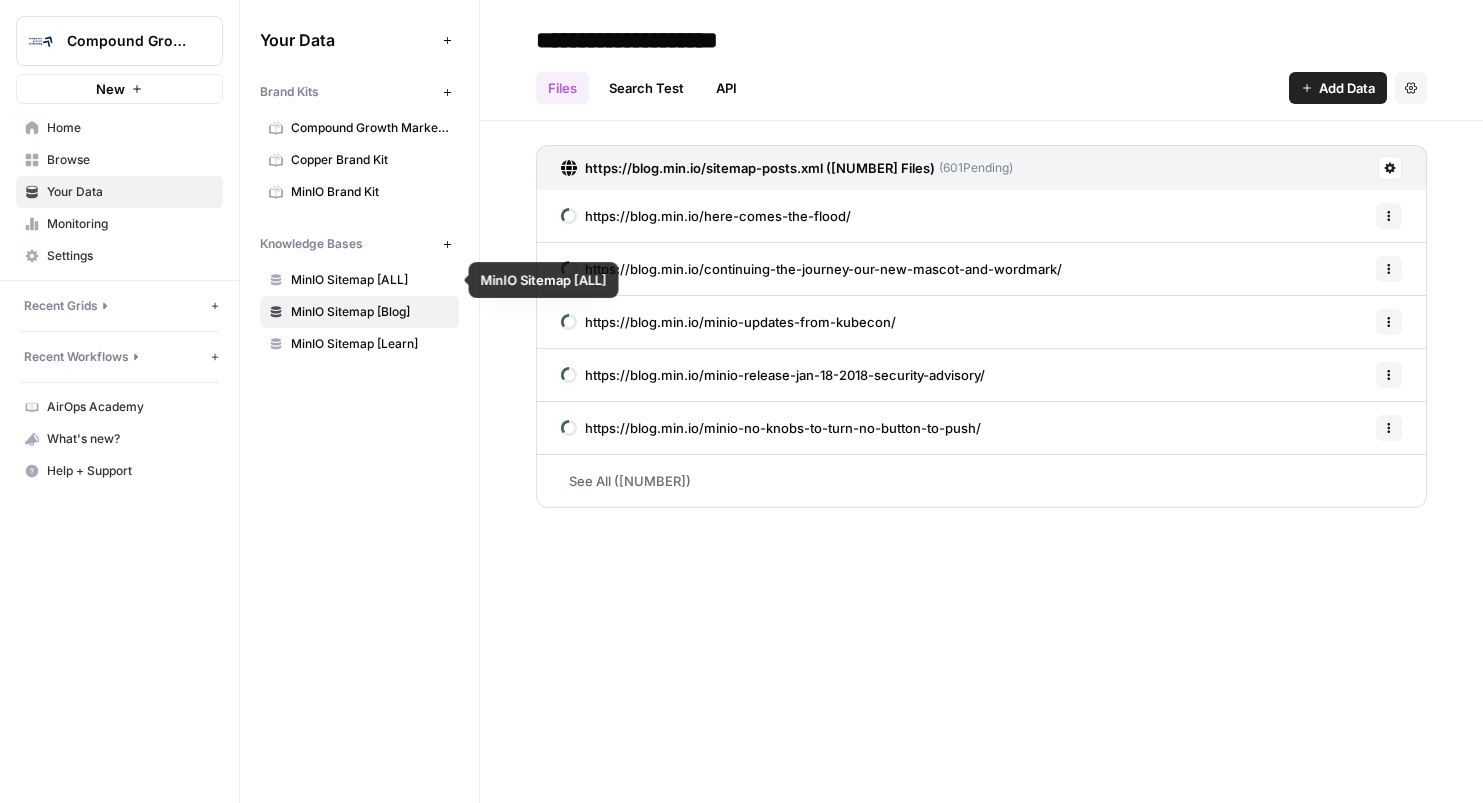 click on "MinIO Sitemap [ALL]" at bounding box center (370, 280) 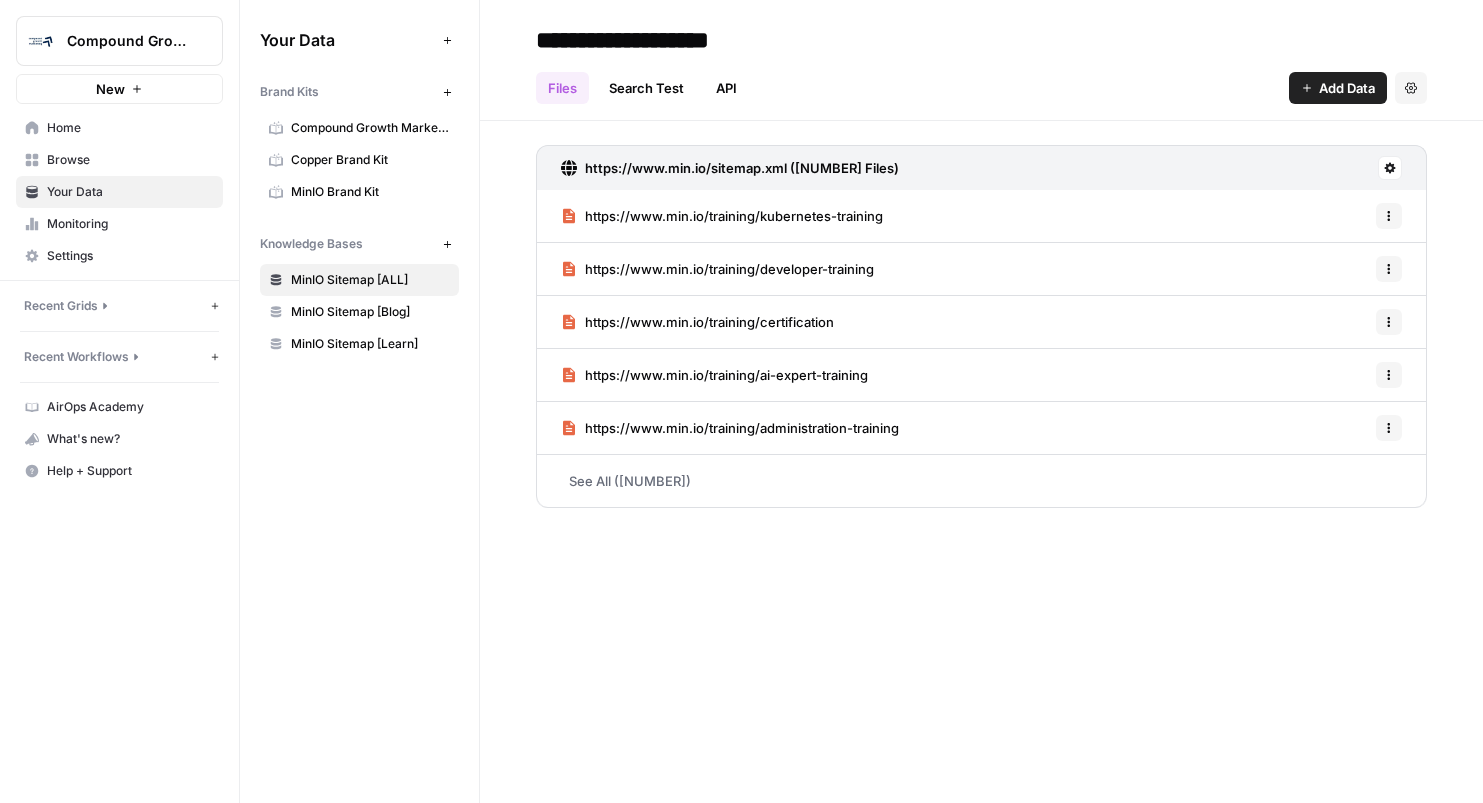 click on "**********" at bounding box center (688, 40) 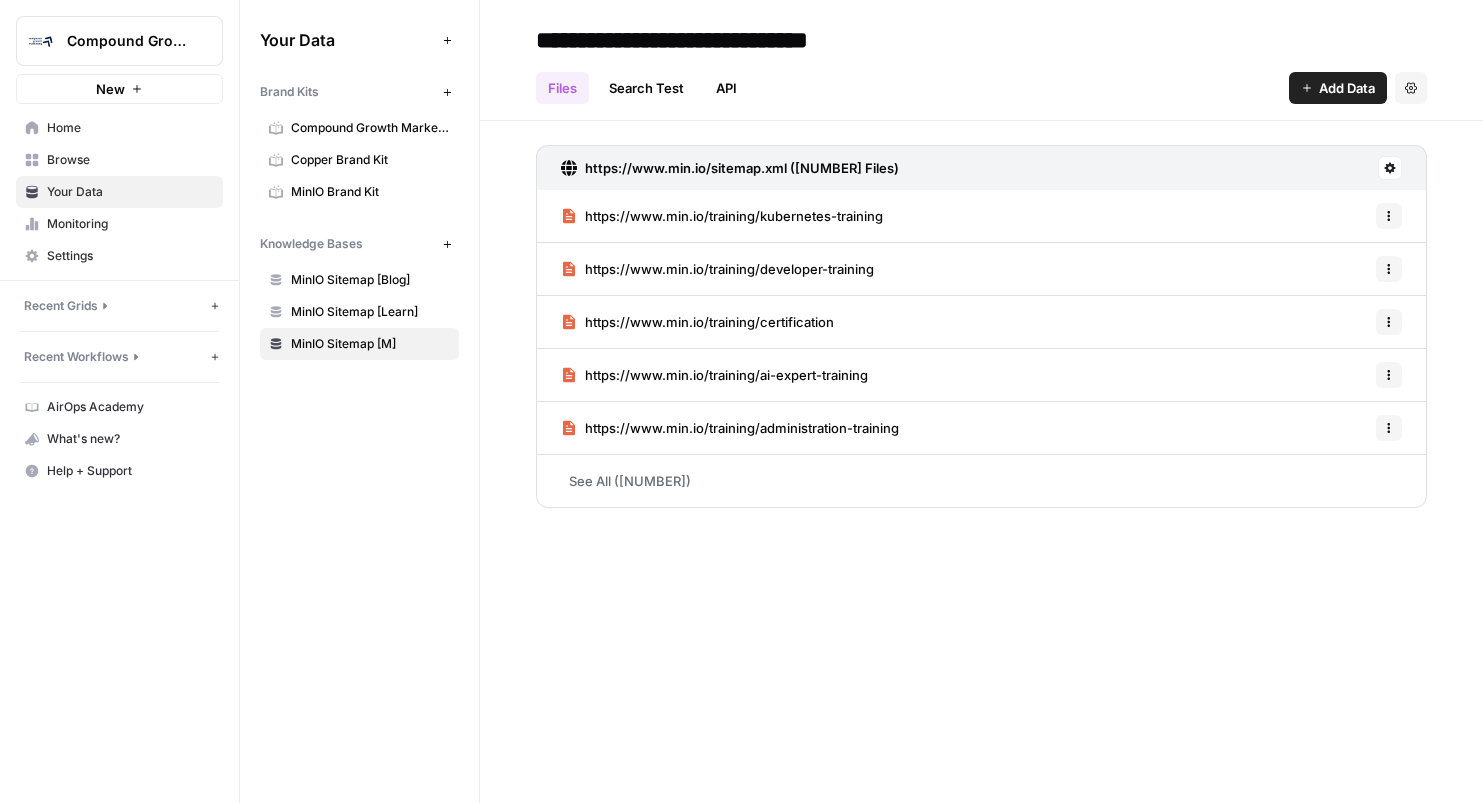 type on "**********" 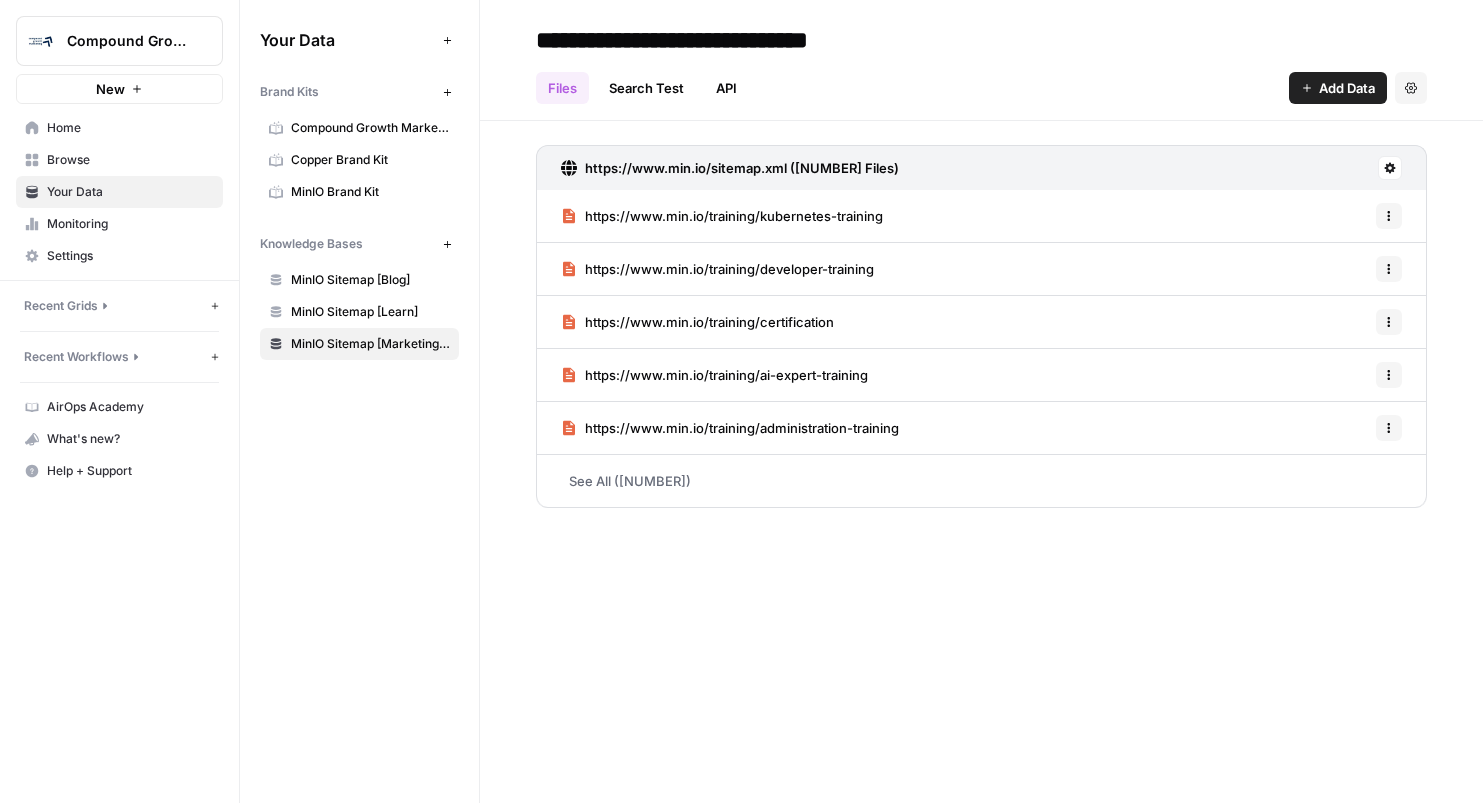 click on "Your Data Add Data Brand Kits New Compound Growth Marketing Copper Brand Kit MinIO Brand Kit Knowledge Bases New MinIO Sitemap [Blog] MinIO Sitemap [Learn] MinIO Sitemap [Marketing Site]" at bounding box center (359, 401) 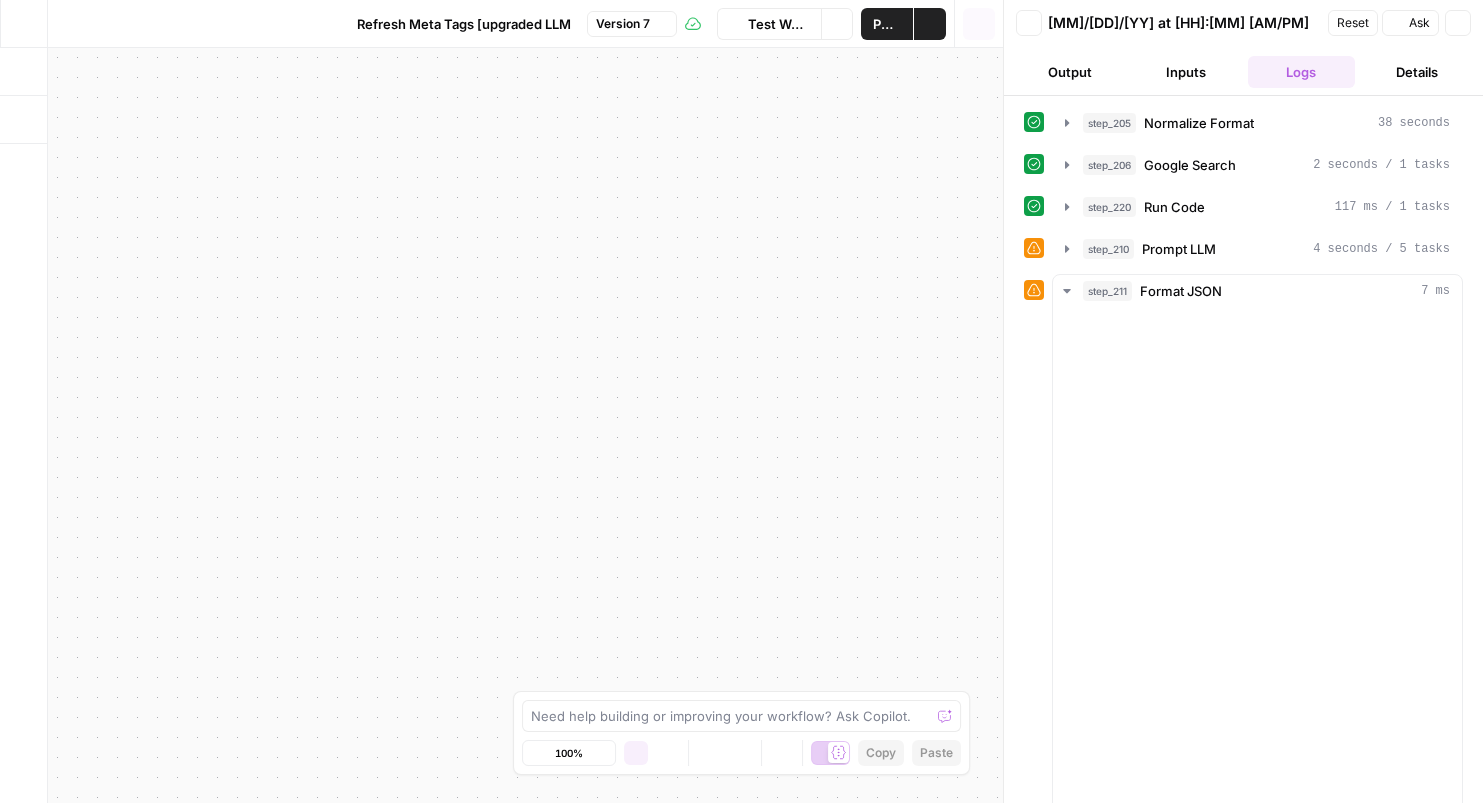 scroll, scrollTop: 0, scrollLeft: 0, axis: both 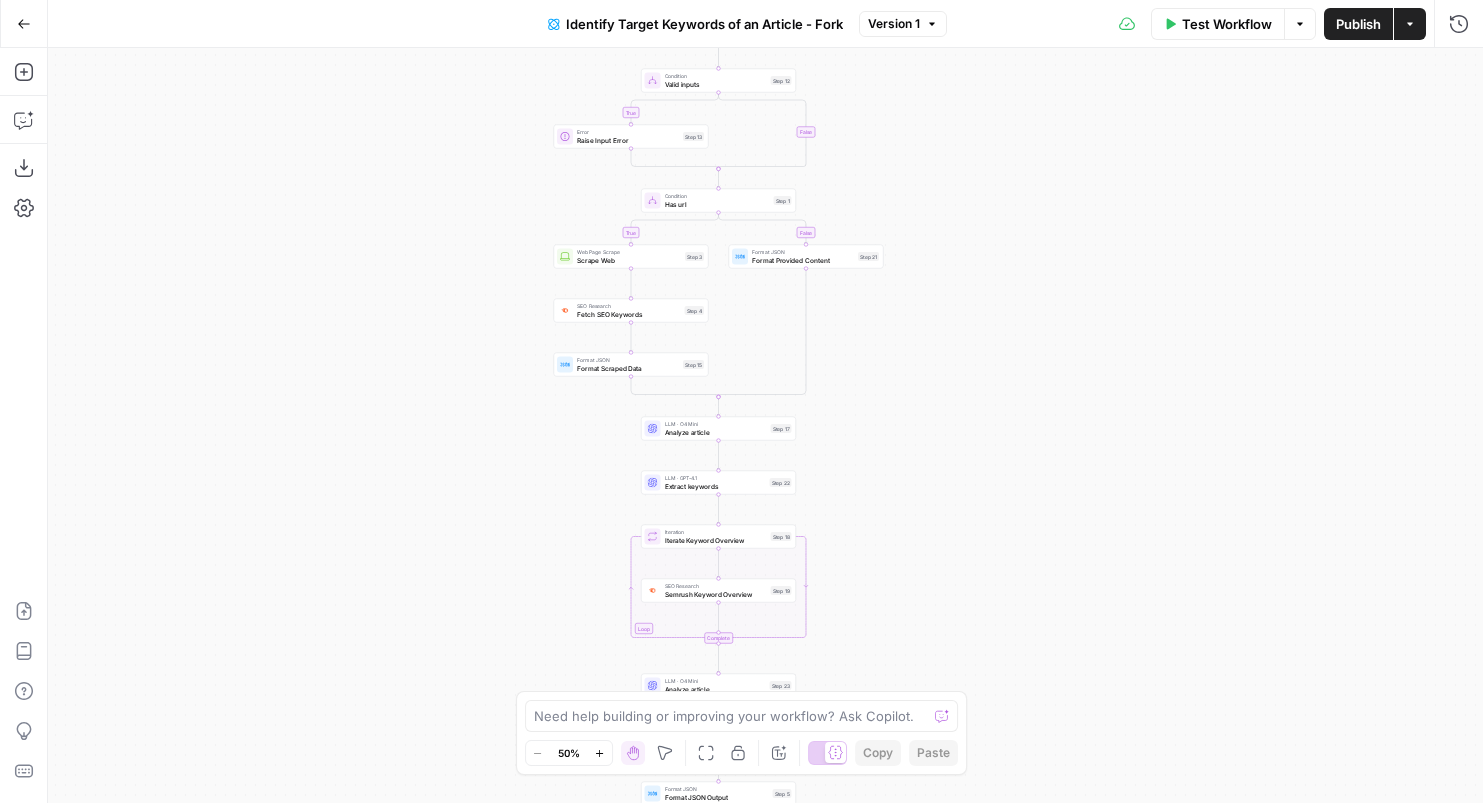 click 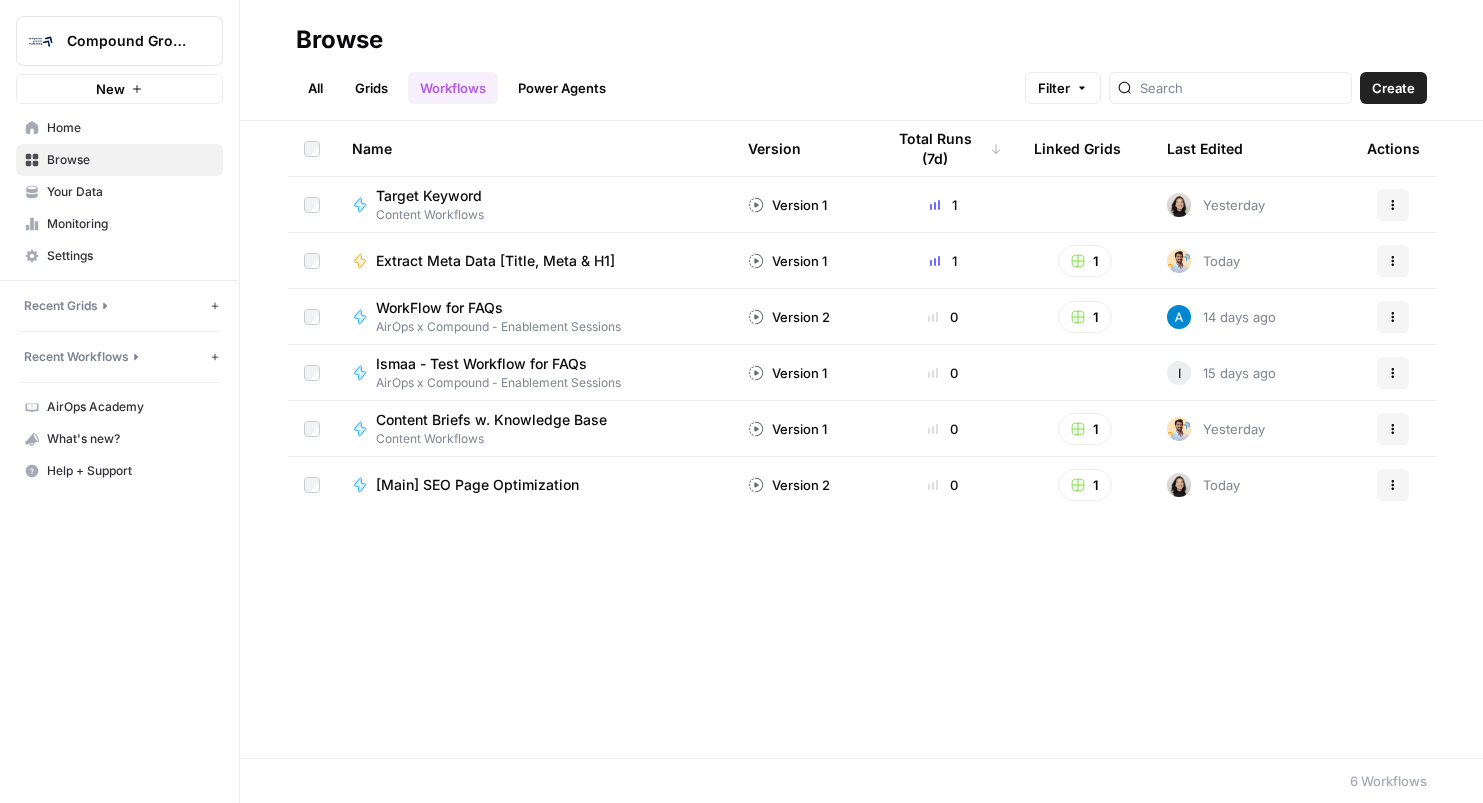 click on "Browse" at bounding box center (119, 160) 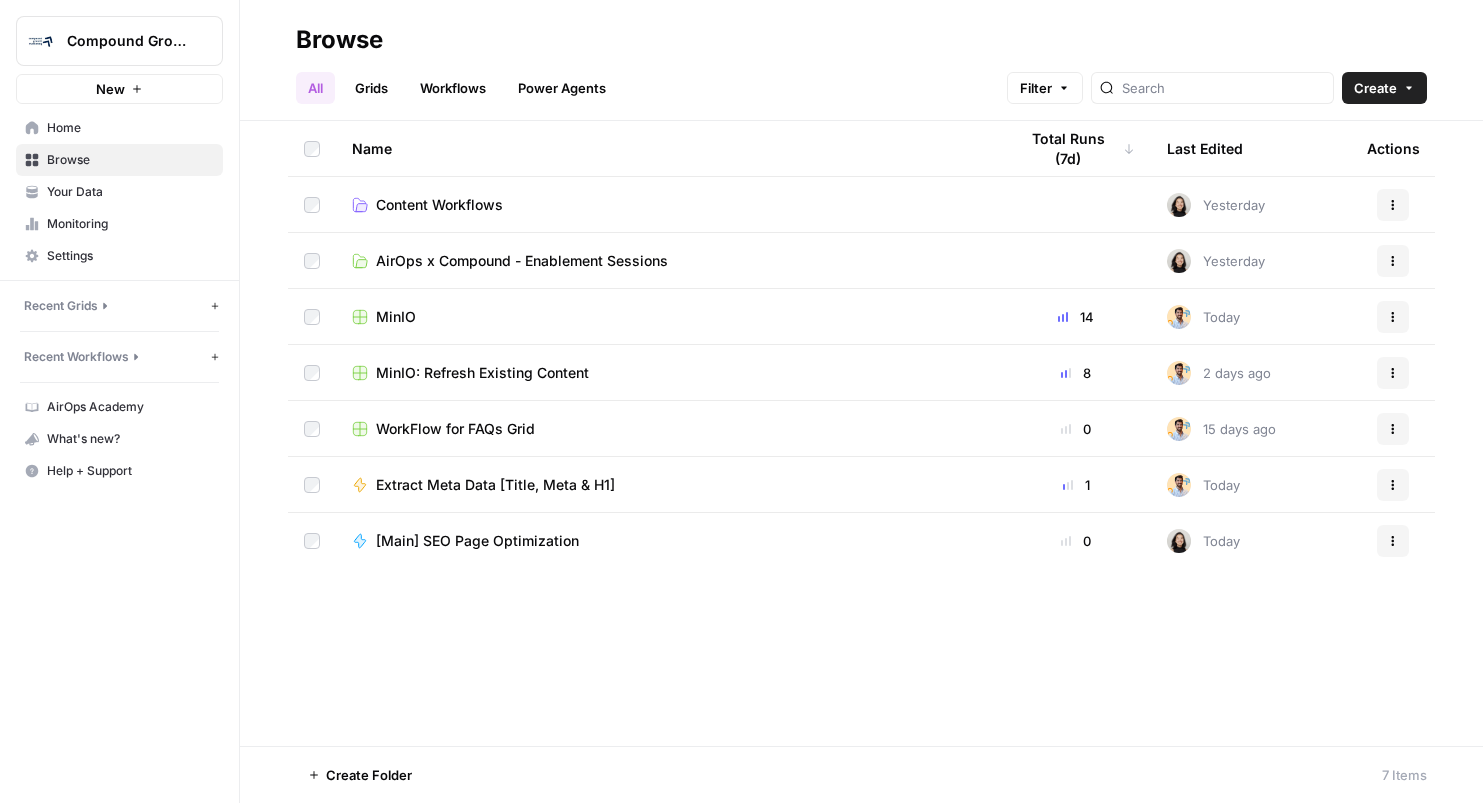 click on "Power Agents" at bounding box center [562, 88] 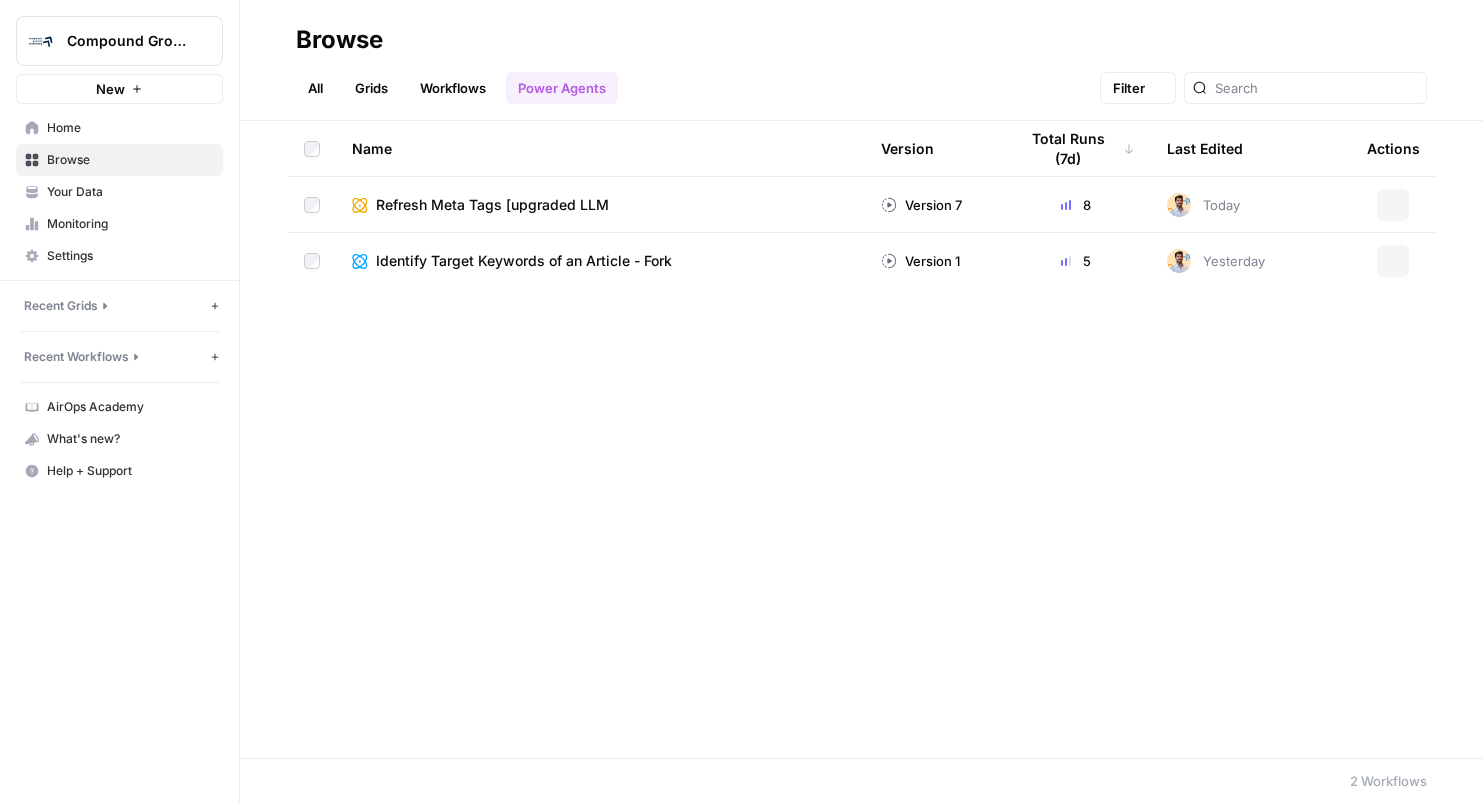 click on "Workflows" at bounding box center [453, 88] 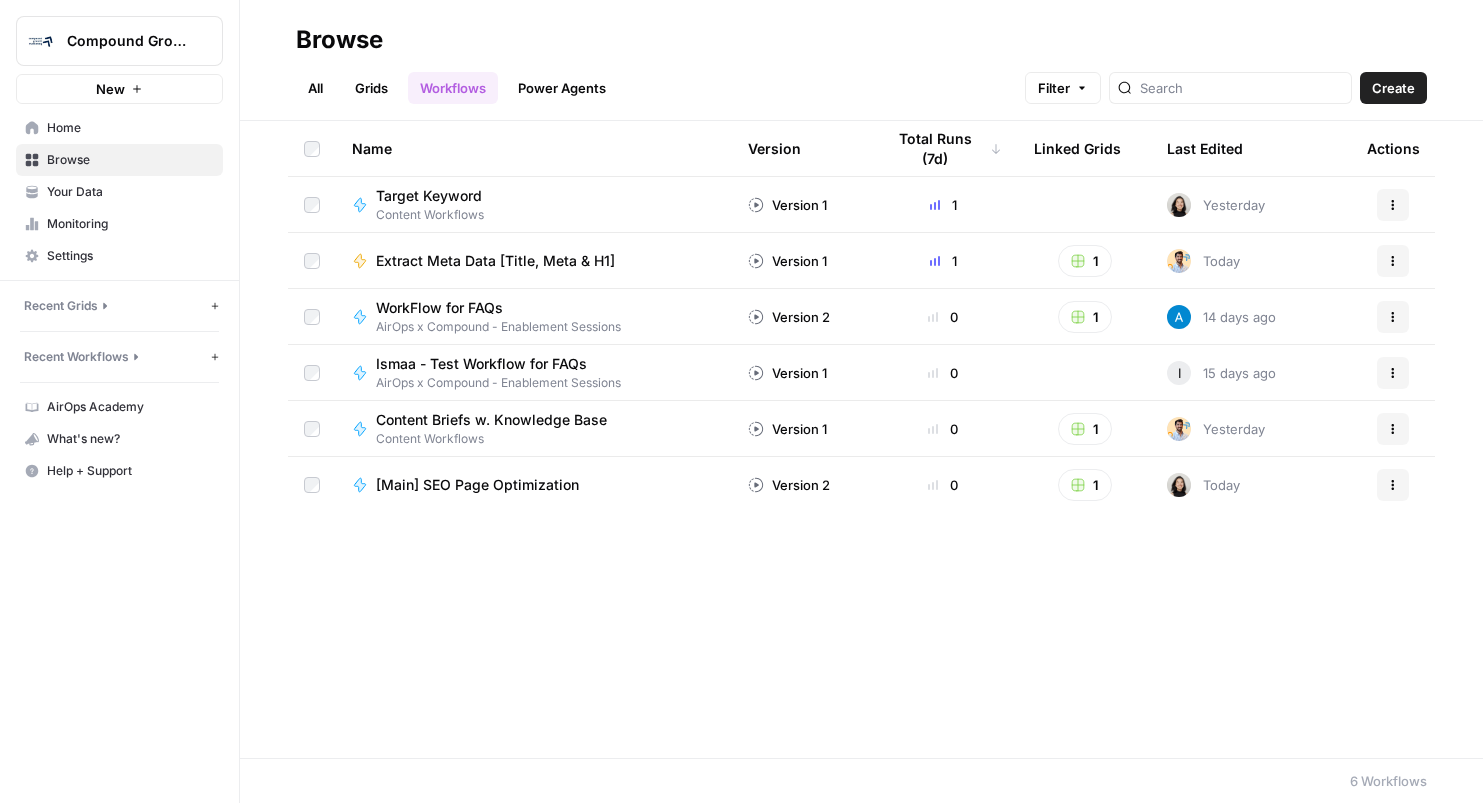 click on "[Main] SEO Page Optimization" at bounding box center [477, 485] 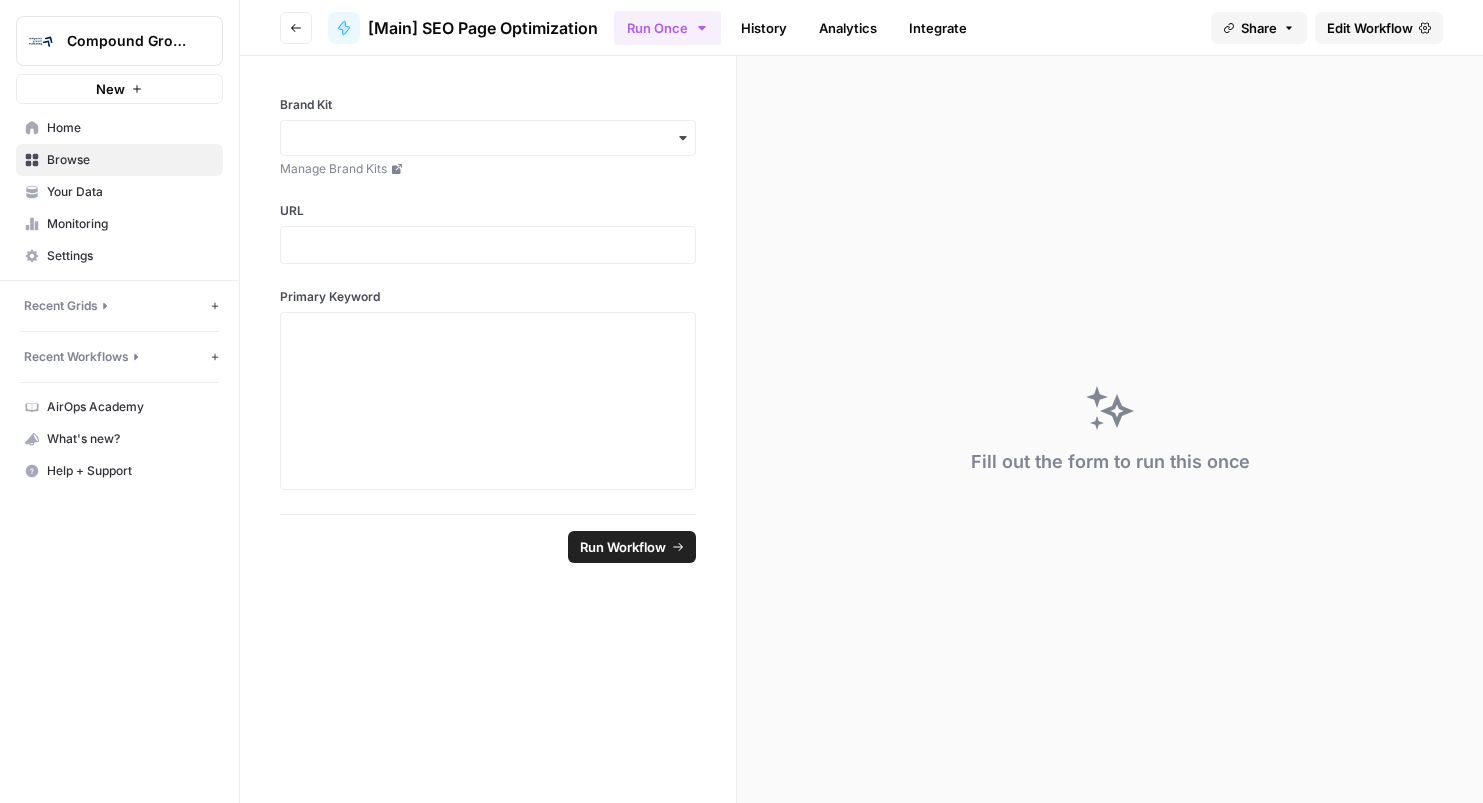 click 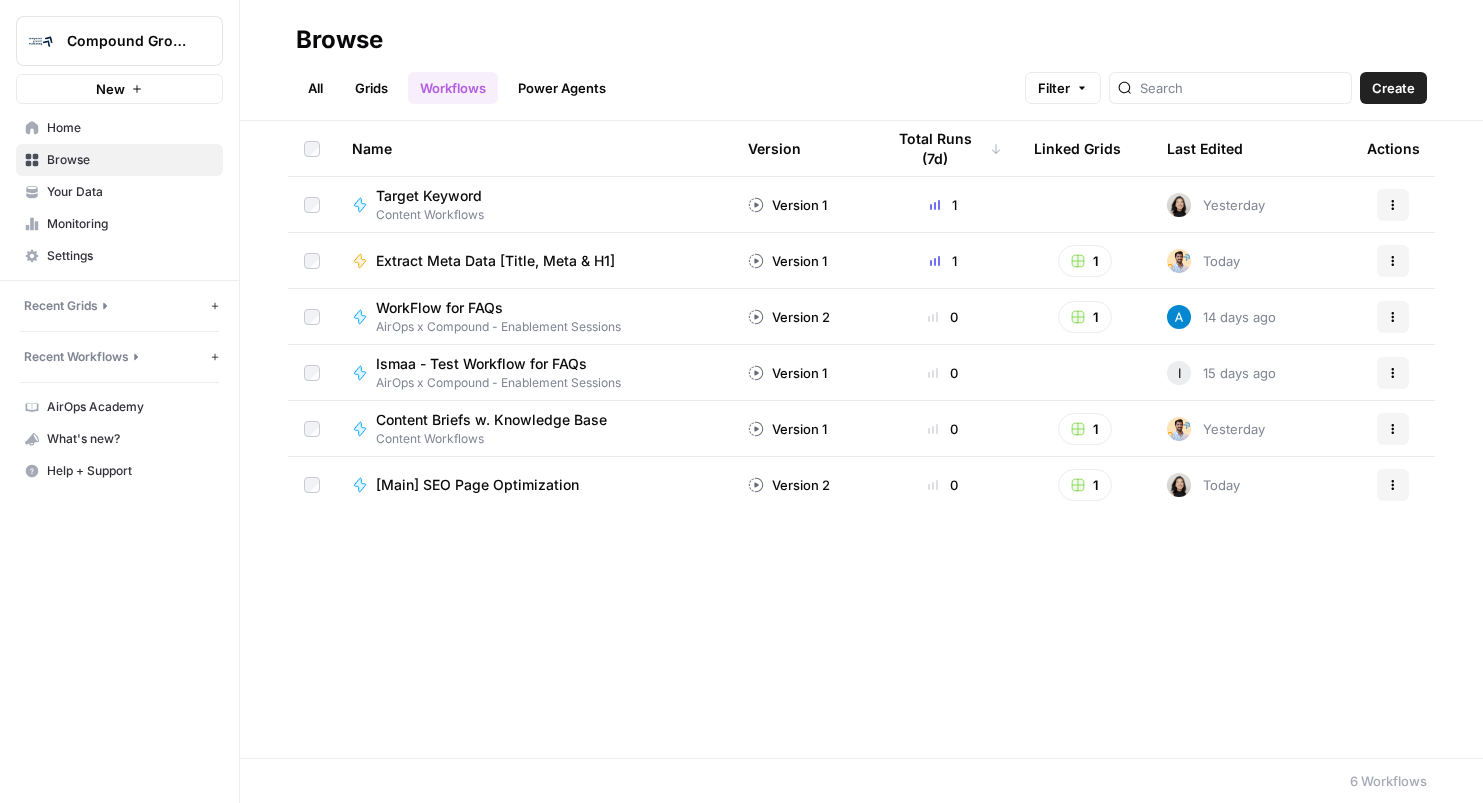 click on "[Main] SEO Page Optimization" at bounding box center (477, 485) 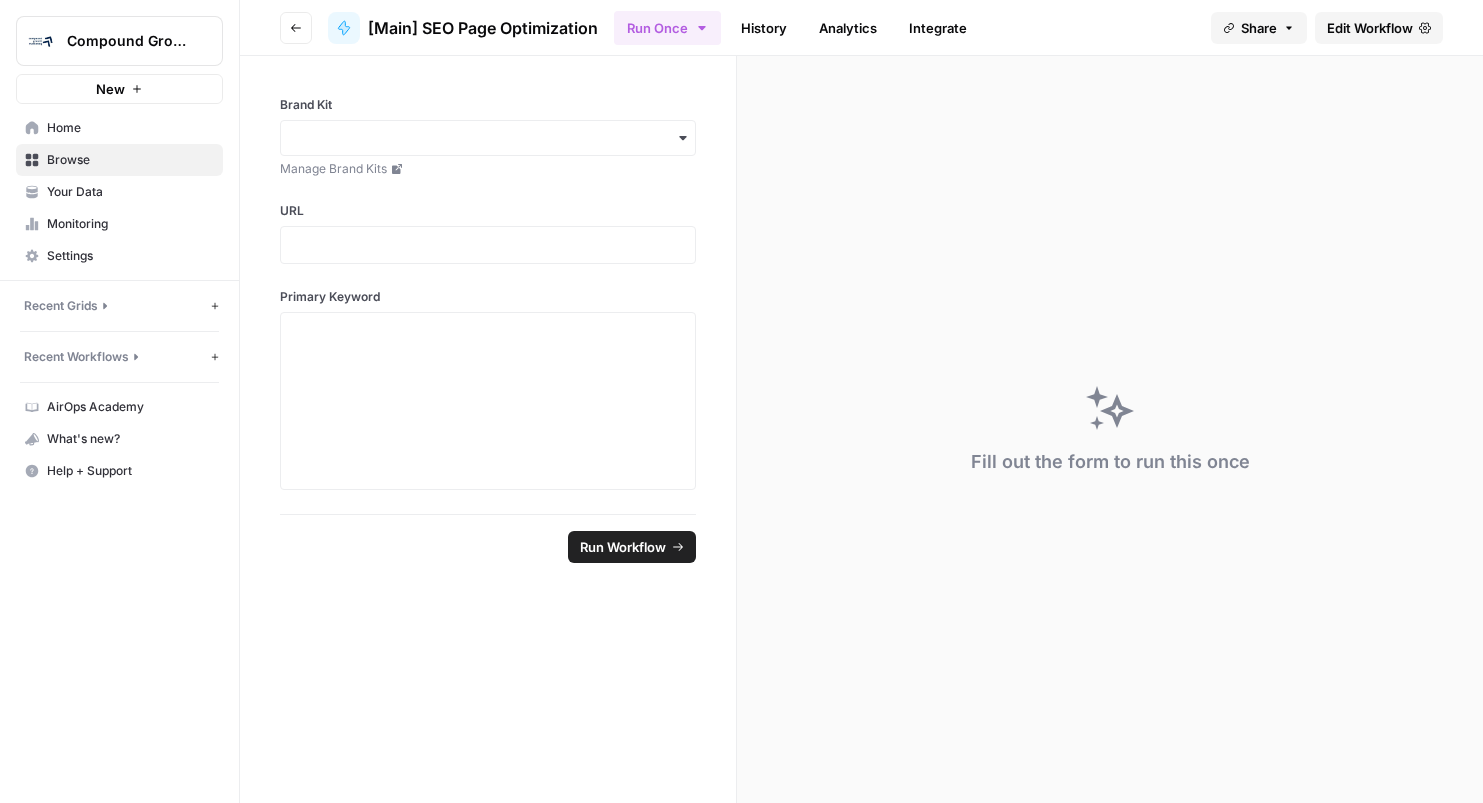 click on "Browse" at bounding box center [130, 160] 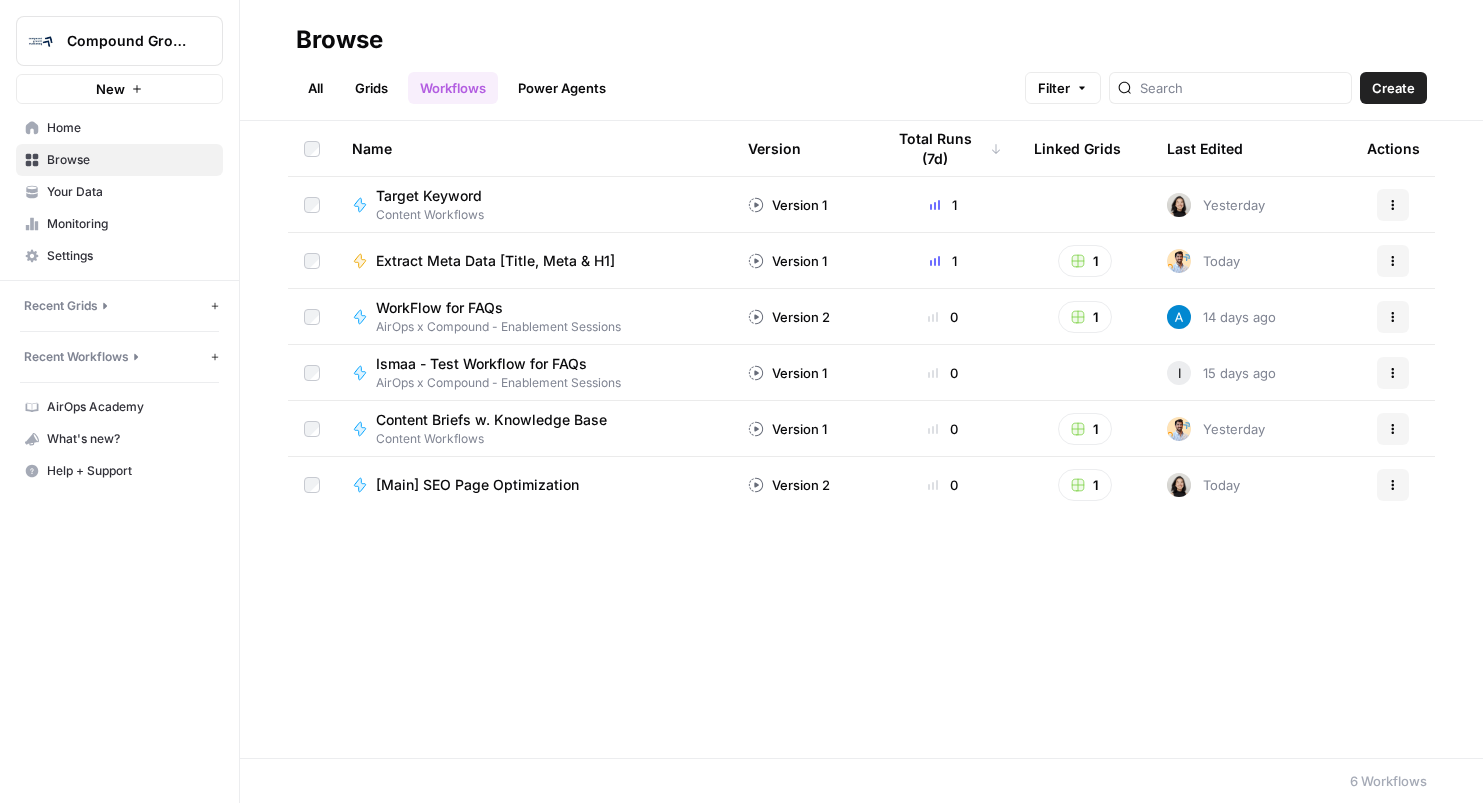 click on "Power Agents" at bounding box center (562, 88) 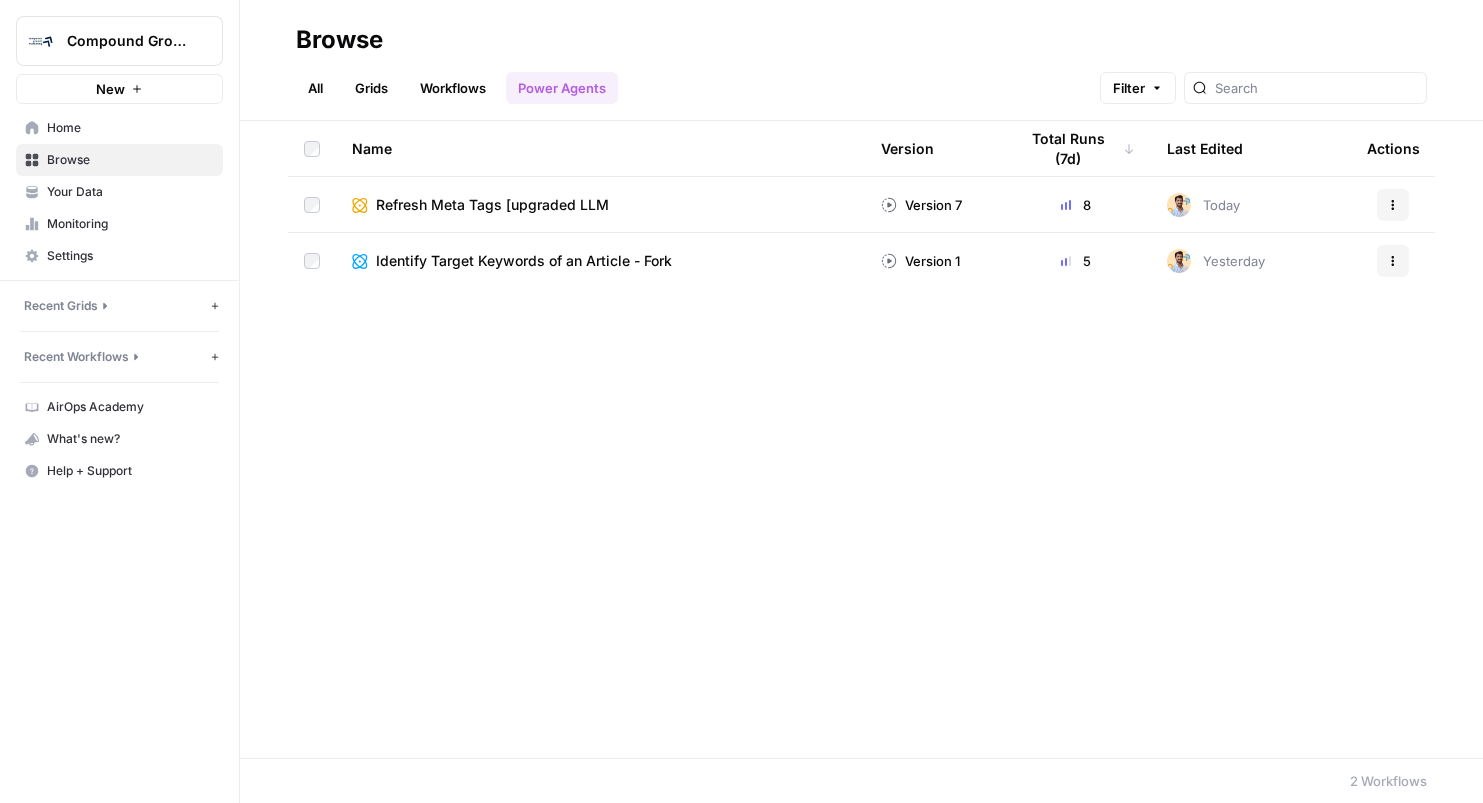 click on "Workflows" at bounding box center (453, 88) 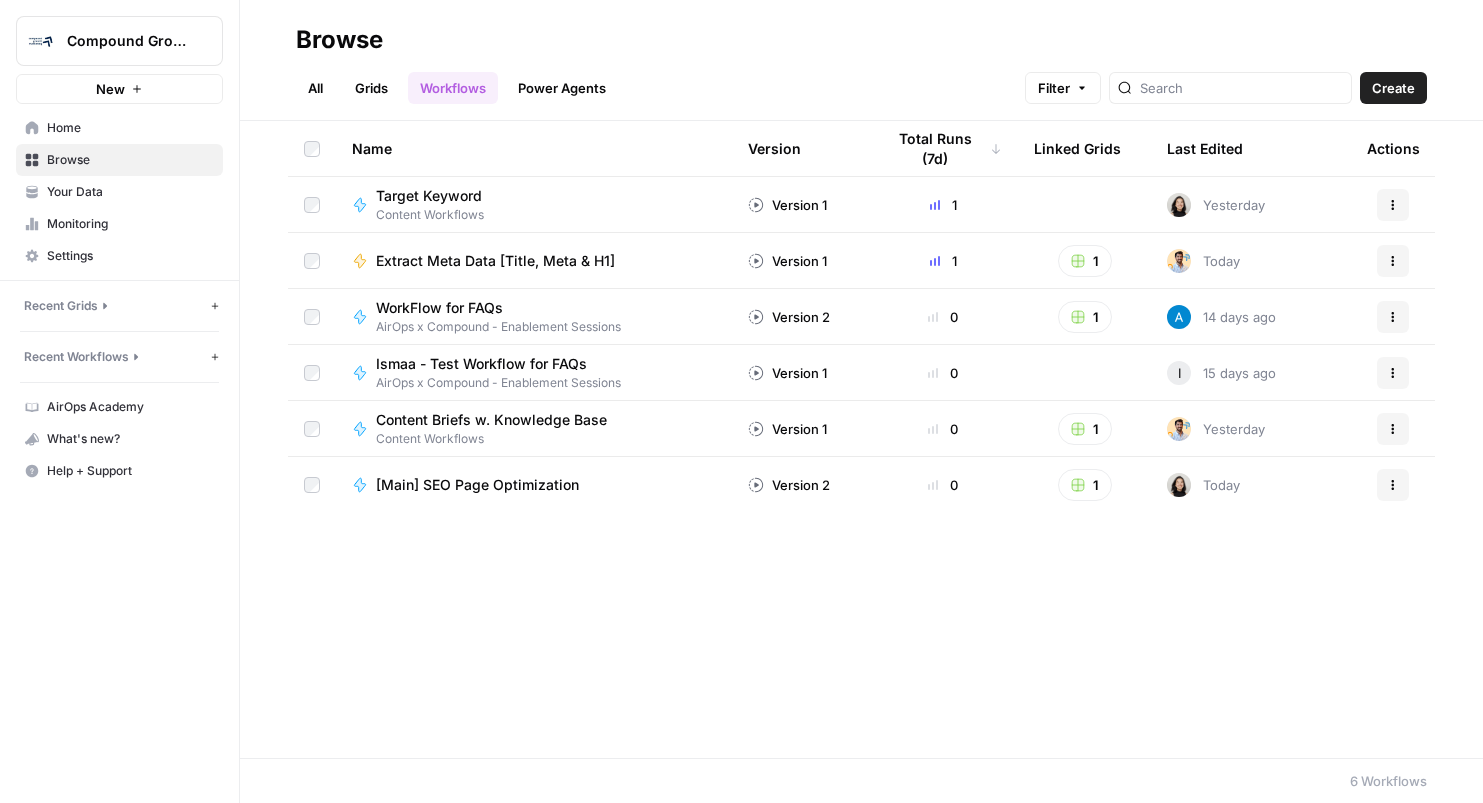 click on "[Main] SEO Page Optimization" at bounding box center (477, 485) 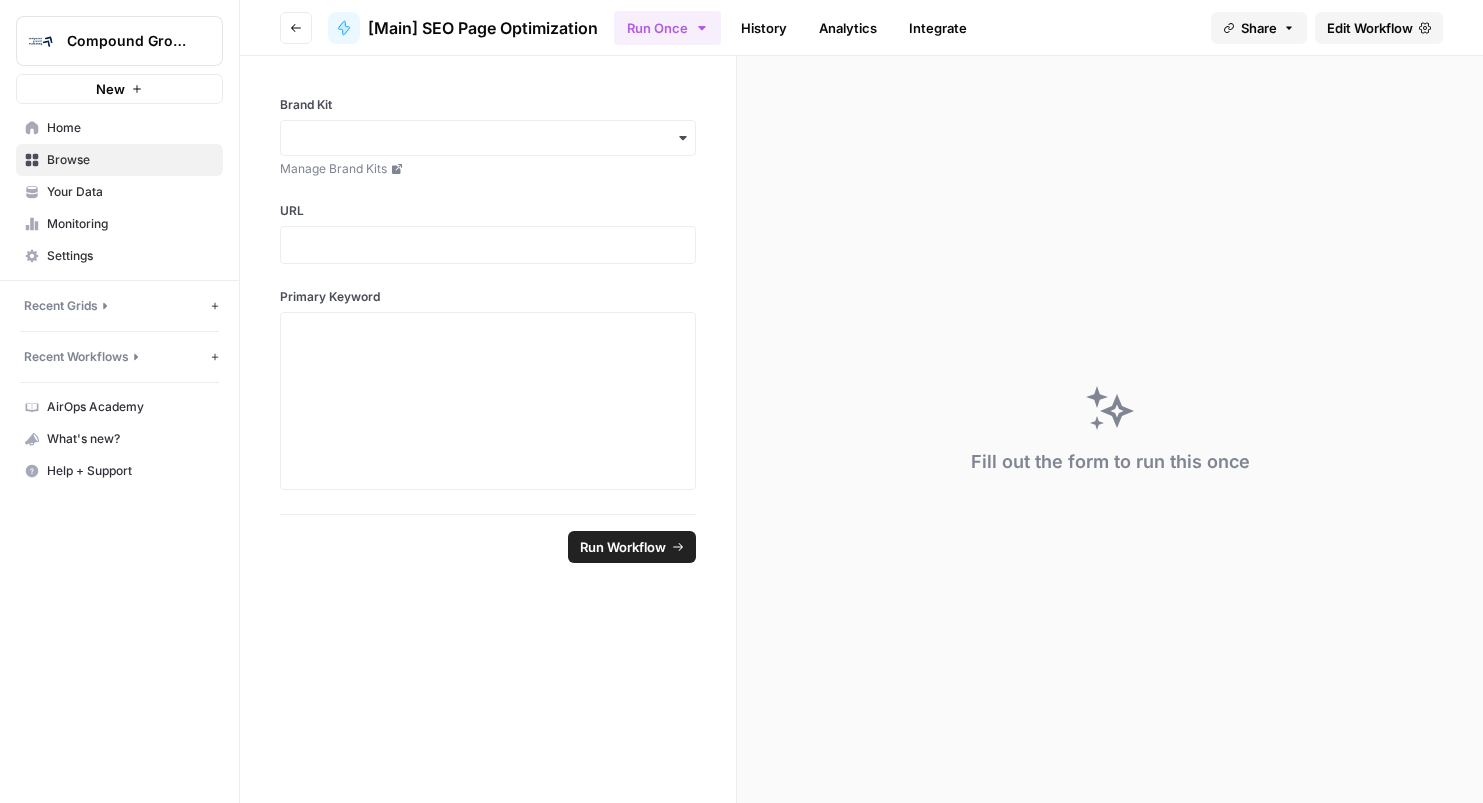 click on "Edit Workflow" at bounding box center [1370, 28] 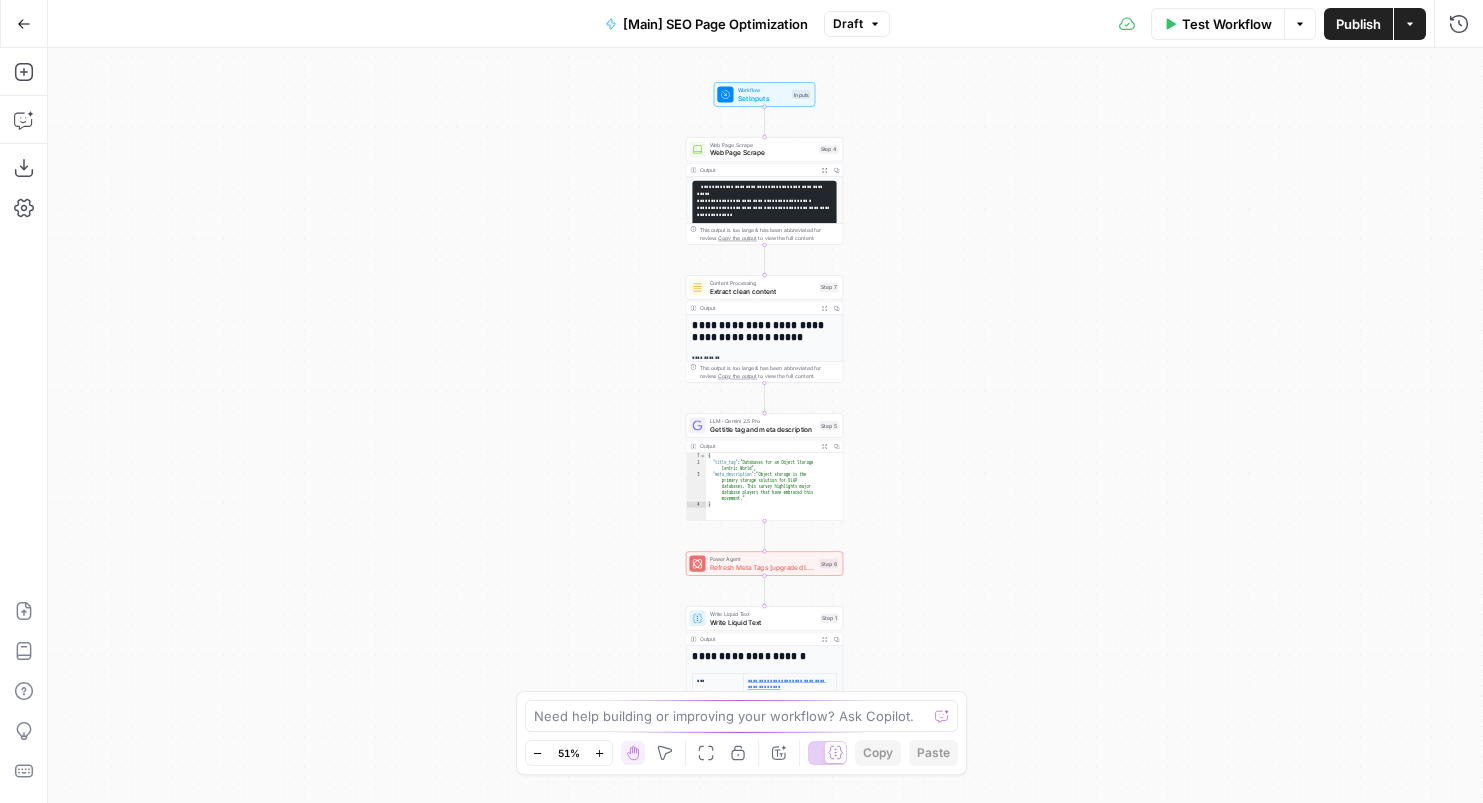 click 